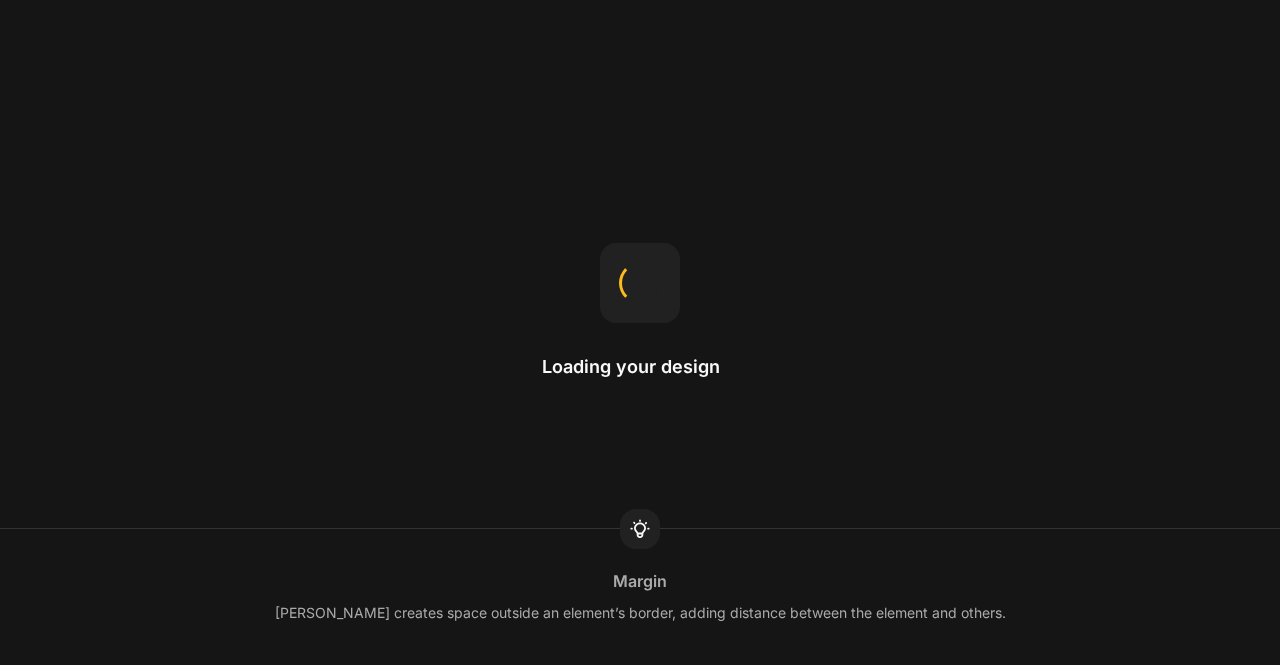 scroll, scrollTop: 0, scrollLeft: 0, axis: both 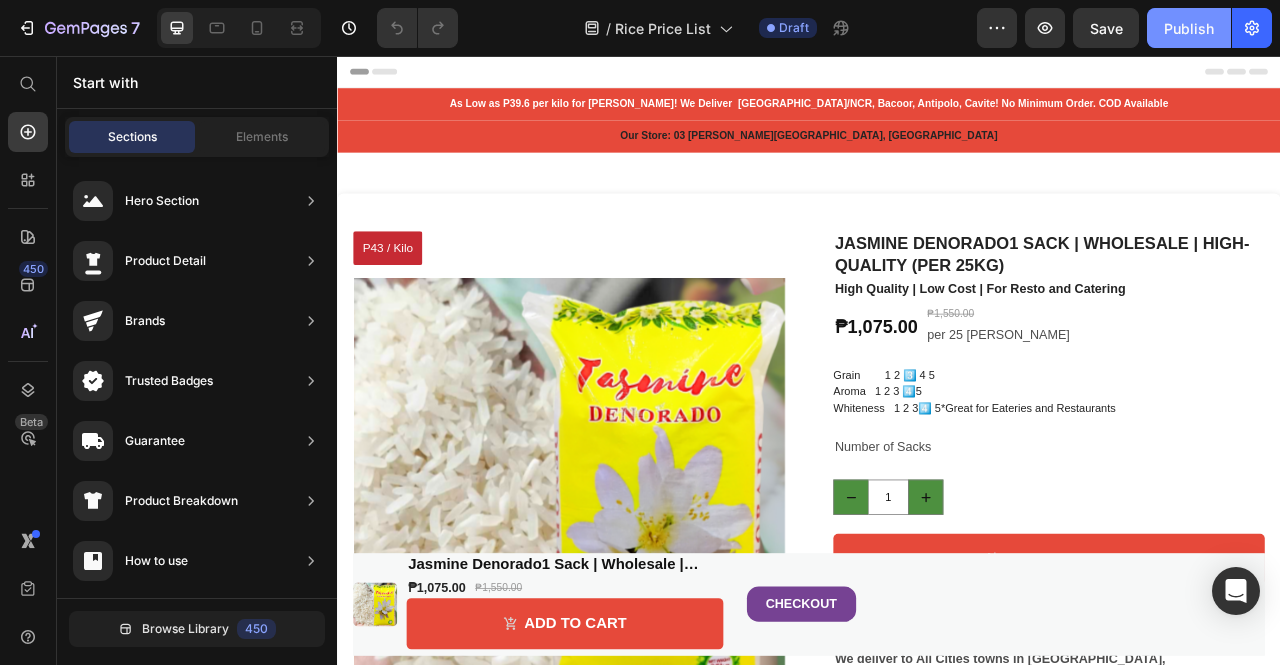 click on "Publish" at bounding box center [1189, 28] 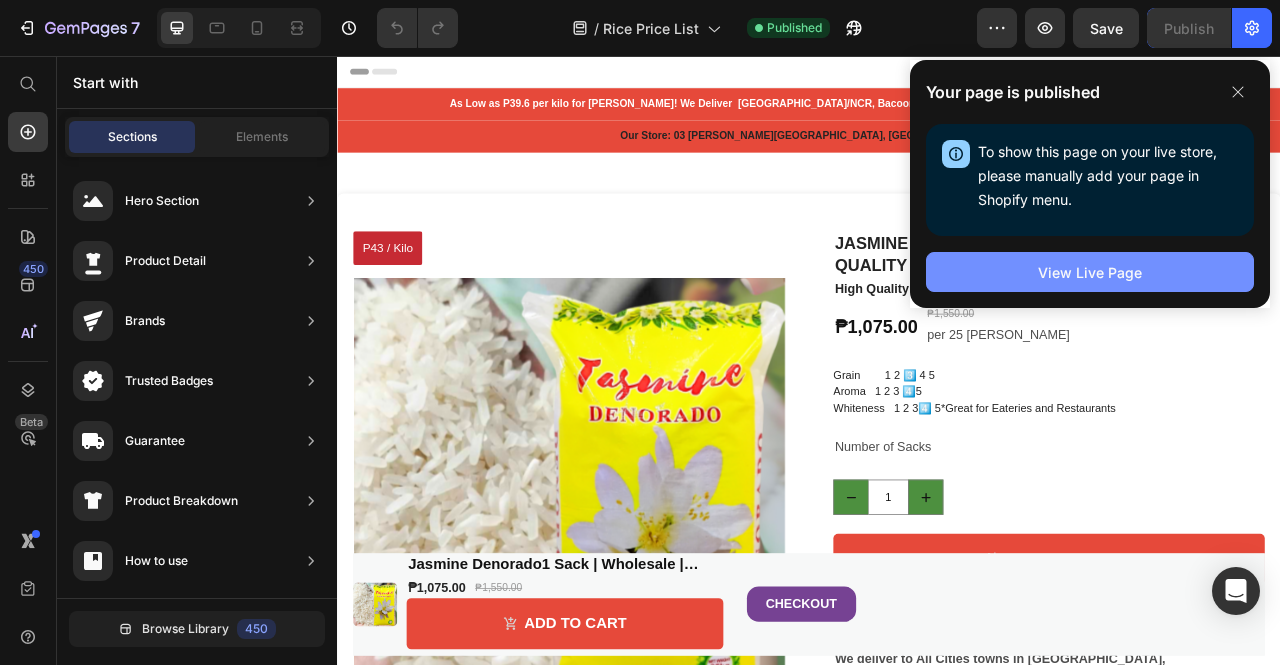 click on "View Live Page" at bounding box center [1090, 272] 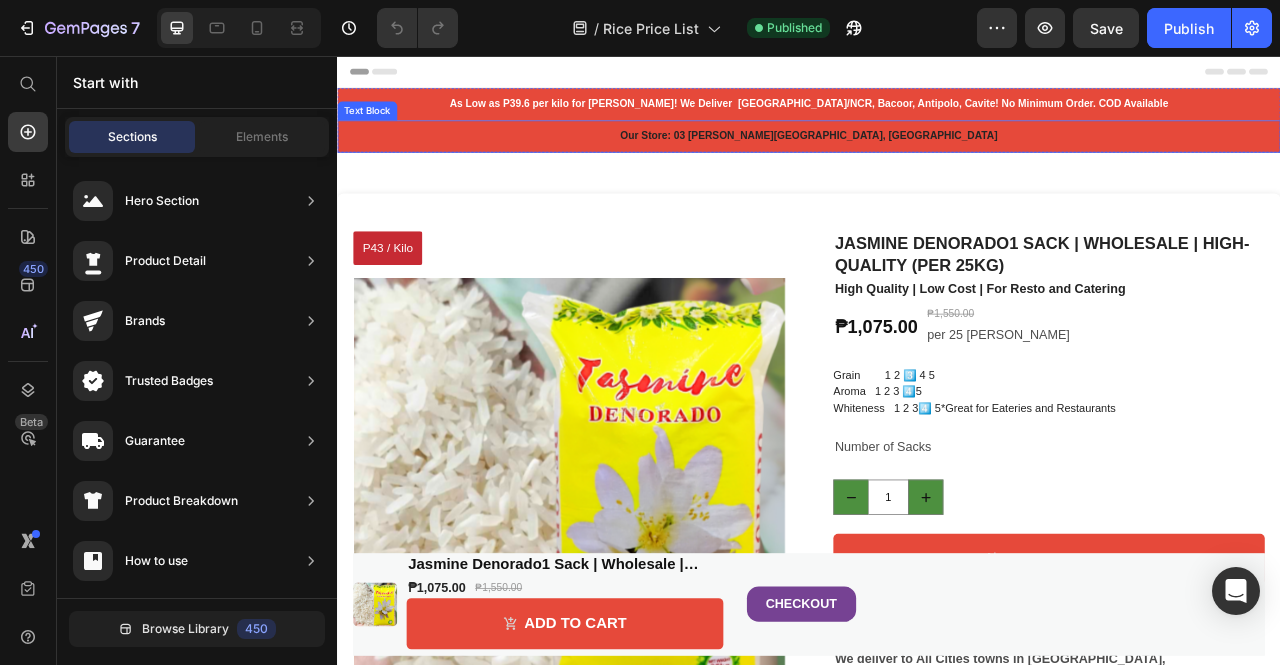 click on "Our Store: 03 [PERSON_NAME][GEOGRAPHIC_DATA], [GEOGRAPHIC_DATA]" at bounding box center [937, 158] 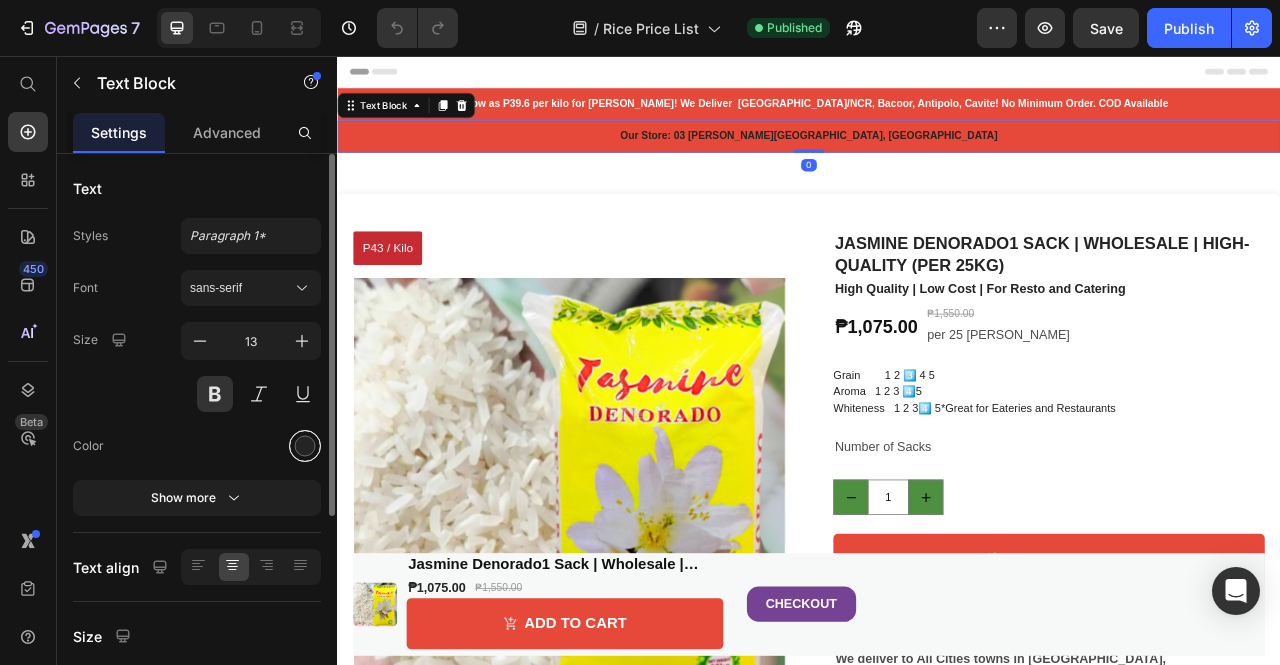 click at bounding box center [305, 446] 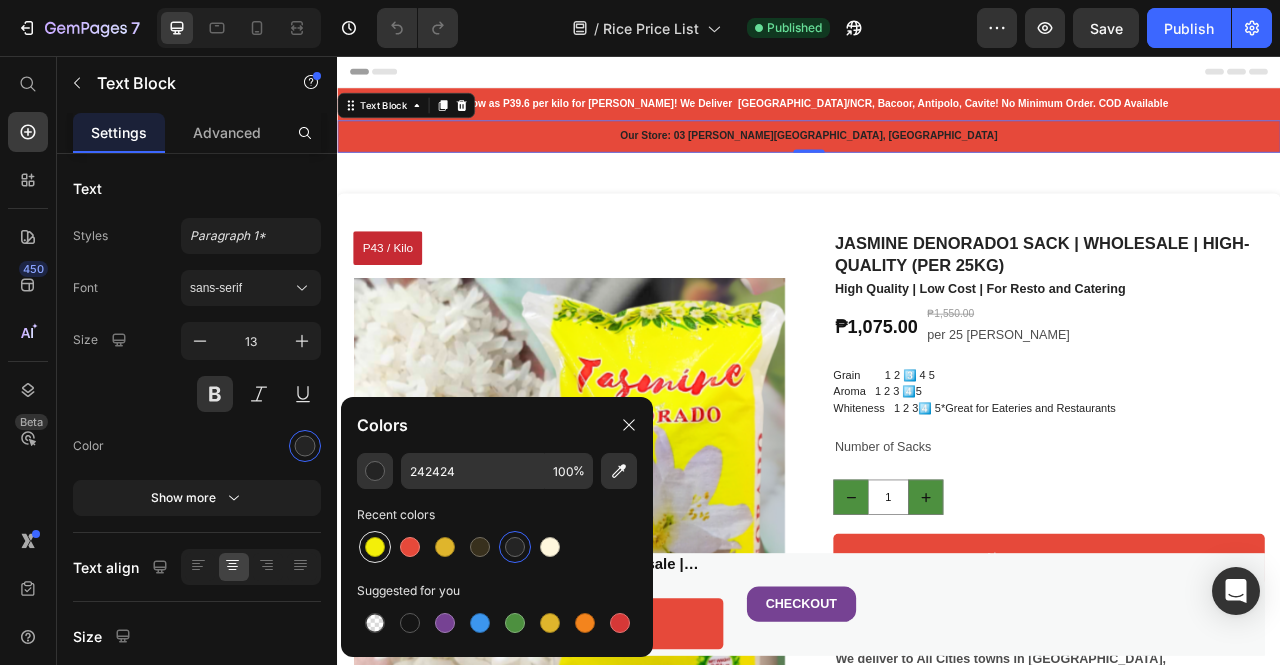 click at bounding box center (375, 547) 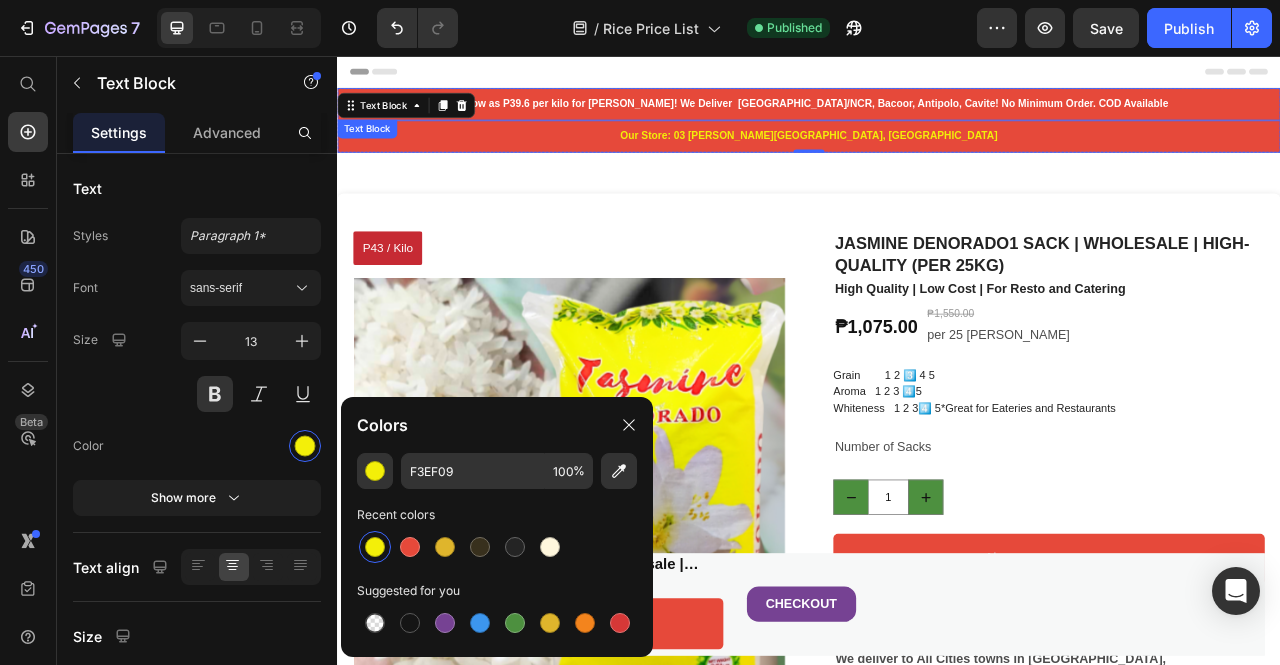 click on "As Low as P39.6 per kilo for [PERSON_NAME]! We Deliver  [GEOGRAPHIC_DATA]/NCR, Bacoor, Antipolo, Cavite! No Minimum Order. COD Available" at bounding box center [937, 117] 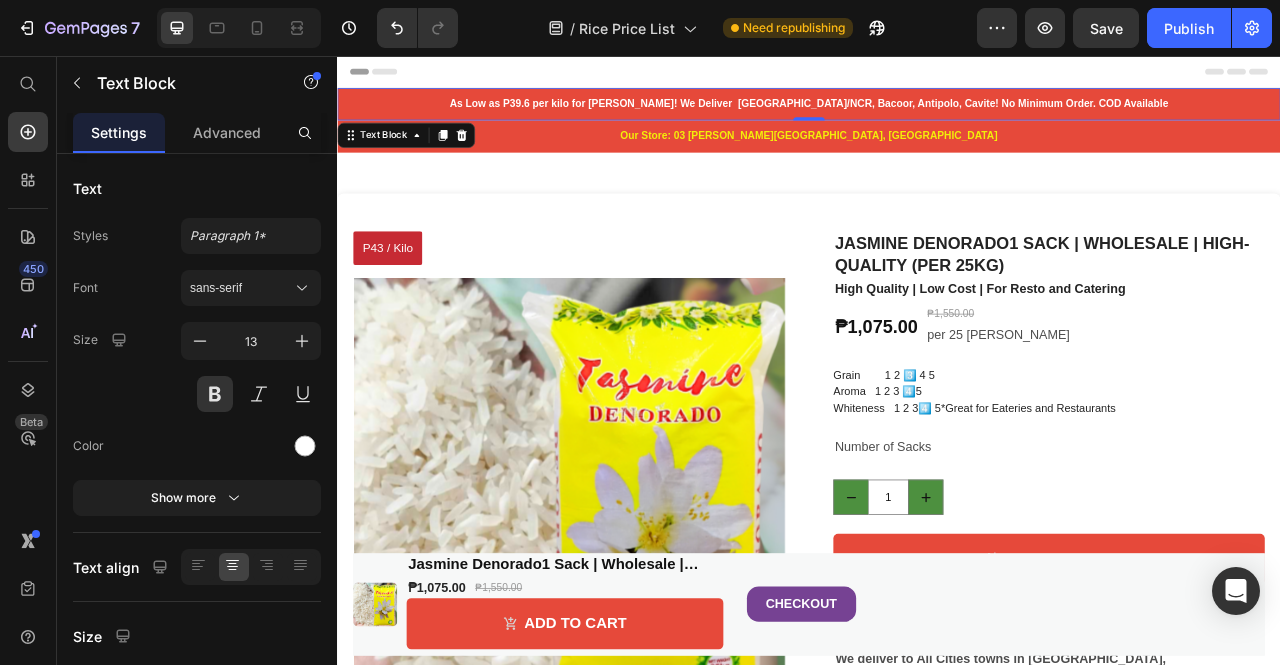click on "As Low as P39.6 per kilo for [PERSON_NAME]! We Deliver  [GEOGRAPHIC_DATA]/NCR, Bacoor, Antipolo, Cavite! No Minimum Order. COD Available" at bounding box center [937, 117] 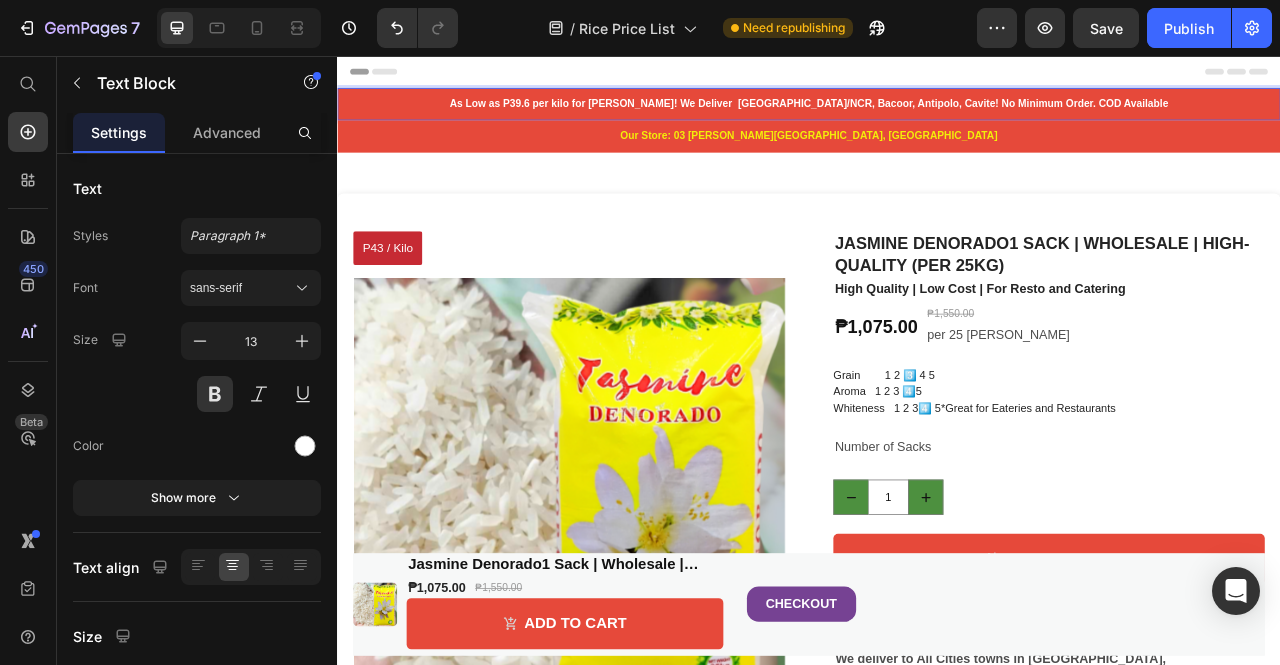 click on "As Low as P39.6 per kilo for [PERSON_NAME]! We Deliver  [GEOGRAPHIC_DATA]/NCR, Bacoor, Antipolo, Cavite! No Minimum Order. COD Available" at bounding box center (937, 117) 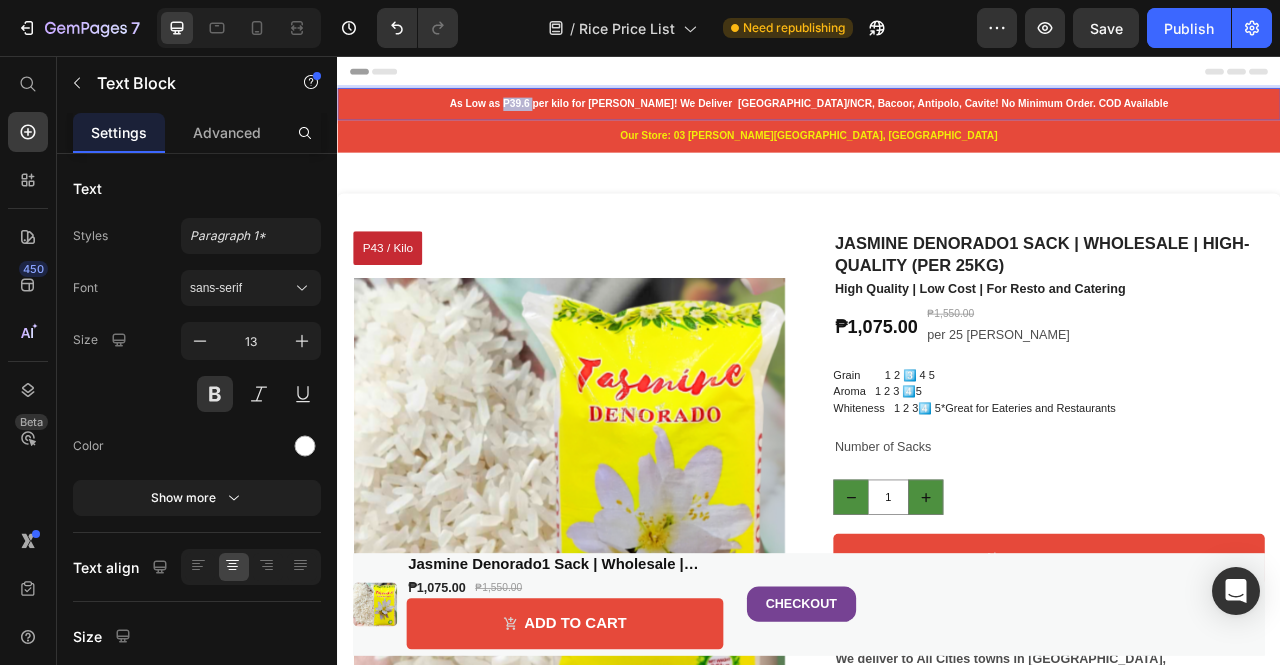 click on "As Low as P39.6 per kilo for [PERSON_NAME]! We Deliver  [GEOGRAPHIC_DATA]/NCR, Bacoor, Antipolo, Cavite! No Minimum Order. COD Available" at bounding box center [937, 117] 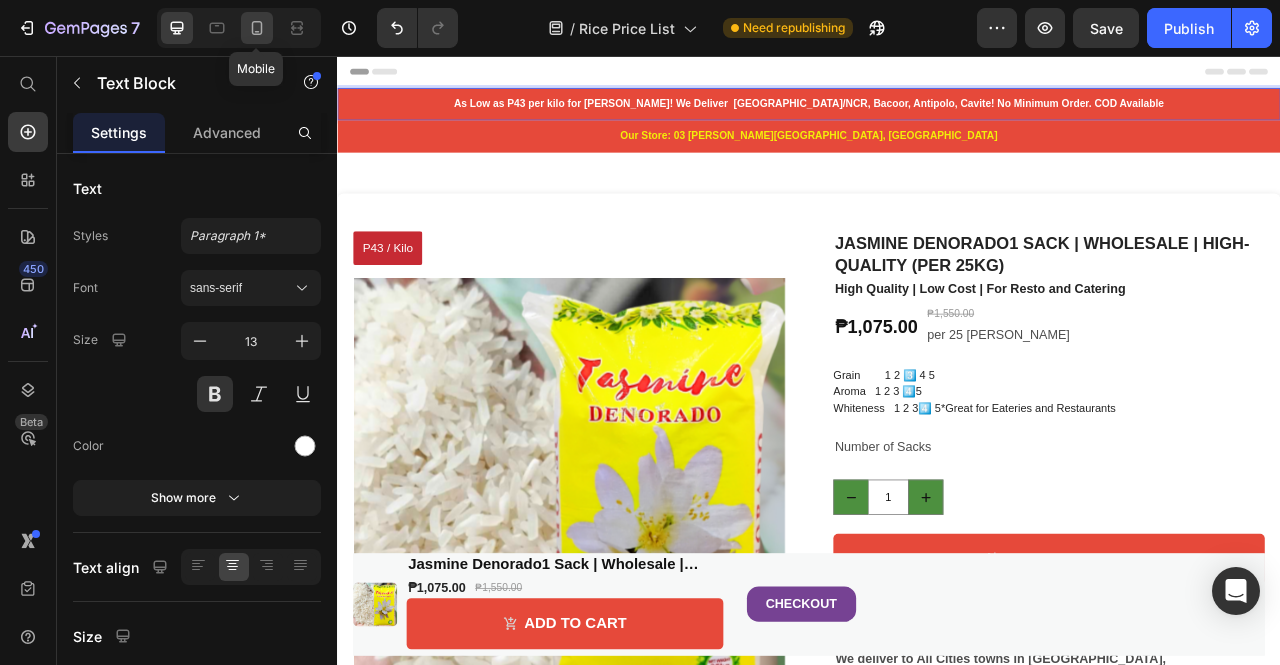 click 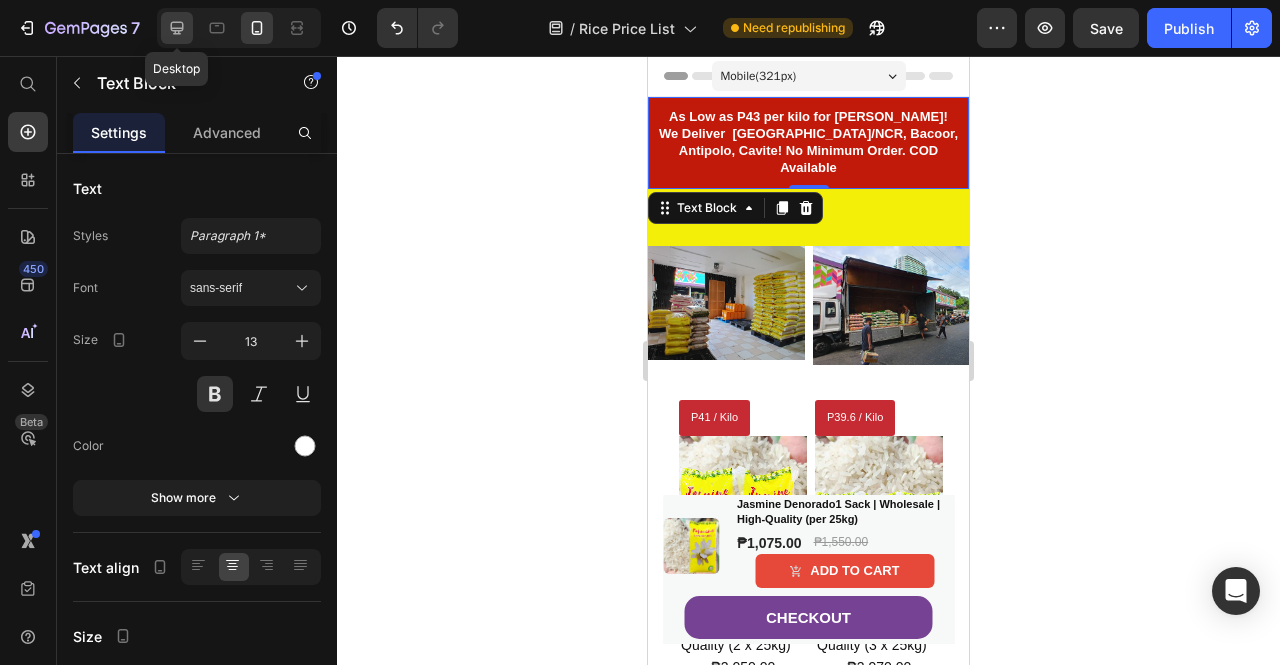 click 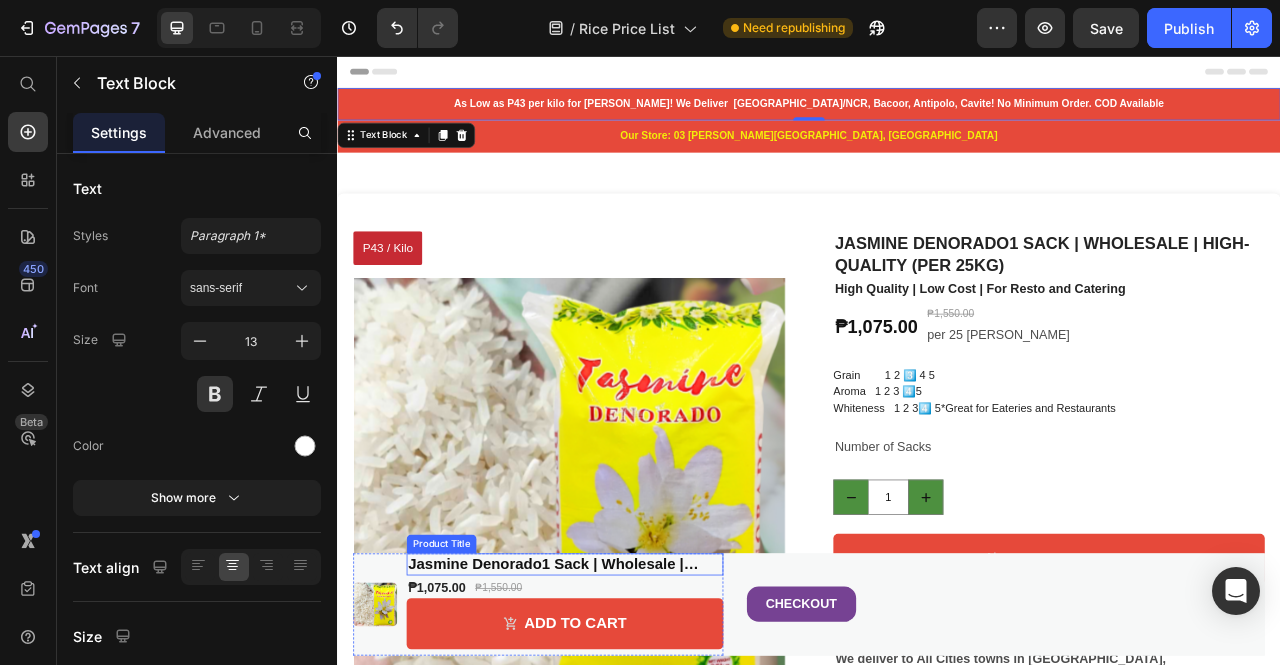 click on "Jasmine Denorado1 Sack | Wholesale | High-Quality (per 25kg)" at bounding box center [626, 703] 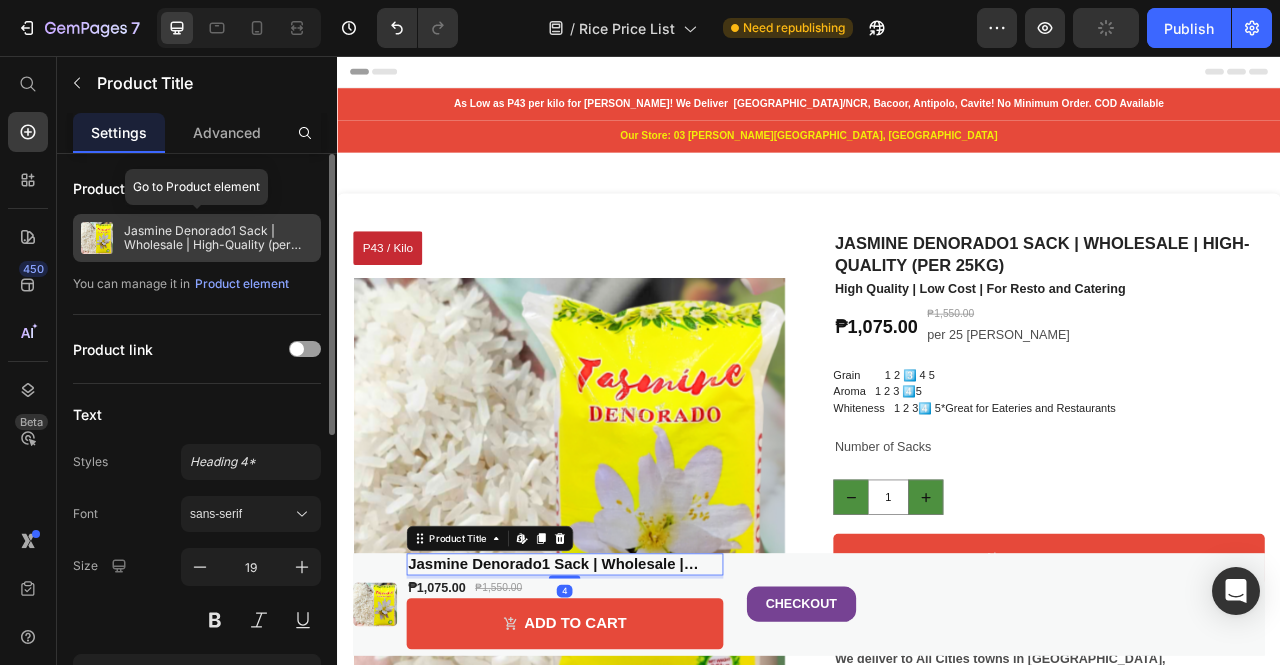 click on "Jasmine Denorado1 Sack | Wholesale | High-Quality (per 25kg)" at bounding box center [218, 238] 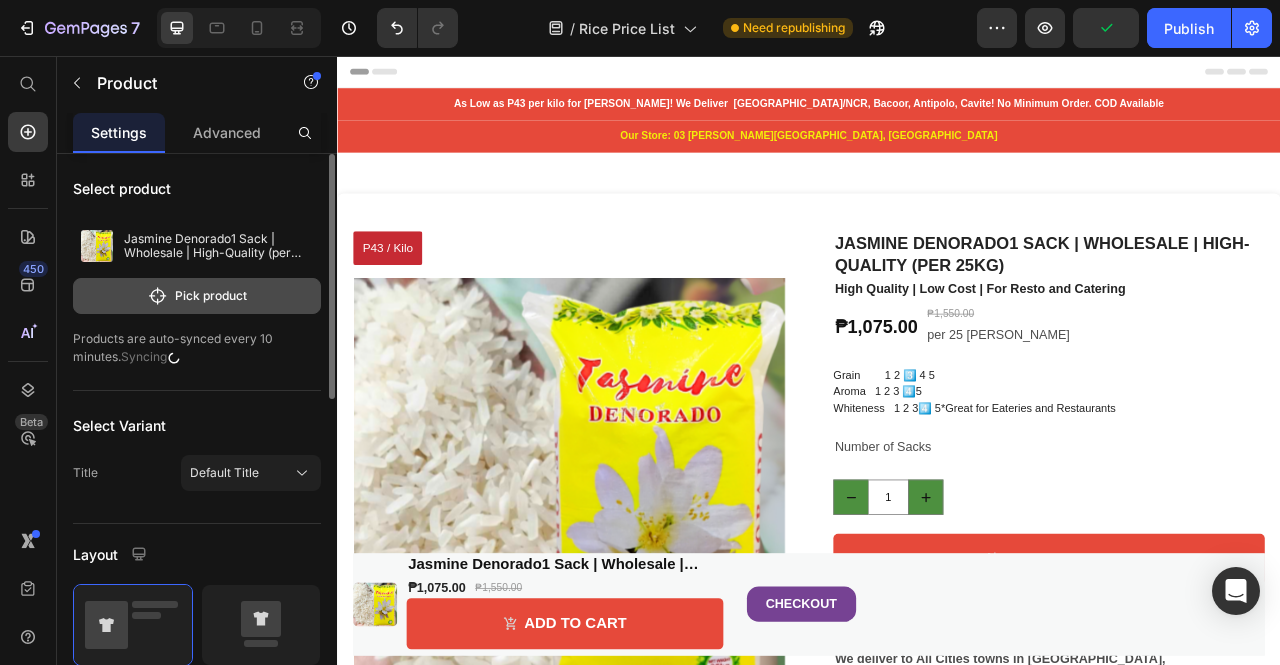 click 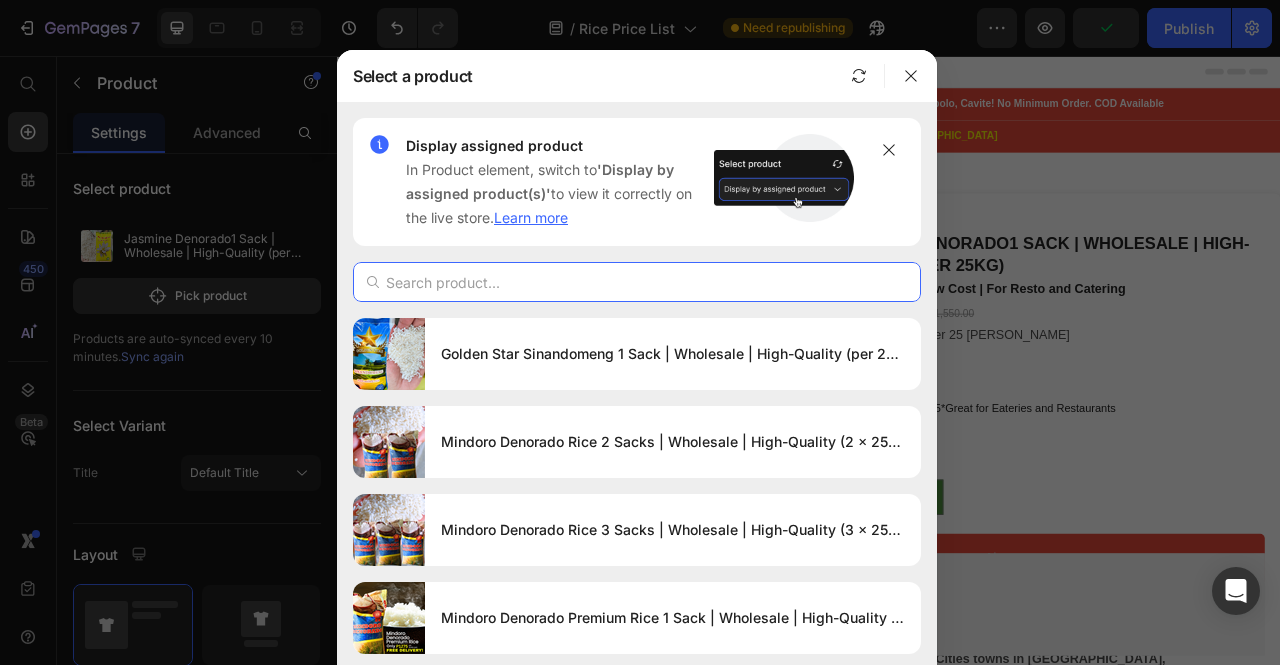 click at bounding box center [637, 282] 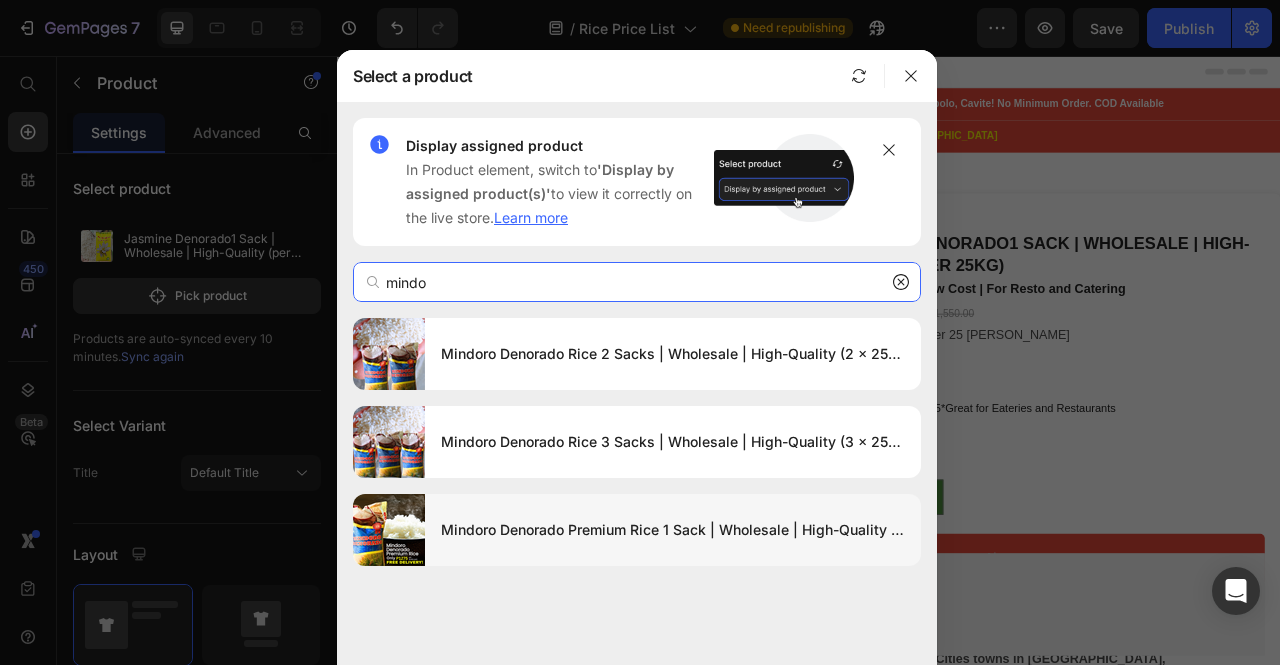 type on "mindo" 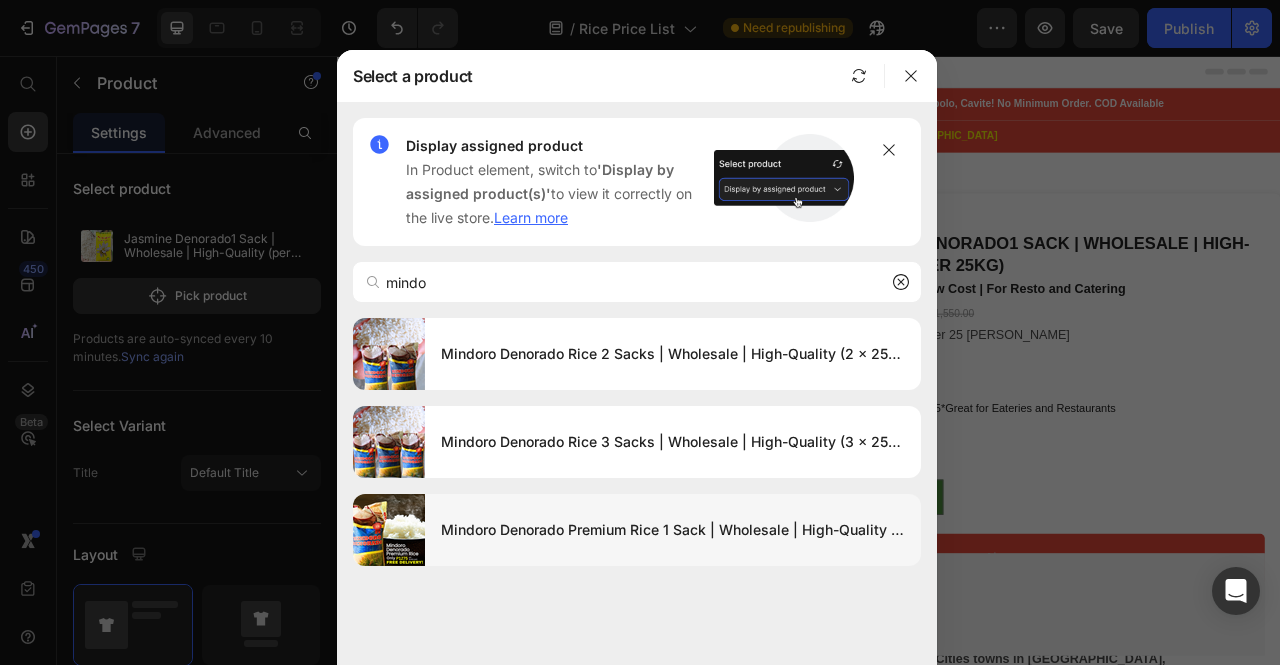 click at bounding box center [389, 530] 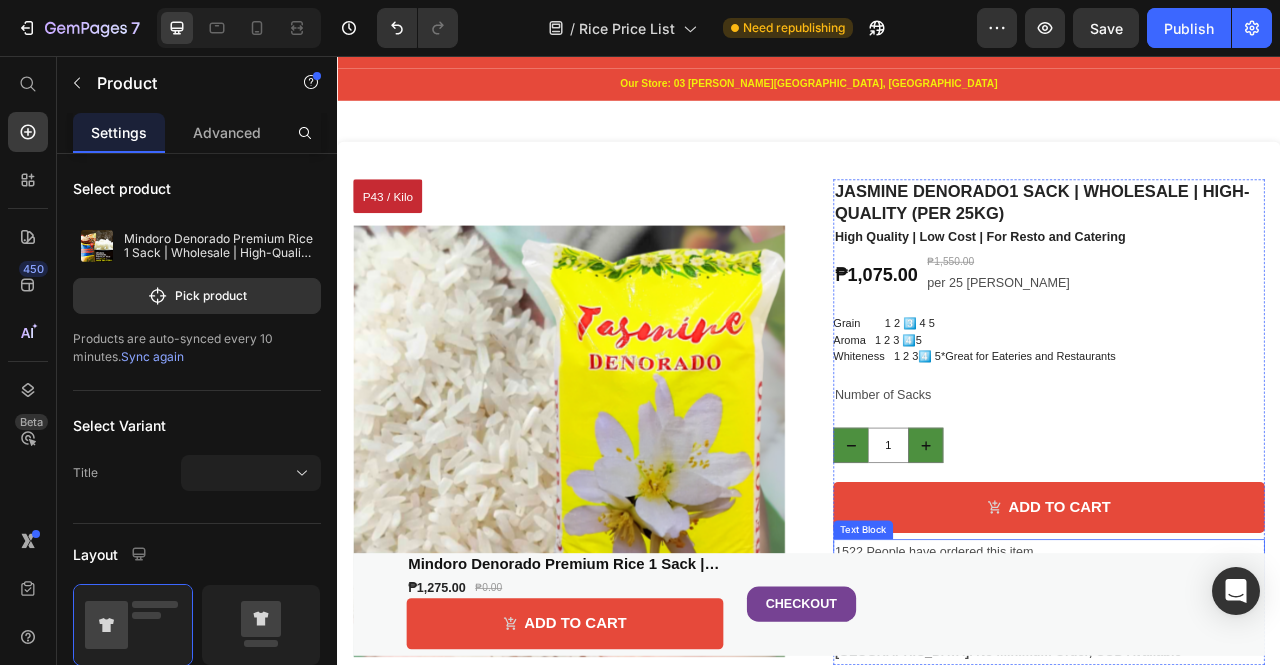 scroll, scrollTop: 0, scrollLeft: 0, axis: both 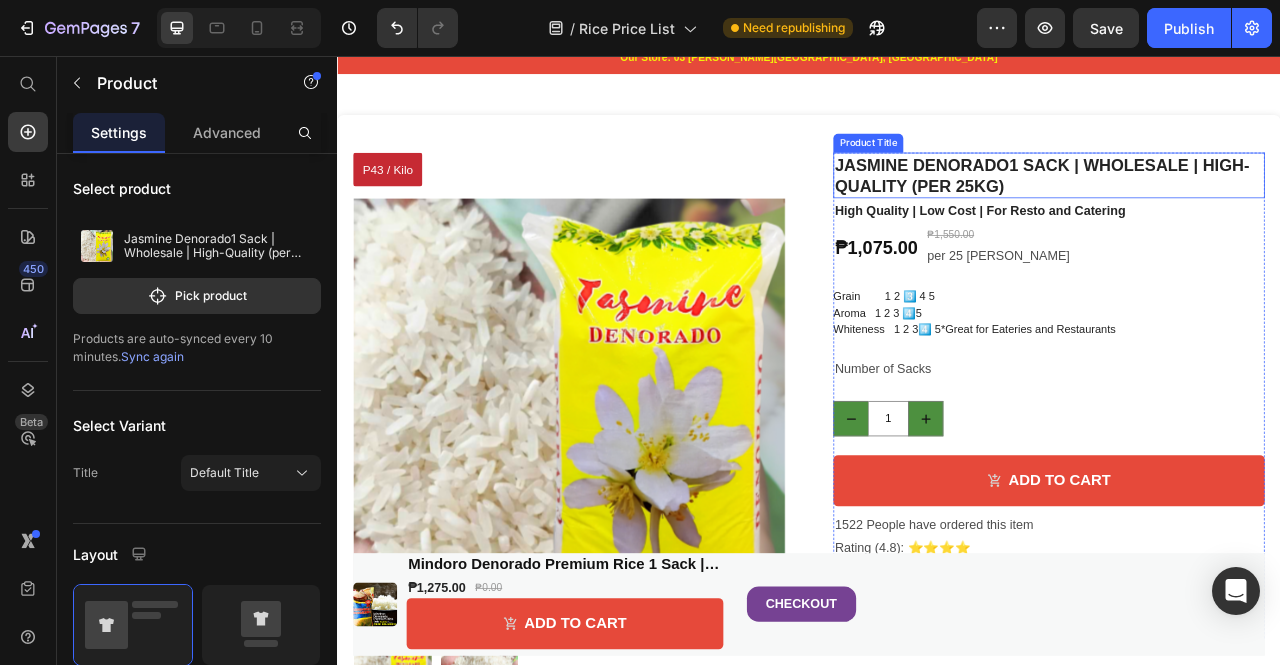 click on "Jasmine Denorado1 Sack | Wholesale | High-Quality (per 25kg)" at bounding box center (1242, 208) 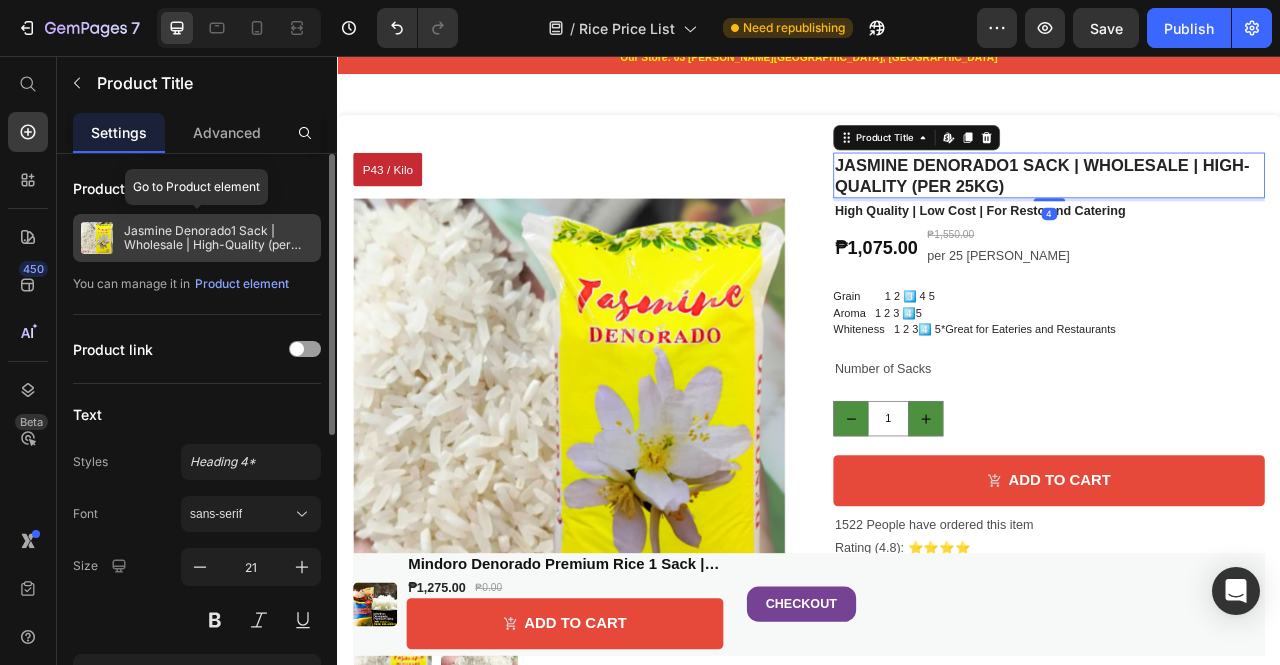 click on "Jasmine Denorado1 Sack | Wholesale | High-Quality (per 25kg)" at bounding box center (218, 238) 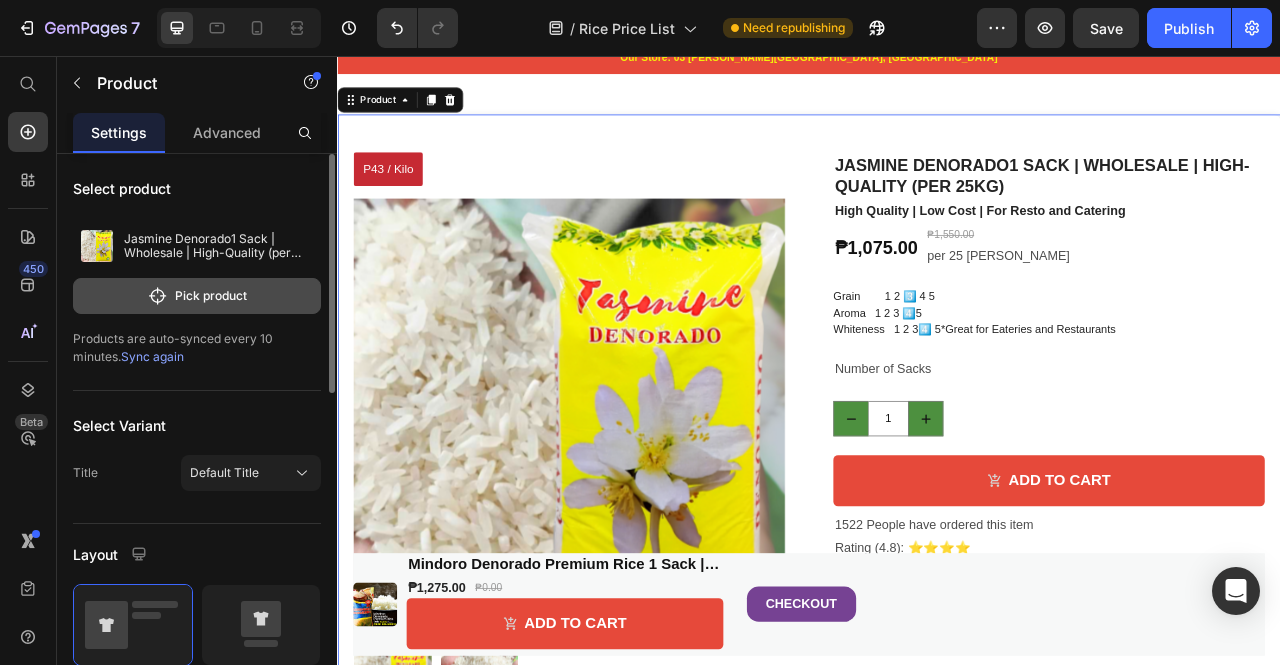 click on "Pick product" at bounding box center [197, 296] 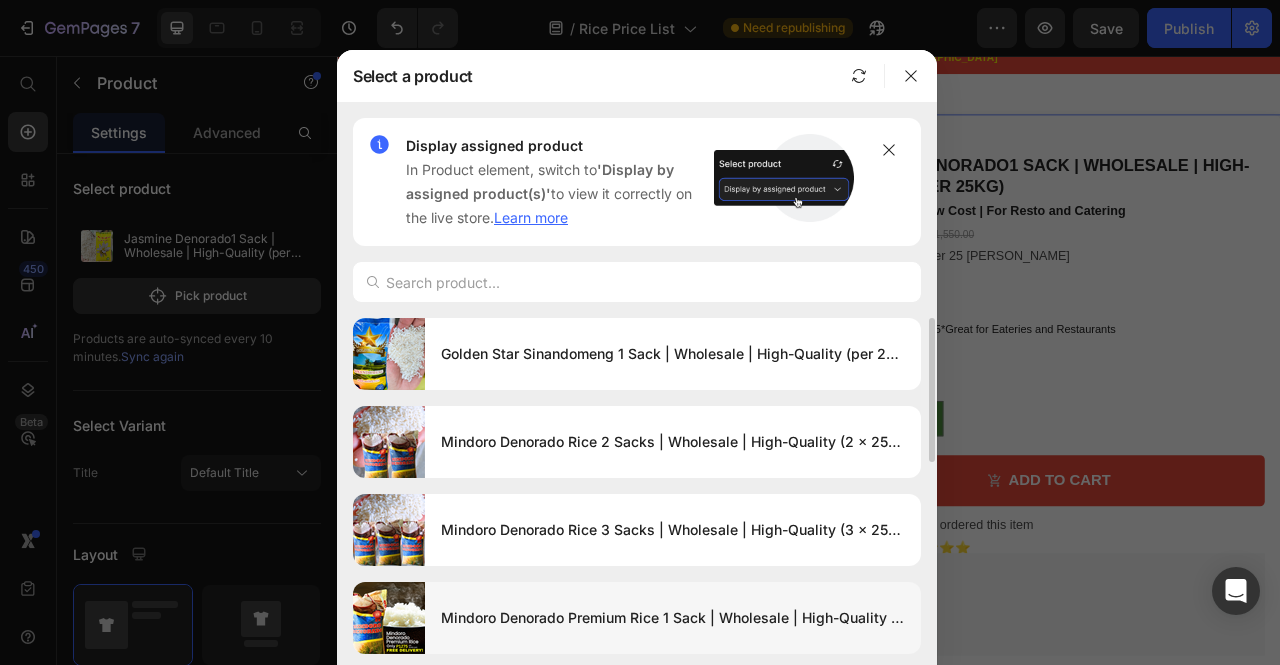 click on "Mindoro Denorado Premium Rice 1 Sack | Wholesale | High-Quality (per 25kg)" at bounding box center [673, 618] 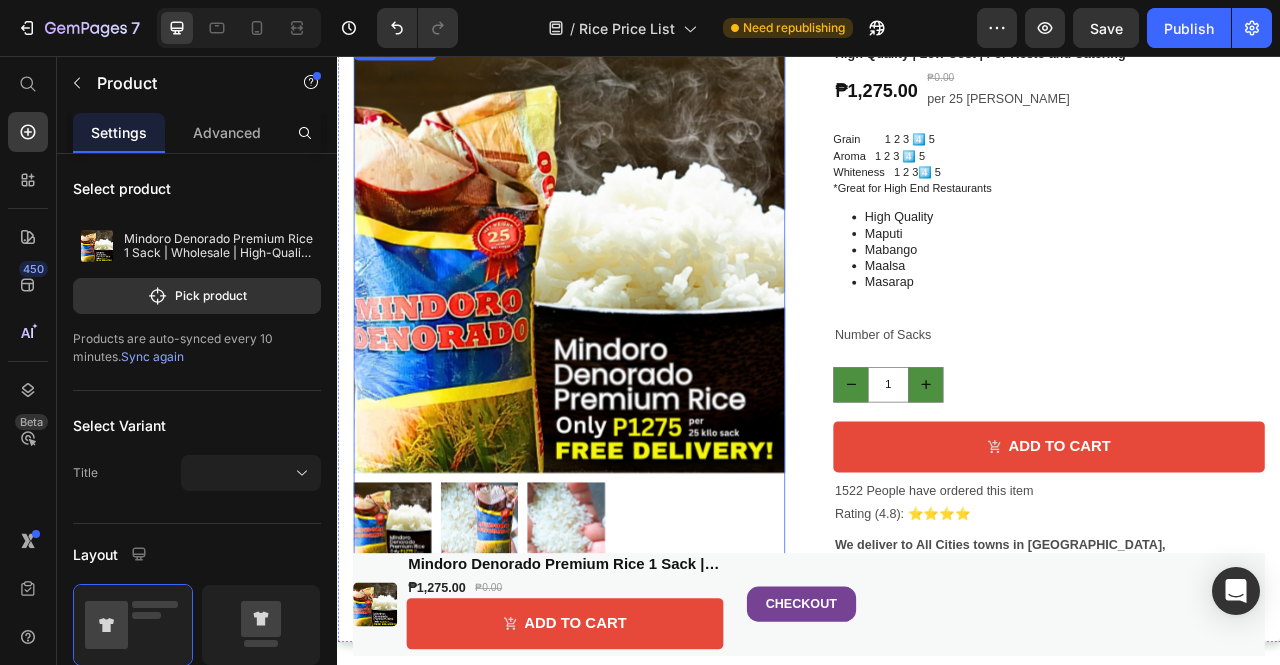 scroll, scrollTop: 0, scrollLeft: 0, axis: both 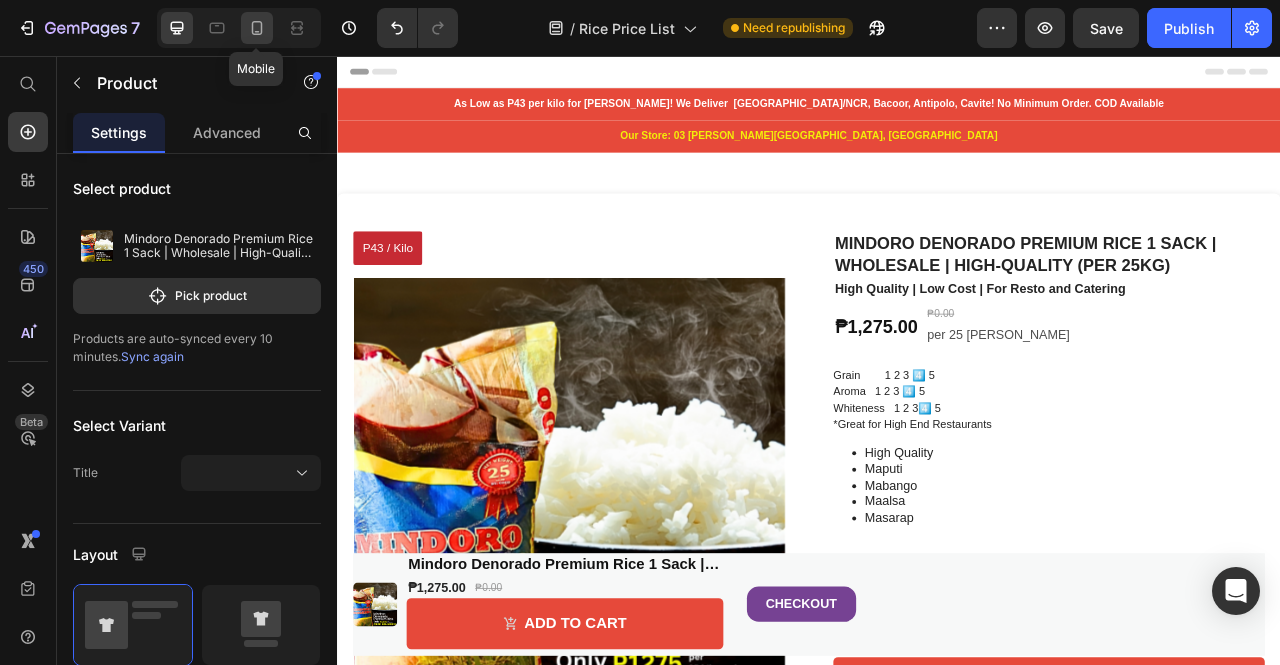 click 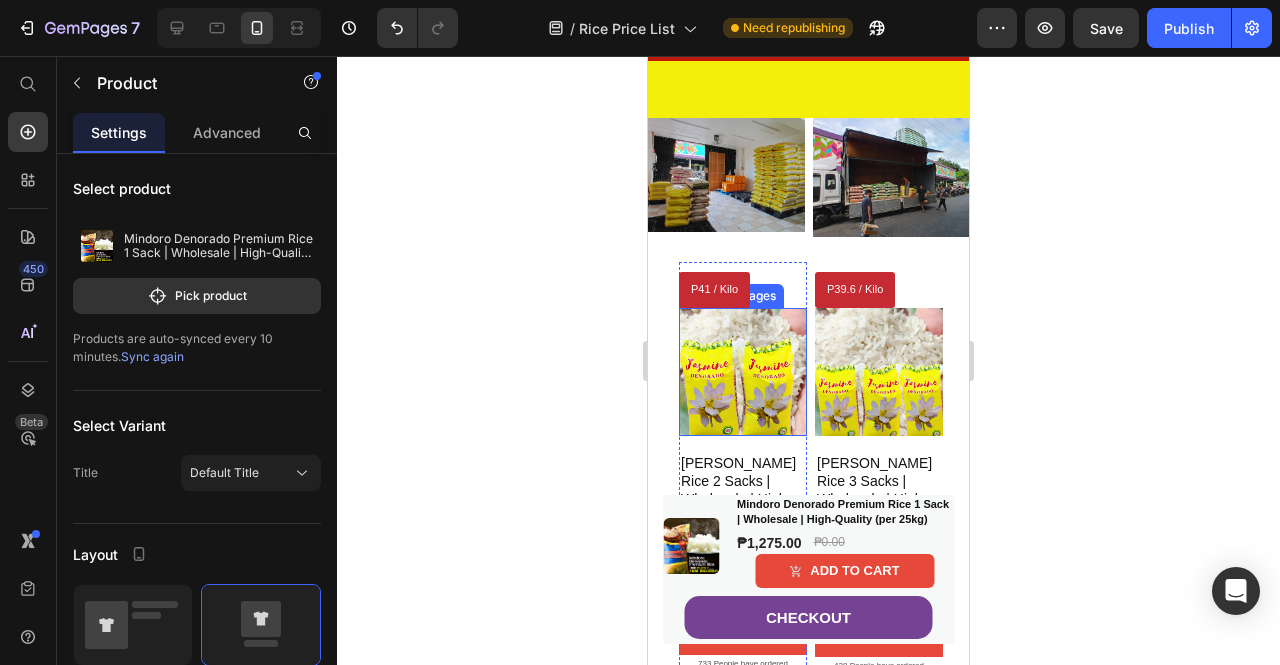scroll, scrollTop: 200, scrollLeft: 0, axis: vertical 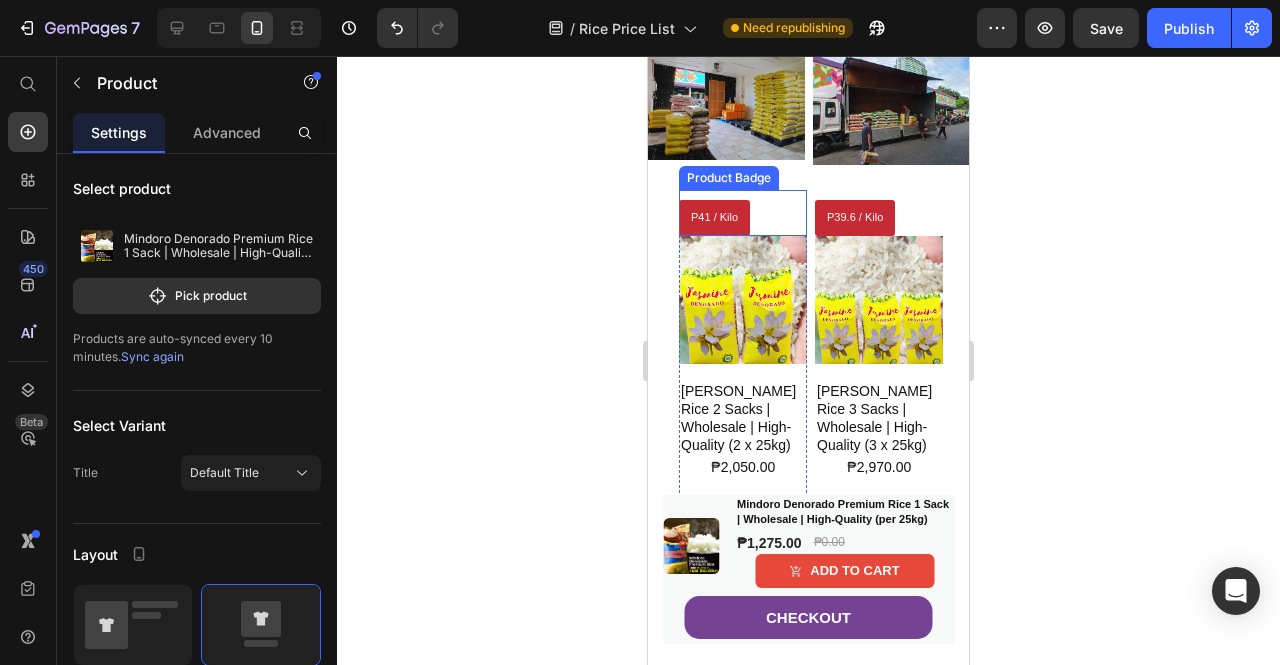 click on "P41 / Kilo" at bounding box center [743, 218] 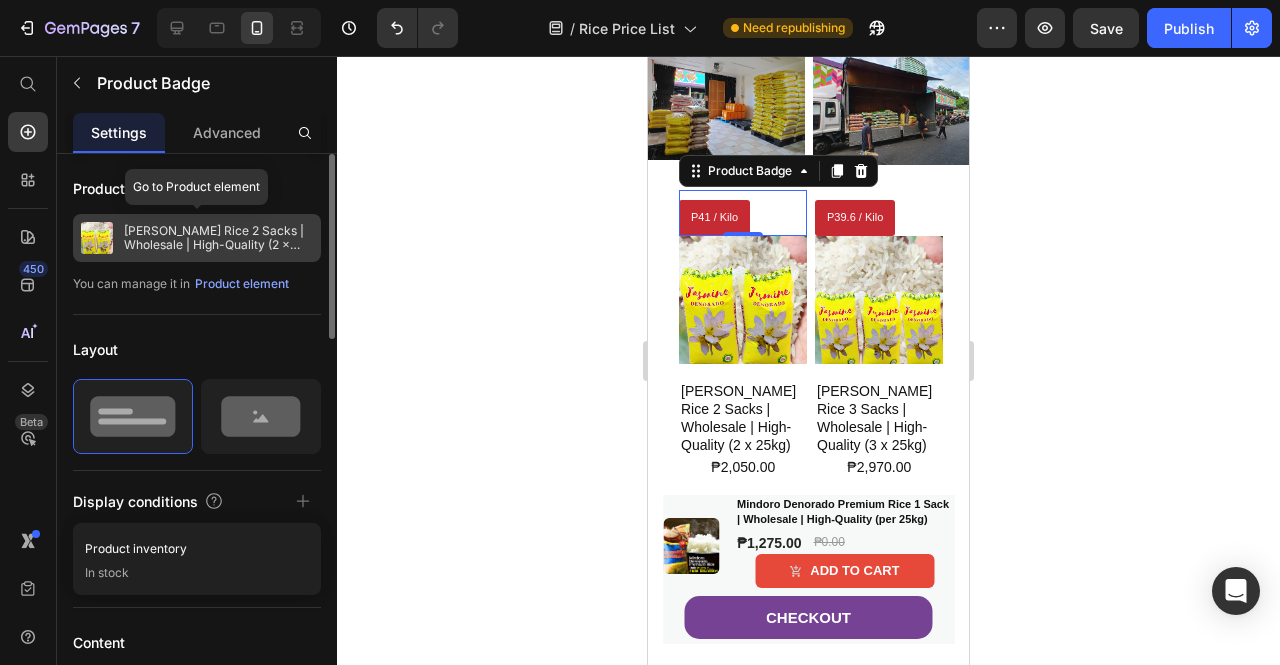 click on "[PERSON_NAME] Rice 2 Sacks | Wholesale | High-Quality (2 x 25kg)" at bounding box center [218, 238] 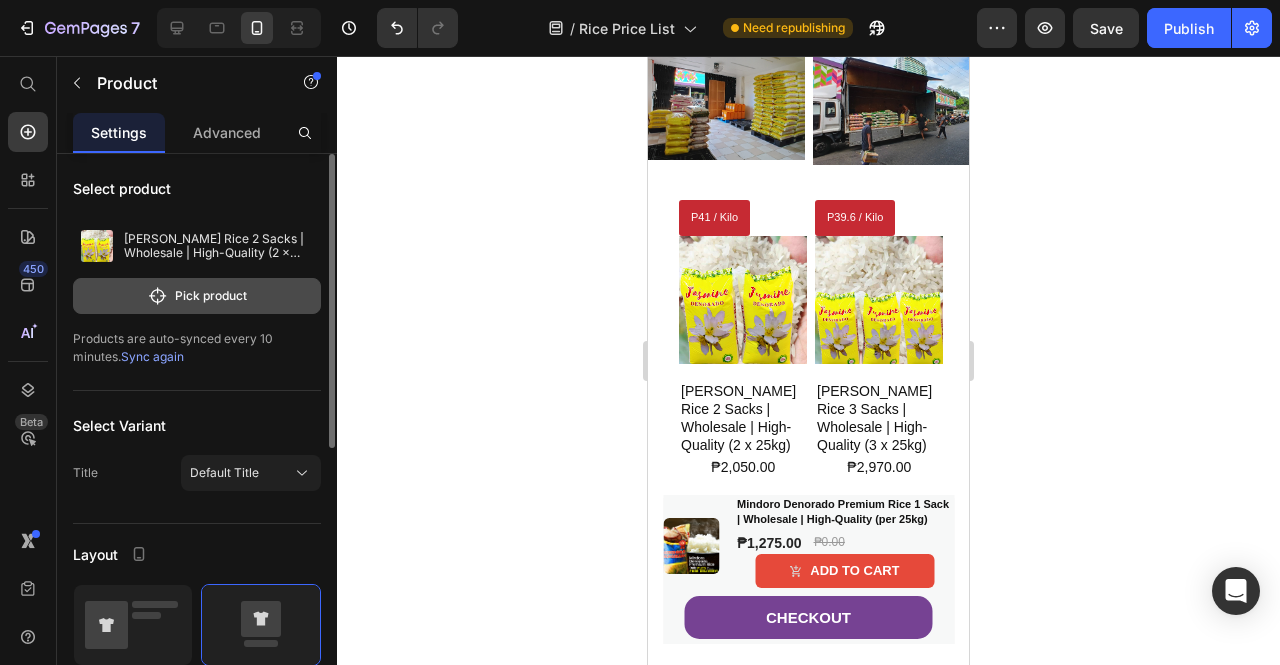 click on "Pick product" at bounding box center (197, 296) 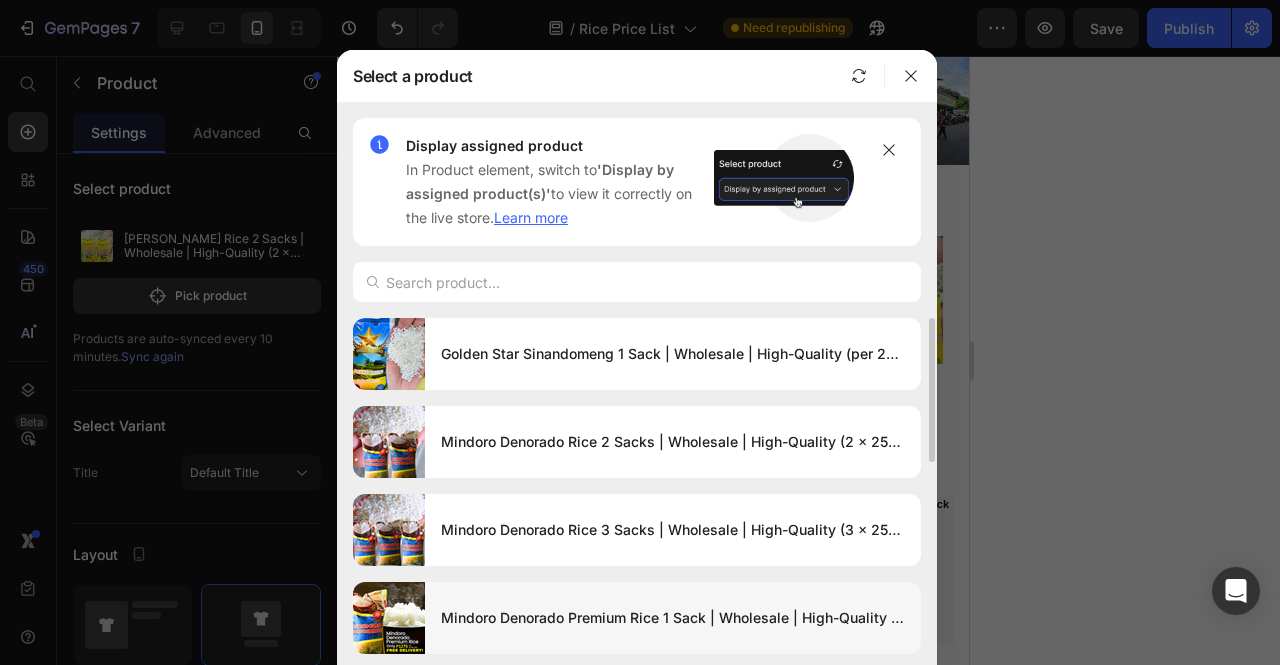 scroll, scrollTop: 200, scrollLeft: 0, axis: vertical 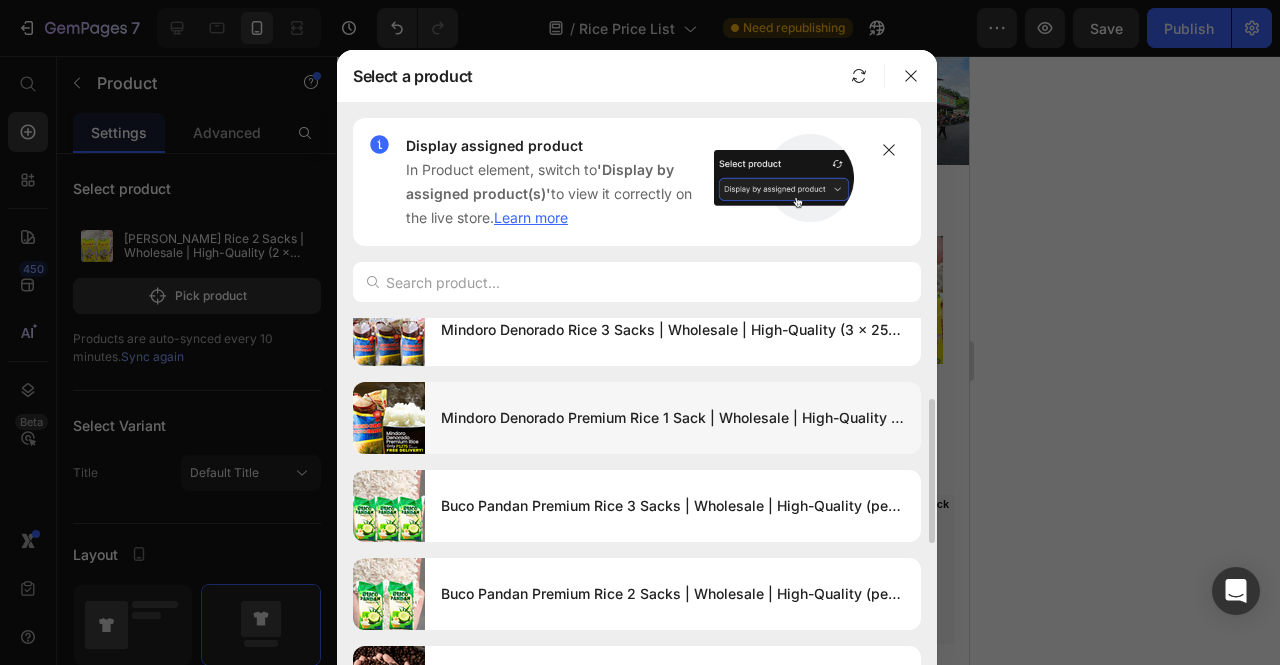 click at bounding box center (389, 418) 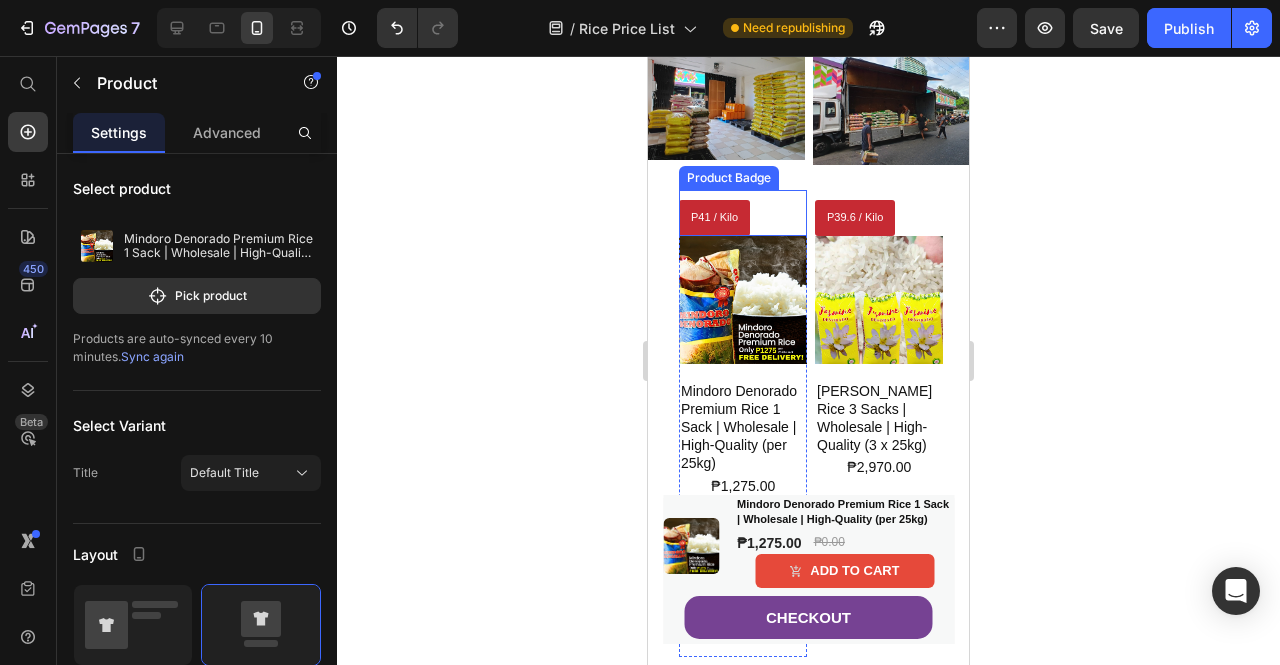 click on "P41 / Kilo" at bounding box center [714, 218] 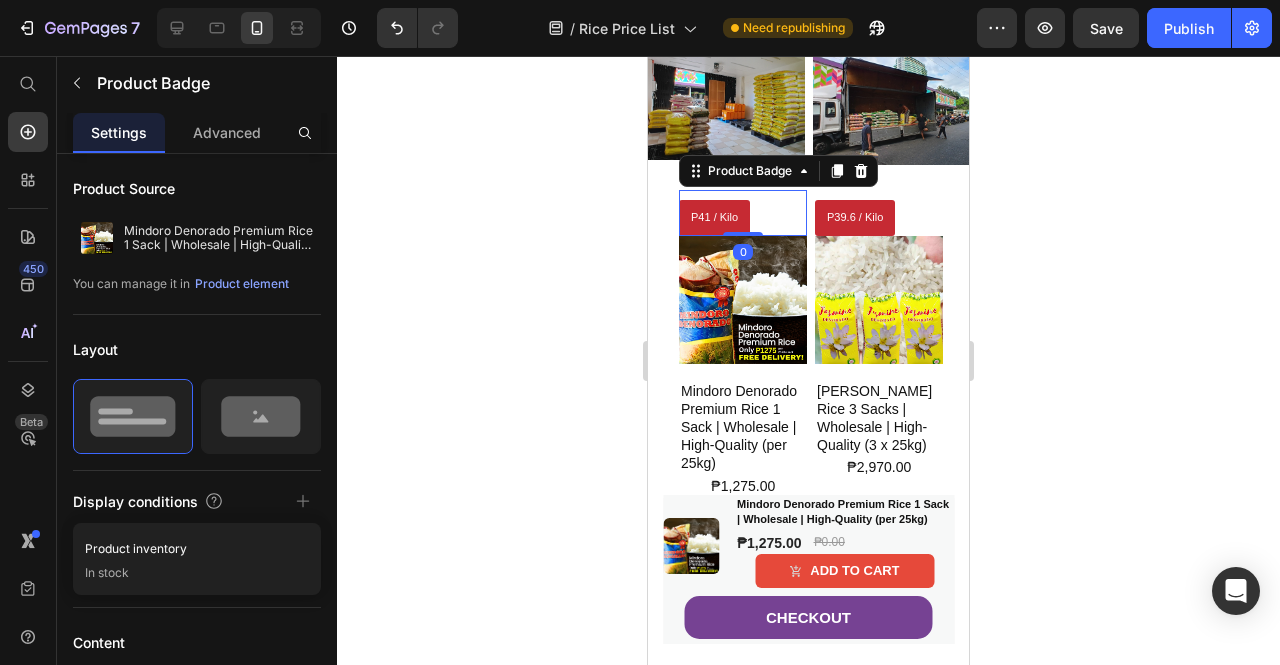 click on "P41 / Kilo" at bounding box center (714, 218) 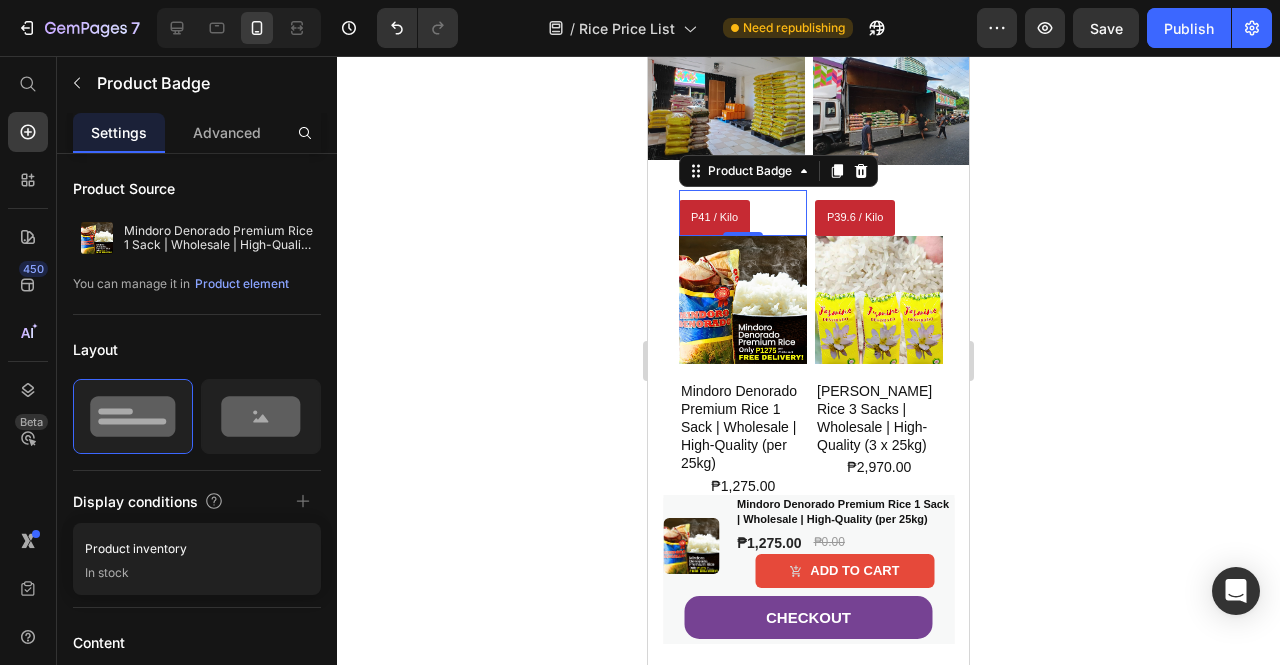 click on "P41 / Kilo" at bounding box center (714, 218) 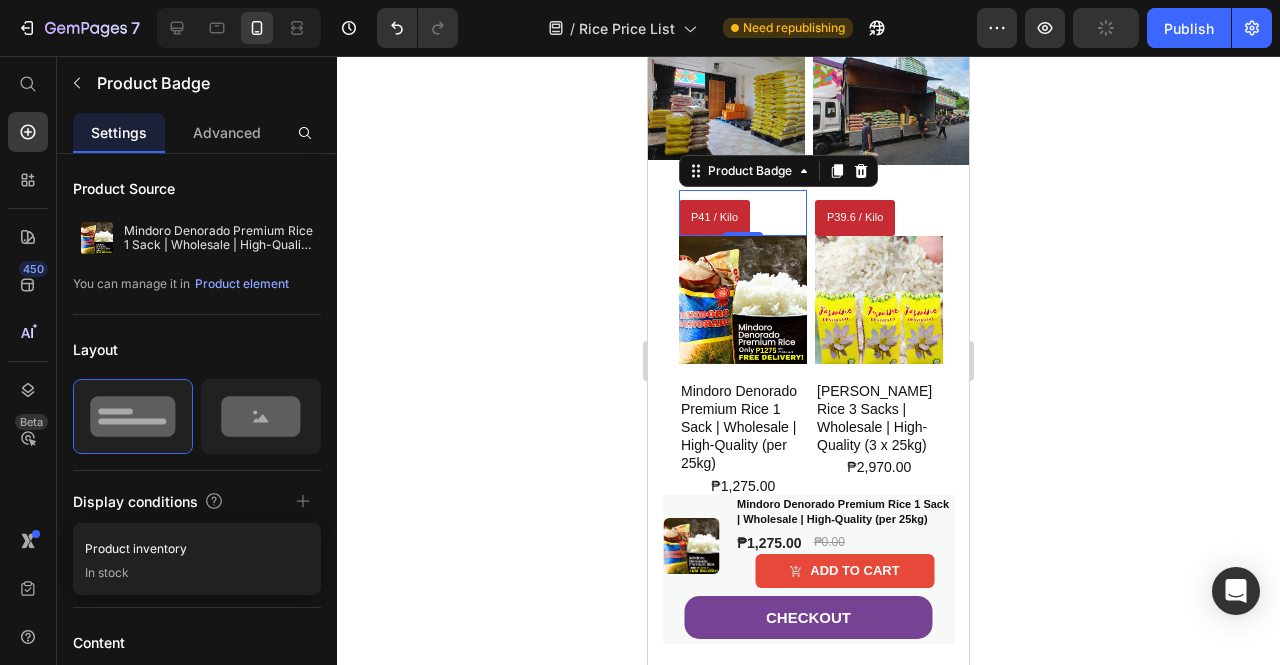 click on "P41 / Kilo" at bounding box center (714, 218) 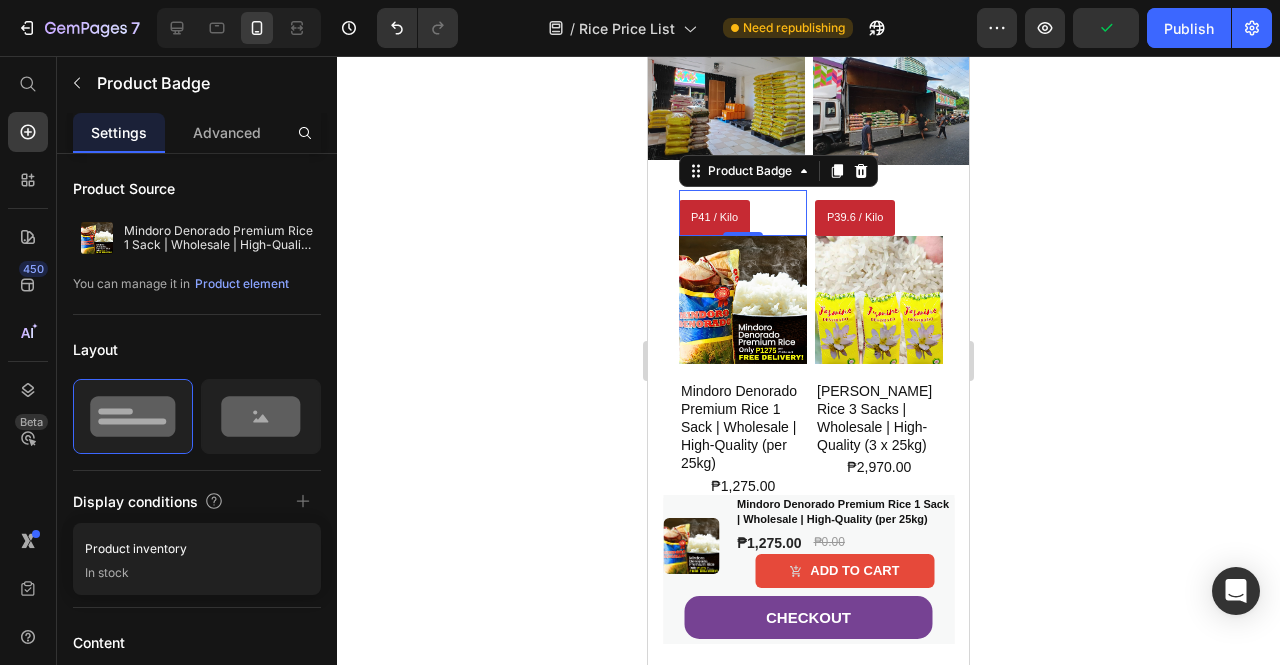 click on "P41 / Kilo" at bounding box center [714, 218] 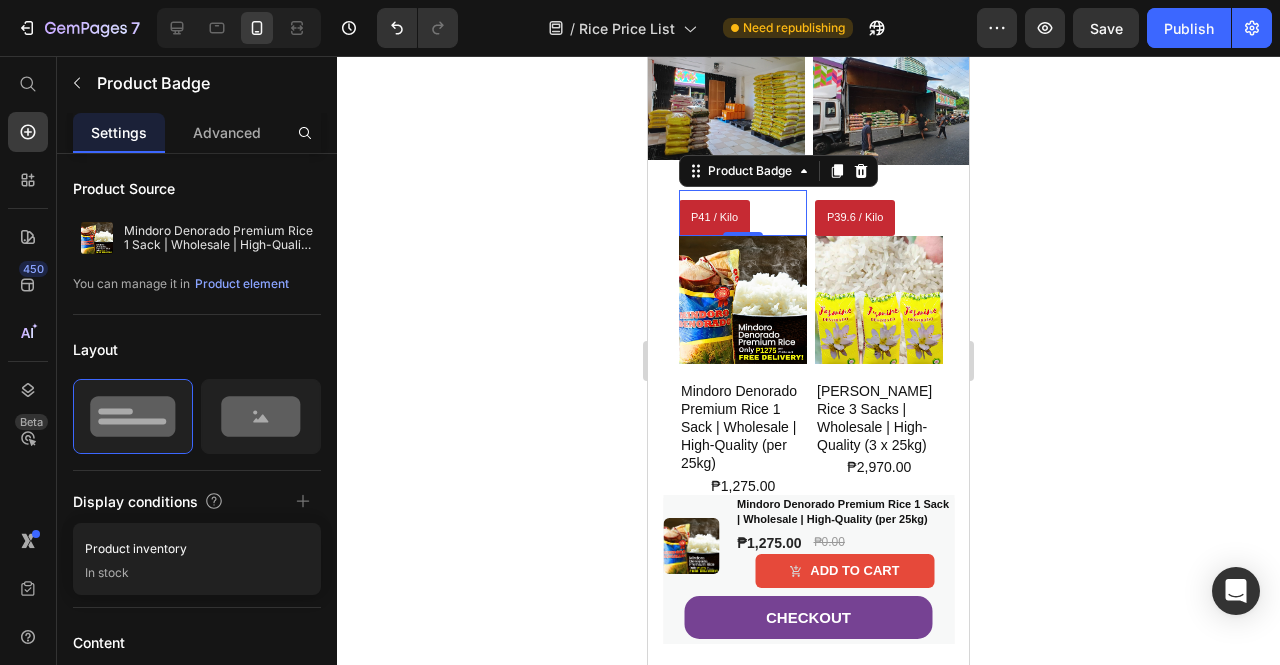 click on "P41 / Kilo" at bounding box center (714, 218) 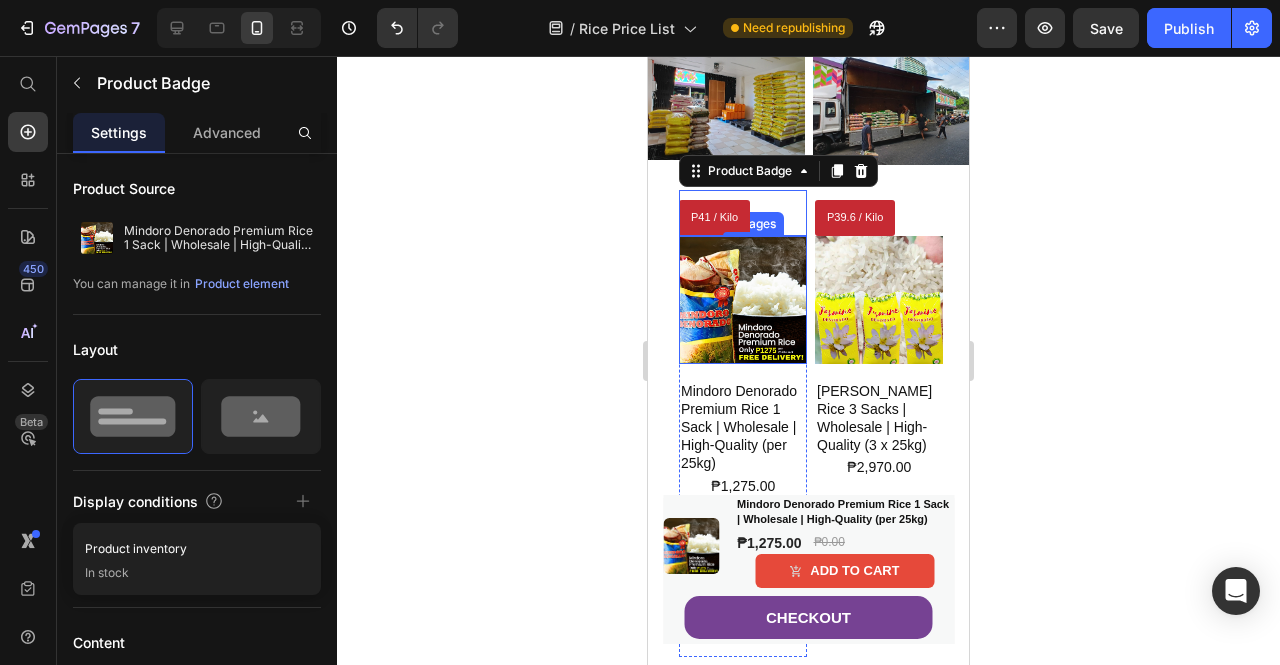 click at bounding box center (743, 300) 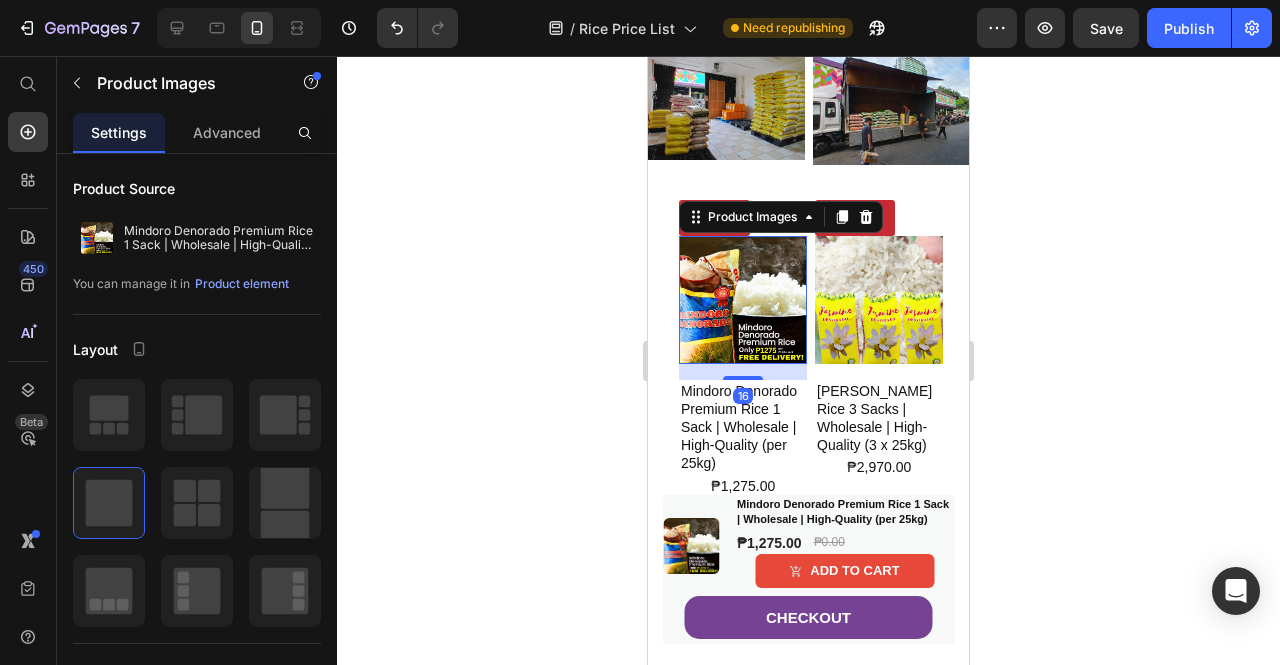 click 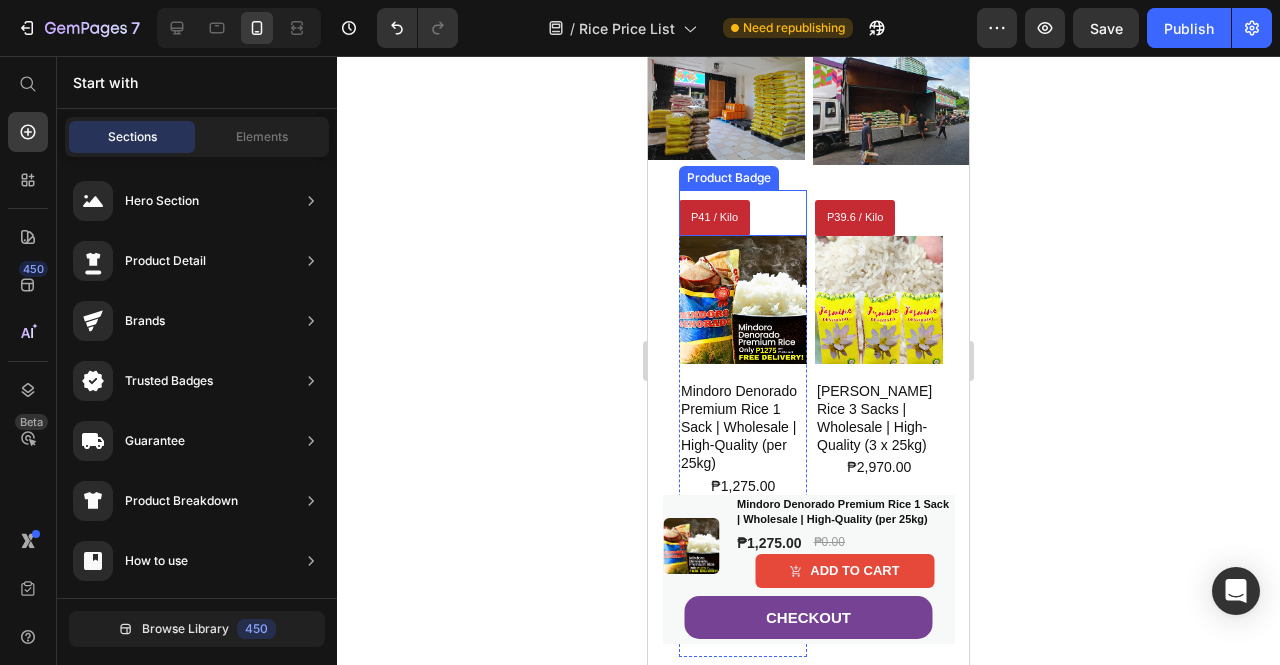 click on "P41 / Kilo" at bounding box center [714, 218] 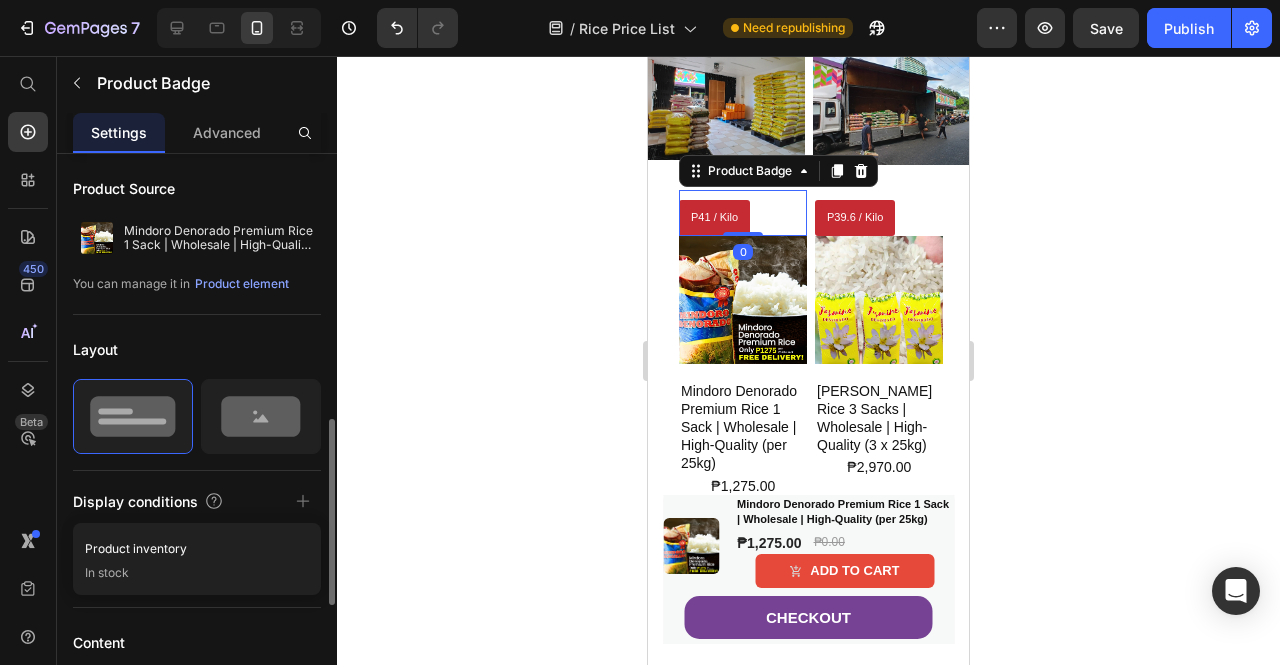 scroll, scrollTop: 200, scrollLeft: 0, axis: vertical 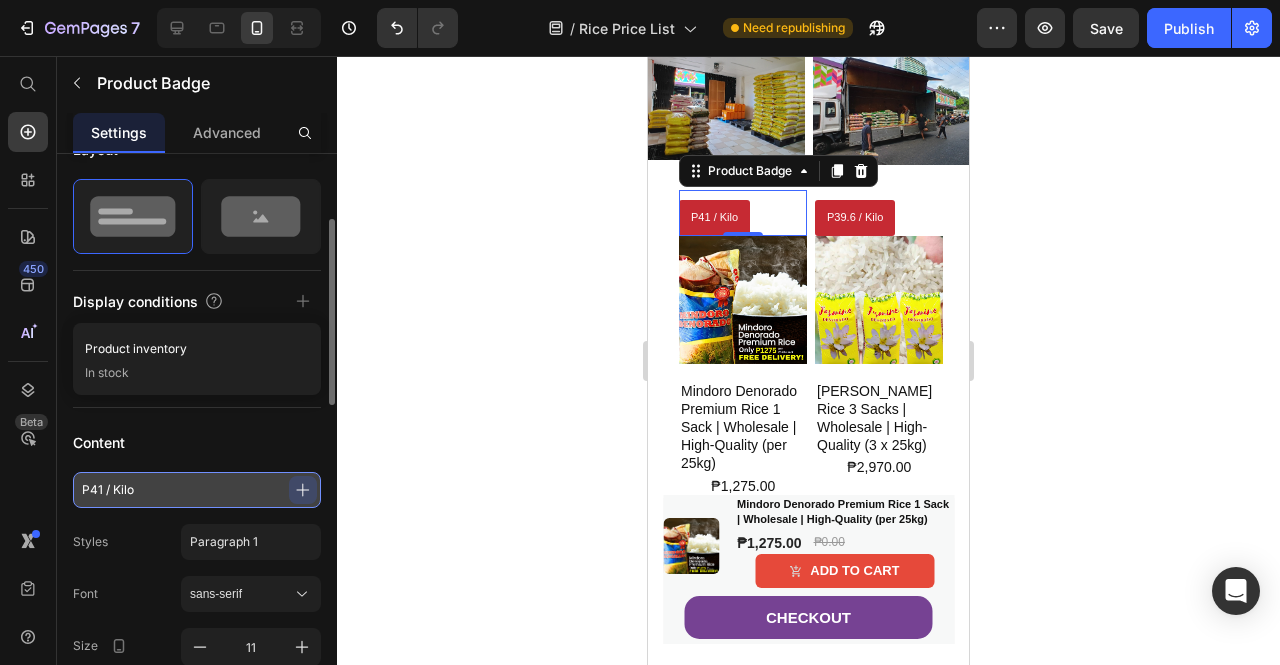 click on "P41 / Kilo" at bounding box center [197, 490] 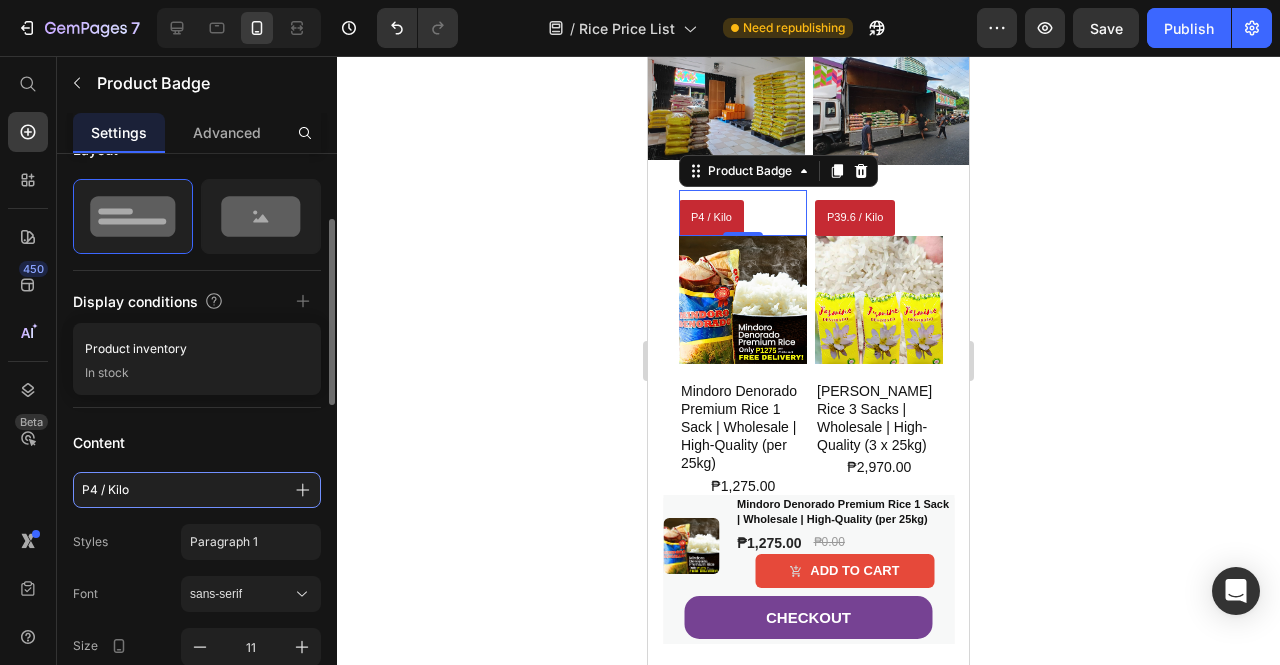 type on "P47 / Kilo" 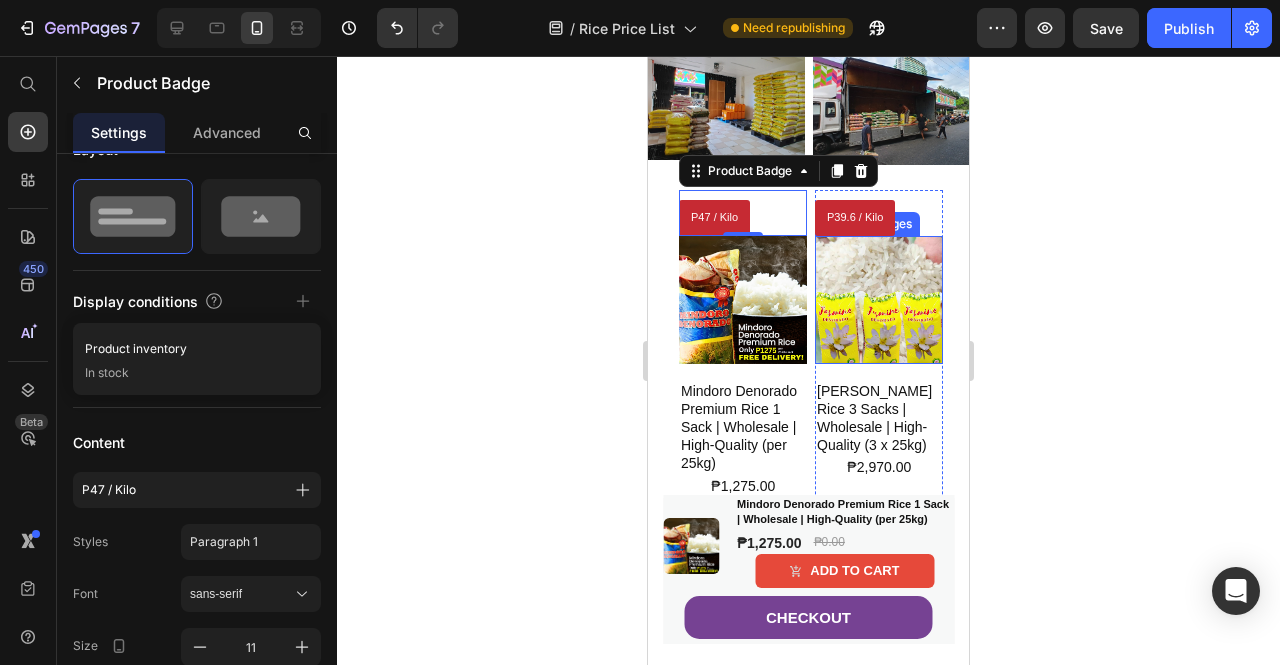 click at bounding box center (879, 300) 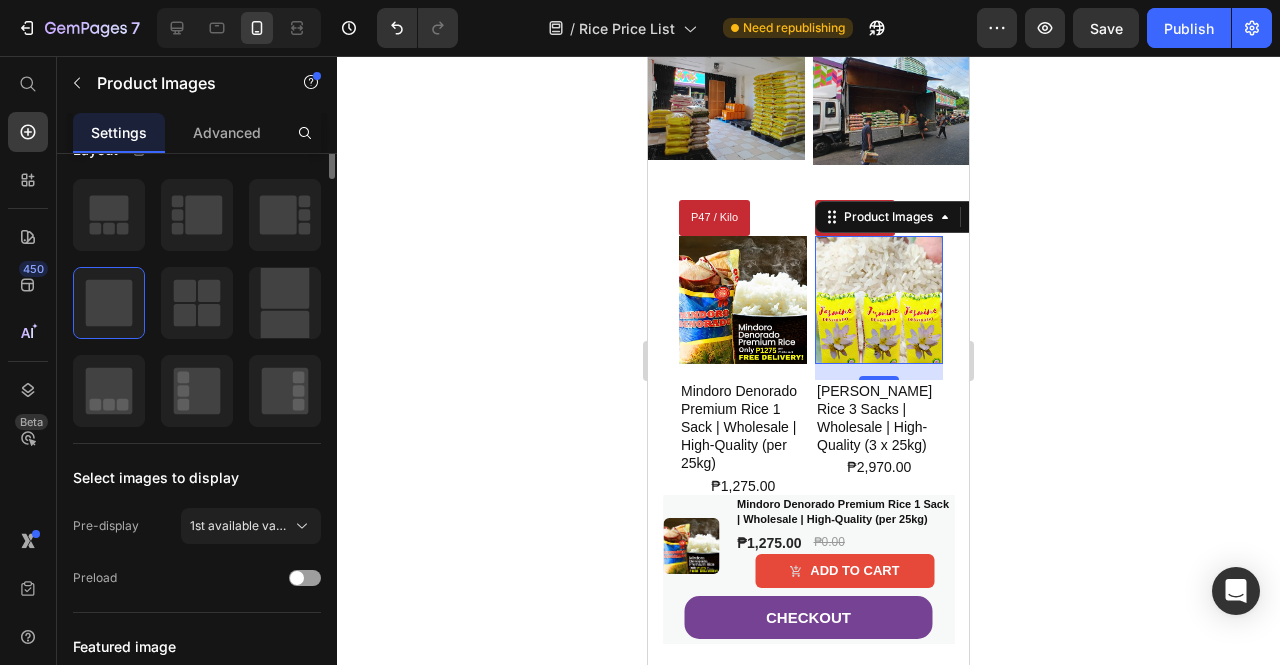 scroll, scrollTop: 0, scrollLeft: 0, axis: both 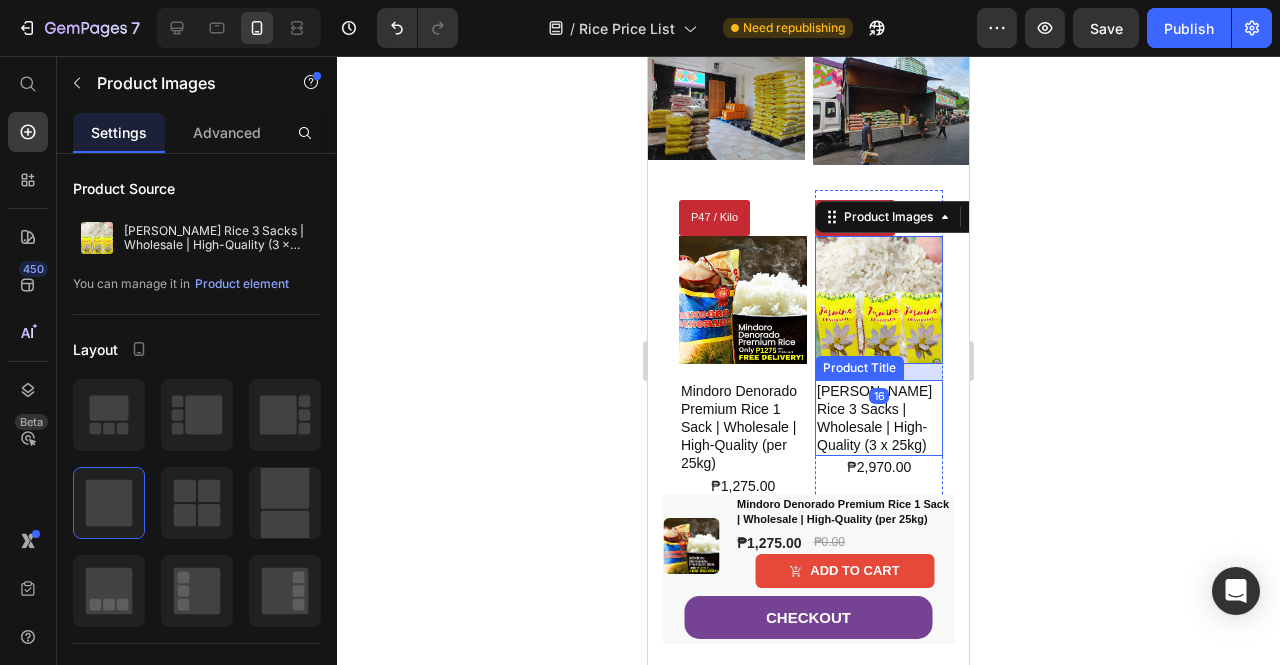 click on "[PERSON_NAME] Rice 3 Sacks | Wholesale | High-Quality (3 x 25kg)" at bounding box center [879, 418] 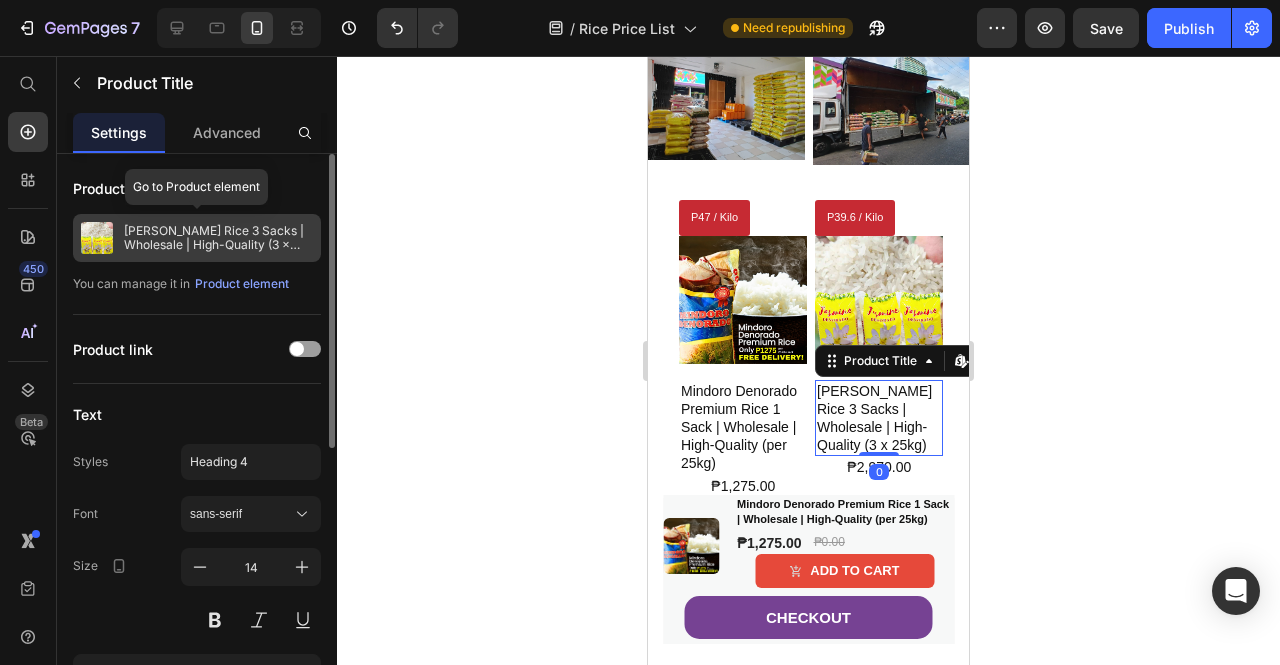 click on "[PERSON_NAME] Rice 3 Sacks | Wholesale | High-Quality (3 x 25kg)" at bounding box center (218, 238) 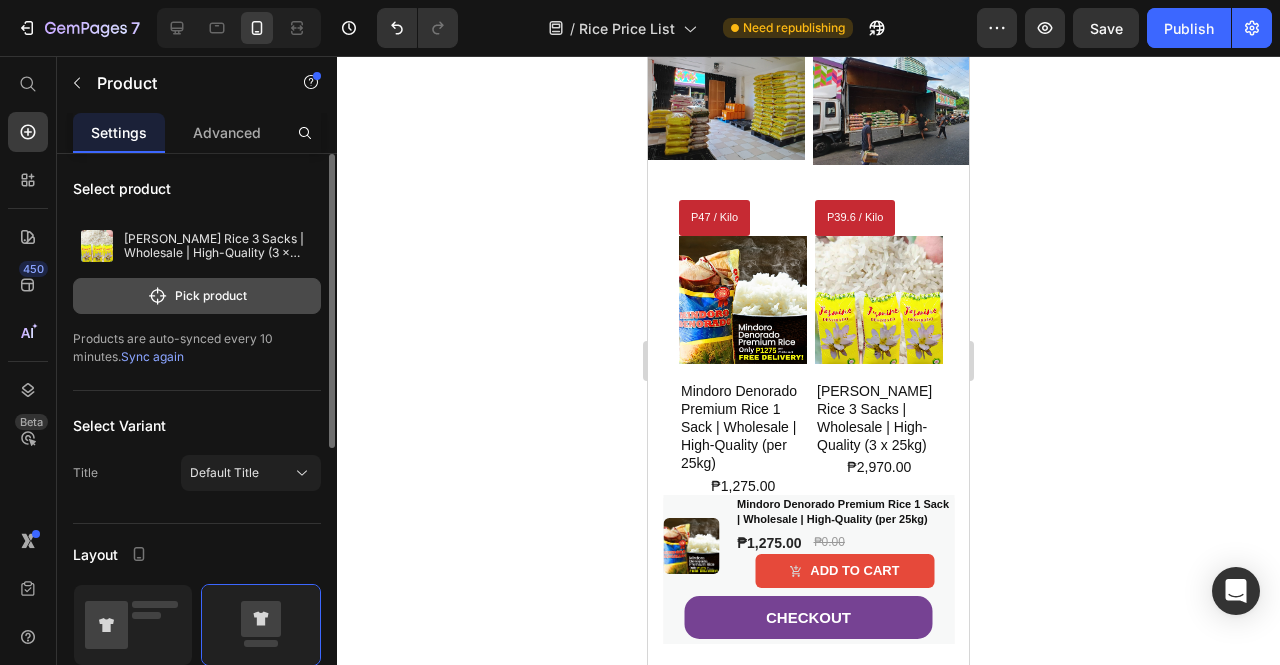 click on "Pick product" 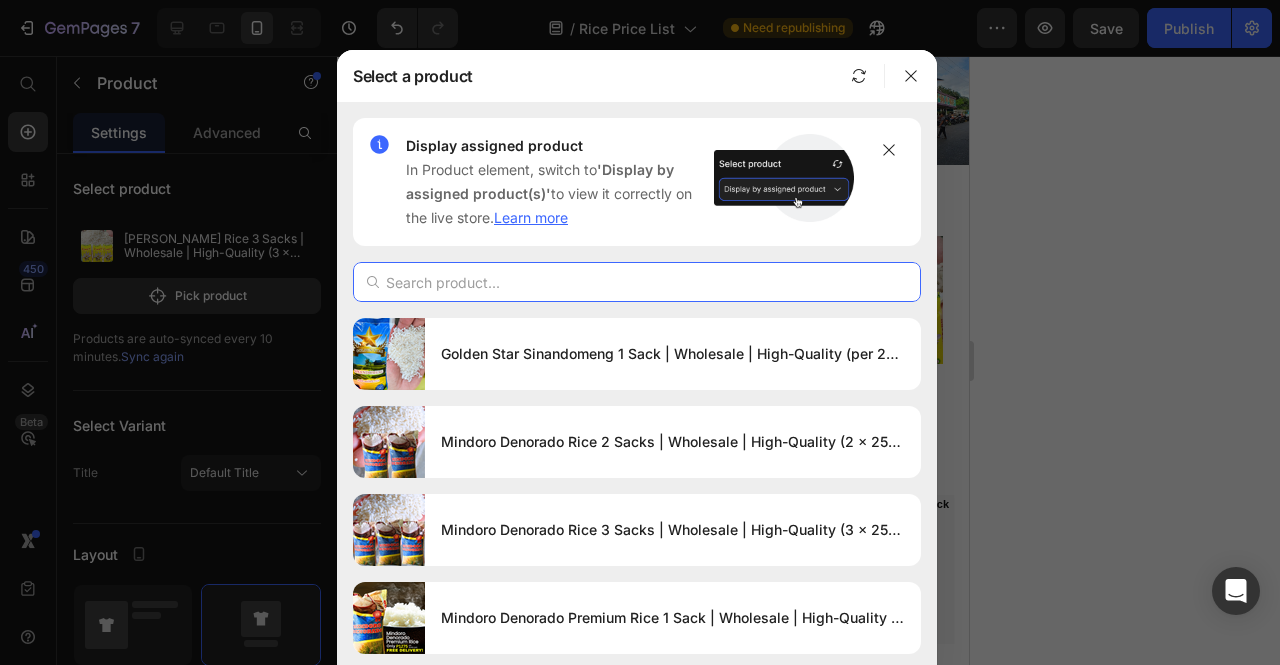 click at bounding box center [637, 282] 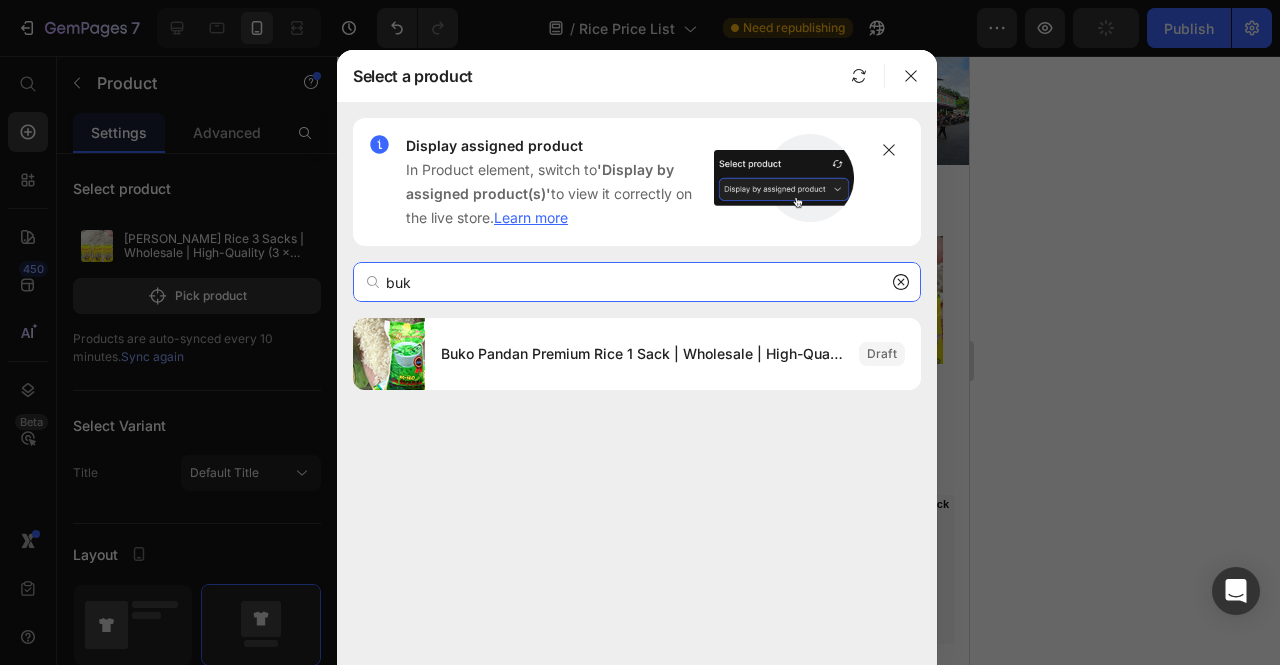 click on "buk" at bounding box center (637, 282) 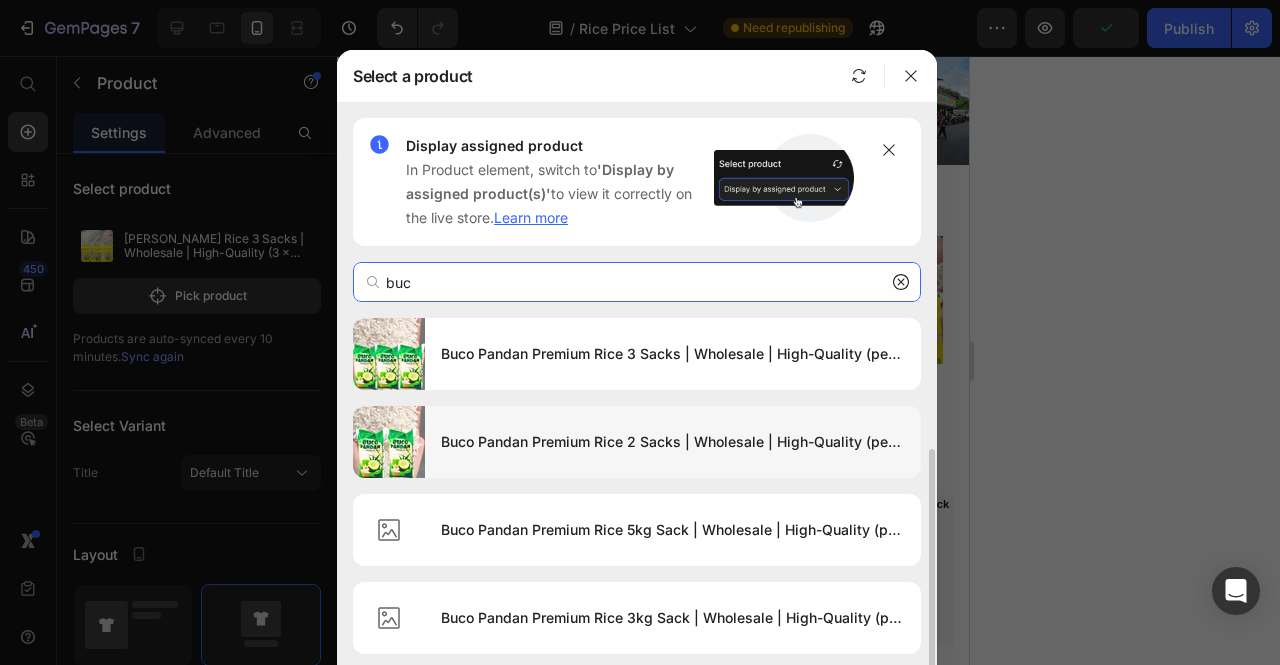 scroll, scrollTop: 71, scrollLeft: 0, axis: vertical 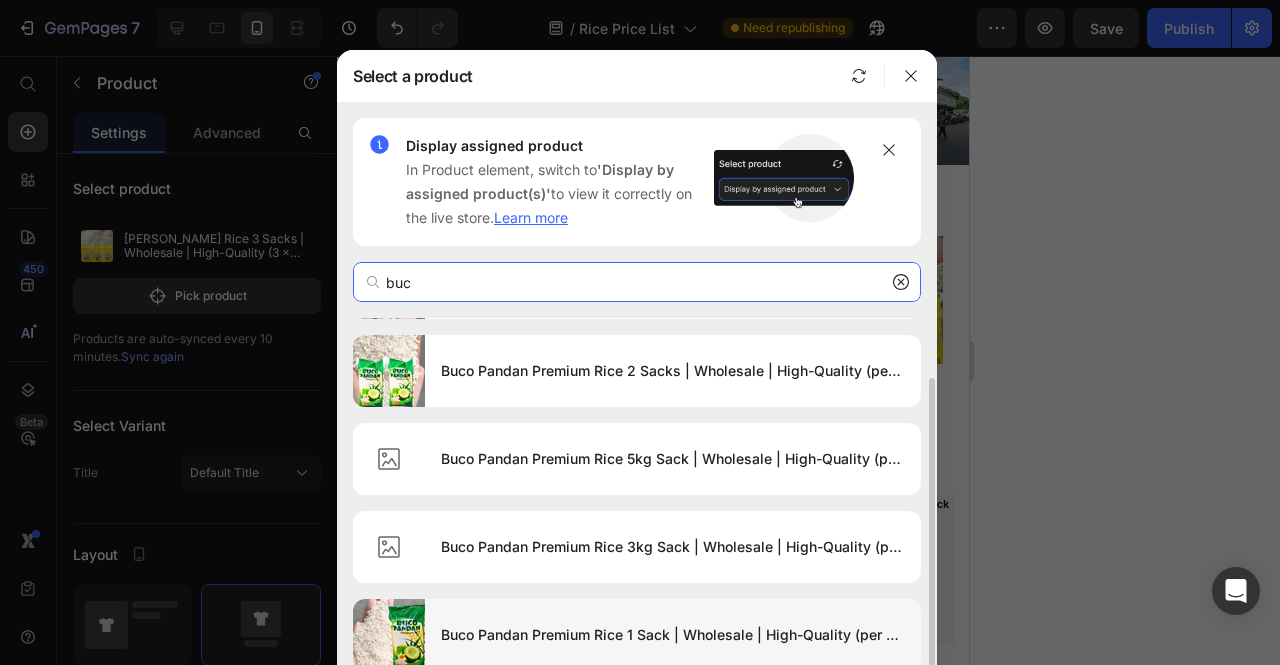 type on "buc" 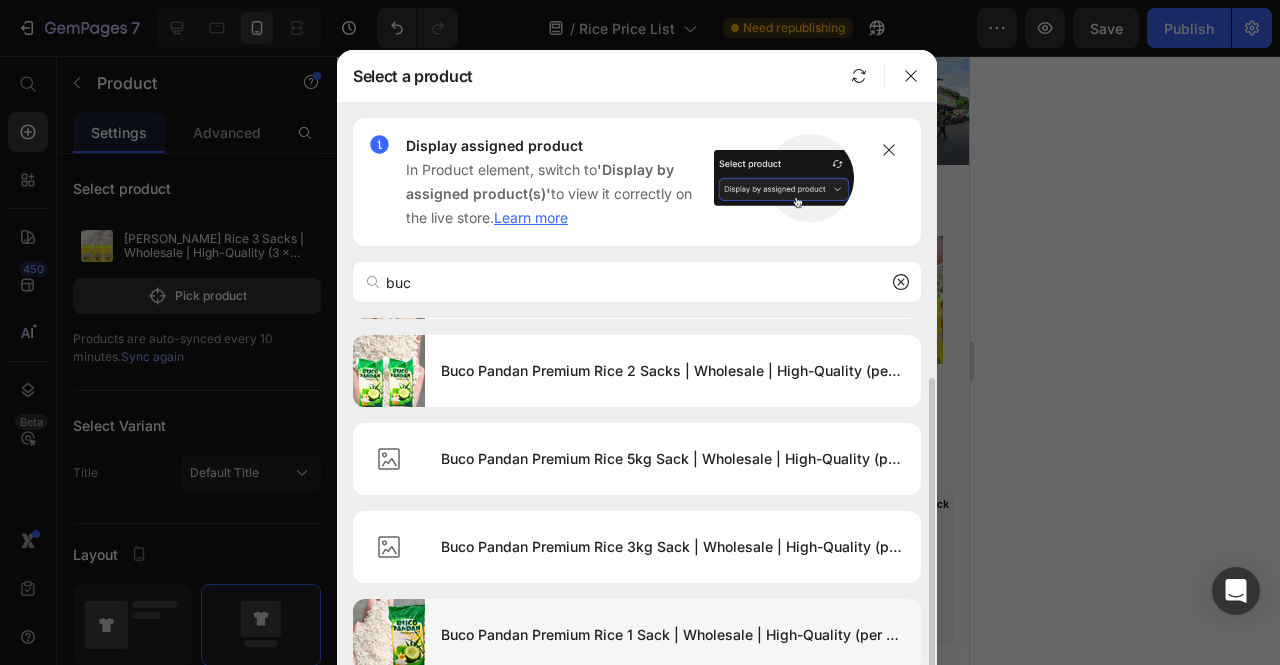 click at bounding box center [389, 635] 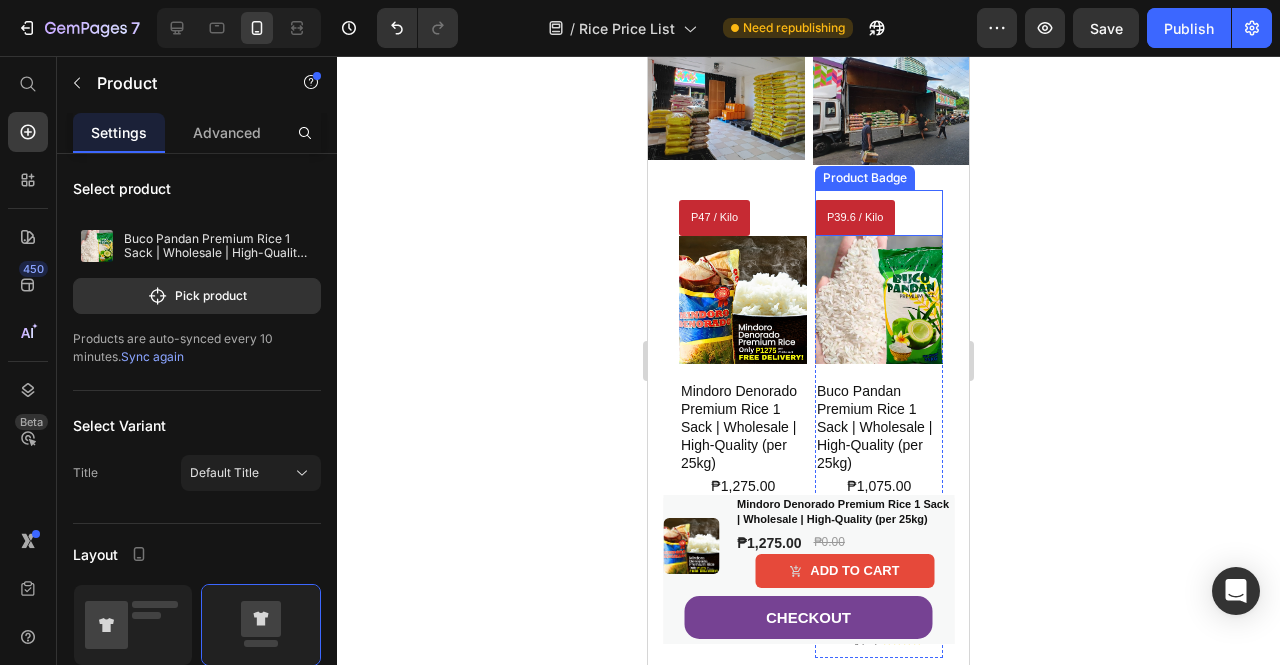 click on "P39.6 / Kilo" at bounding box center [855, 218] 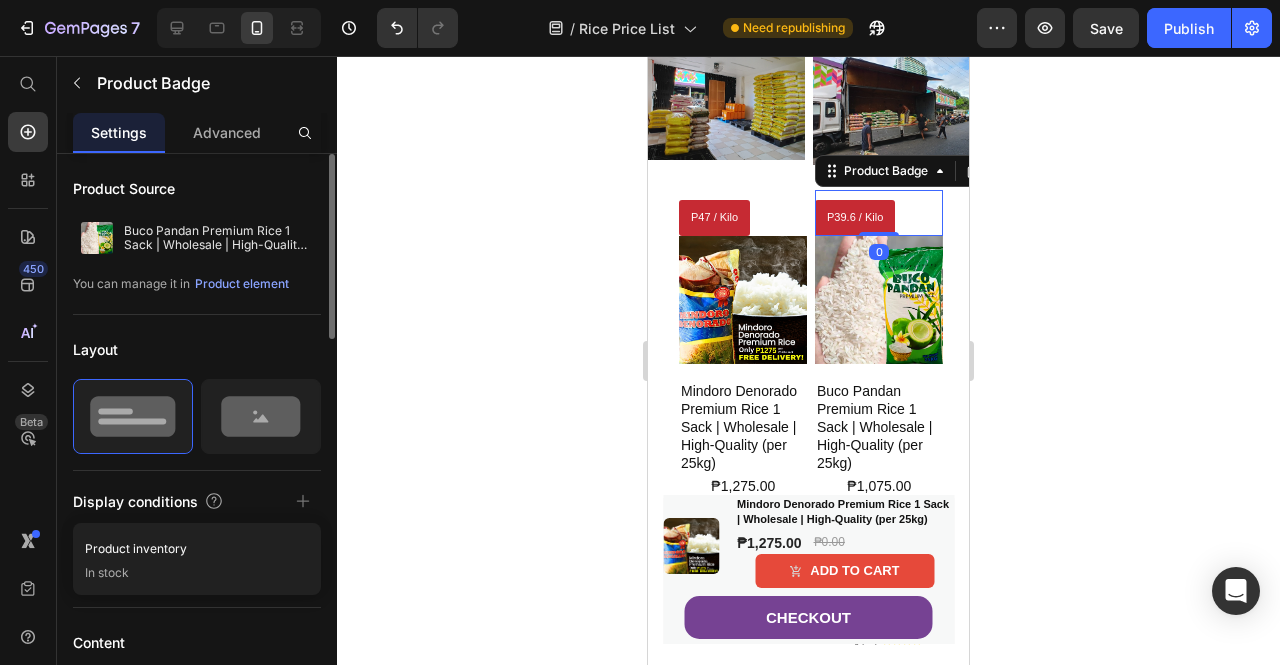 scroll, scrollTop: 400, scrollLeft: 0, axis: vertical 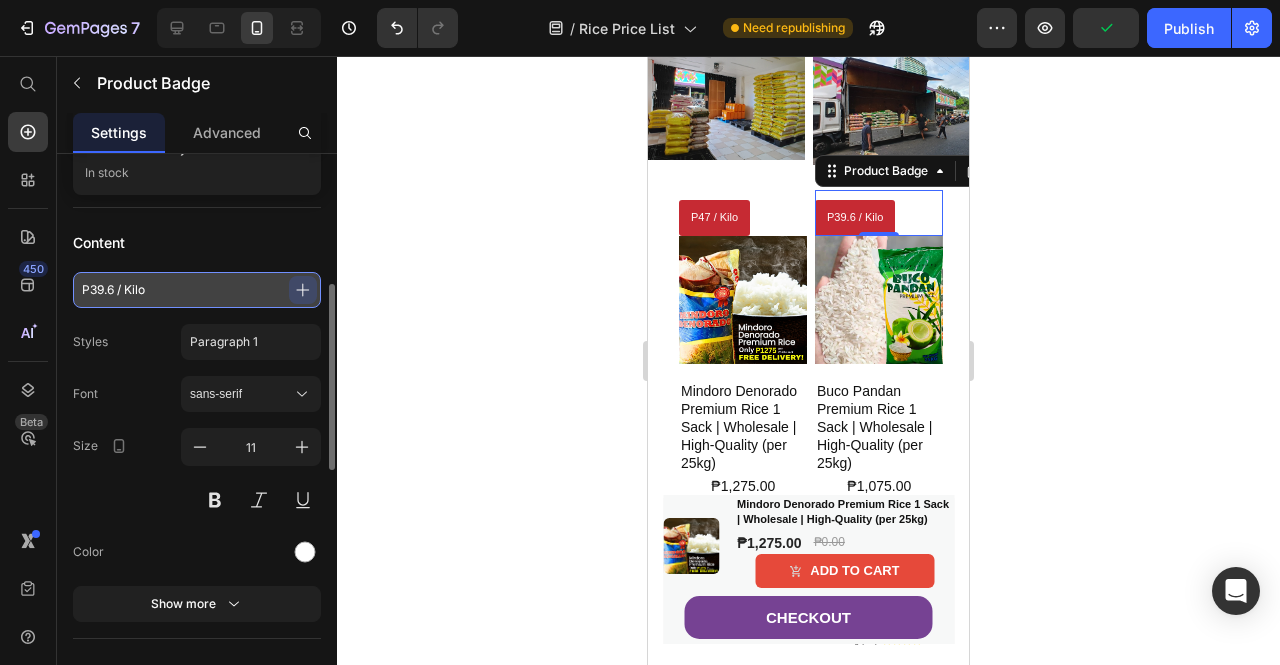 click on "P39.6 / Kilo" at bounding box center (197, 290) 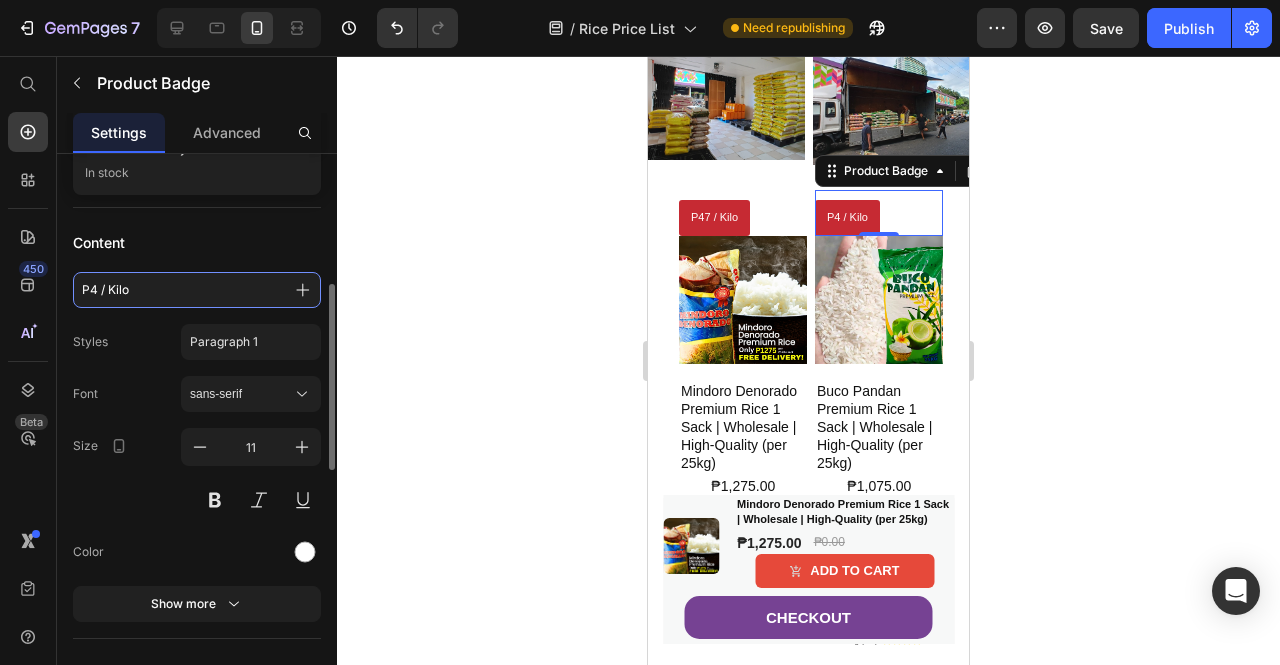 type on "P43 / Kilo" 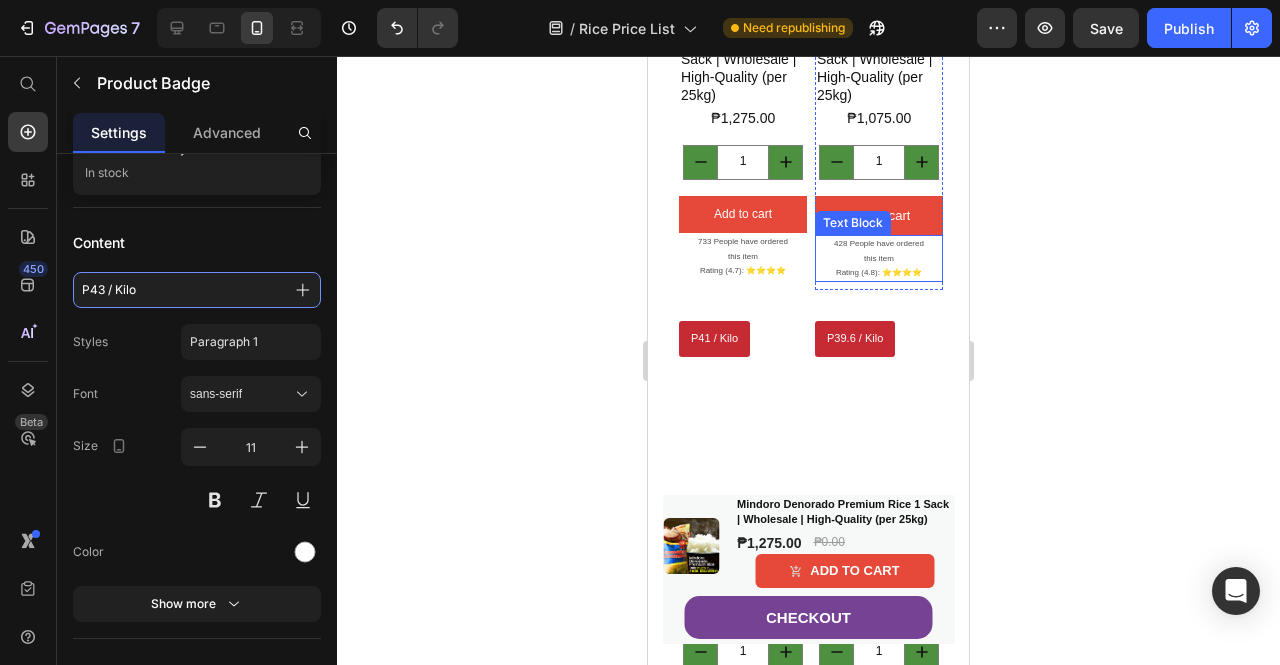 scroll, scrollTop: 600, scrollLeft: 0, axis: vertical 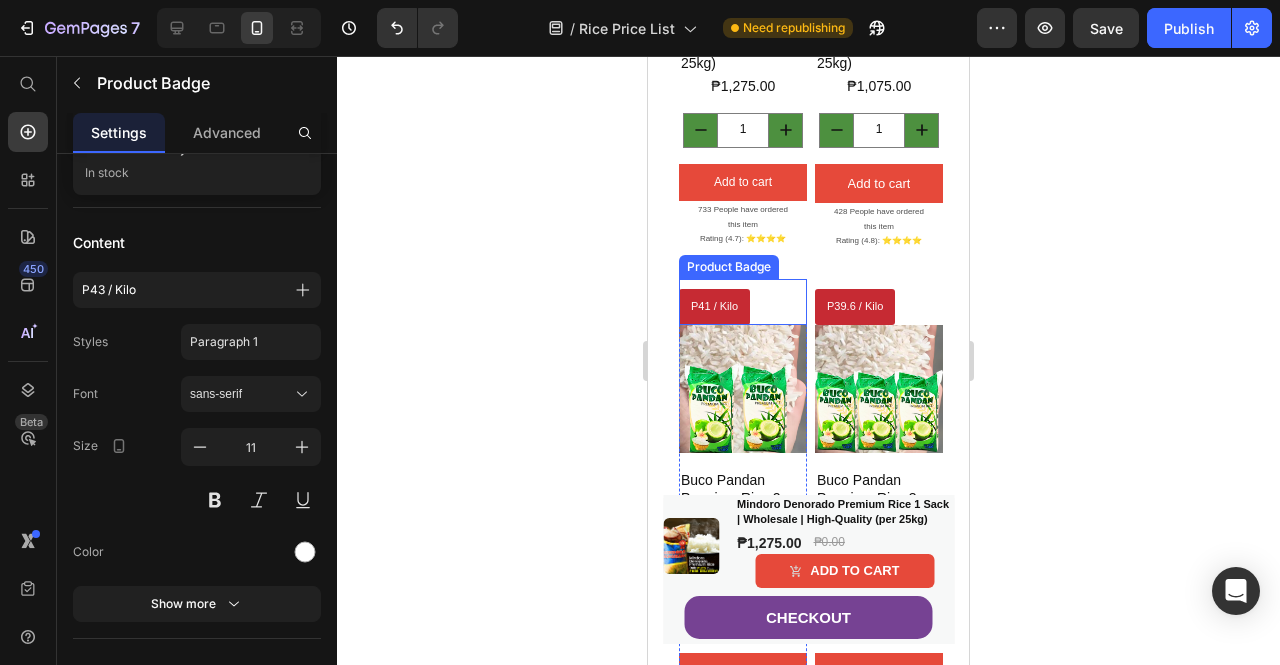 click on "P41 / Kilo" at bounding box center (743, 307) 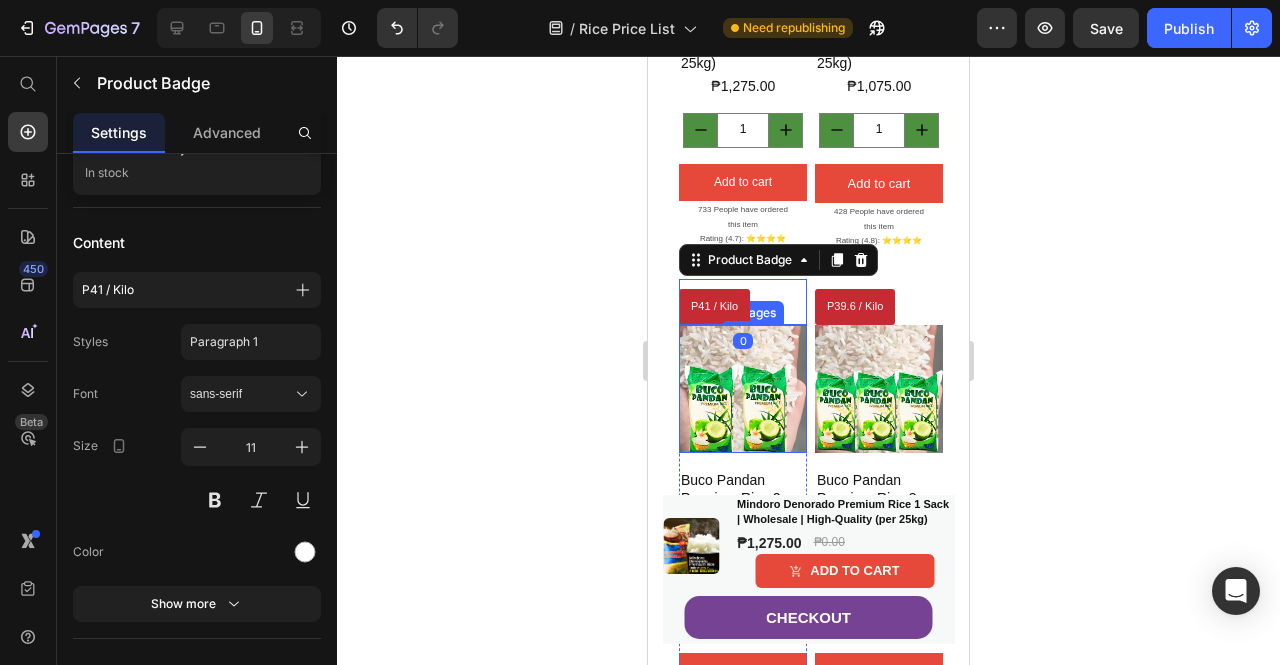 click at bounding box center [743, 389] 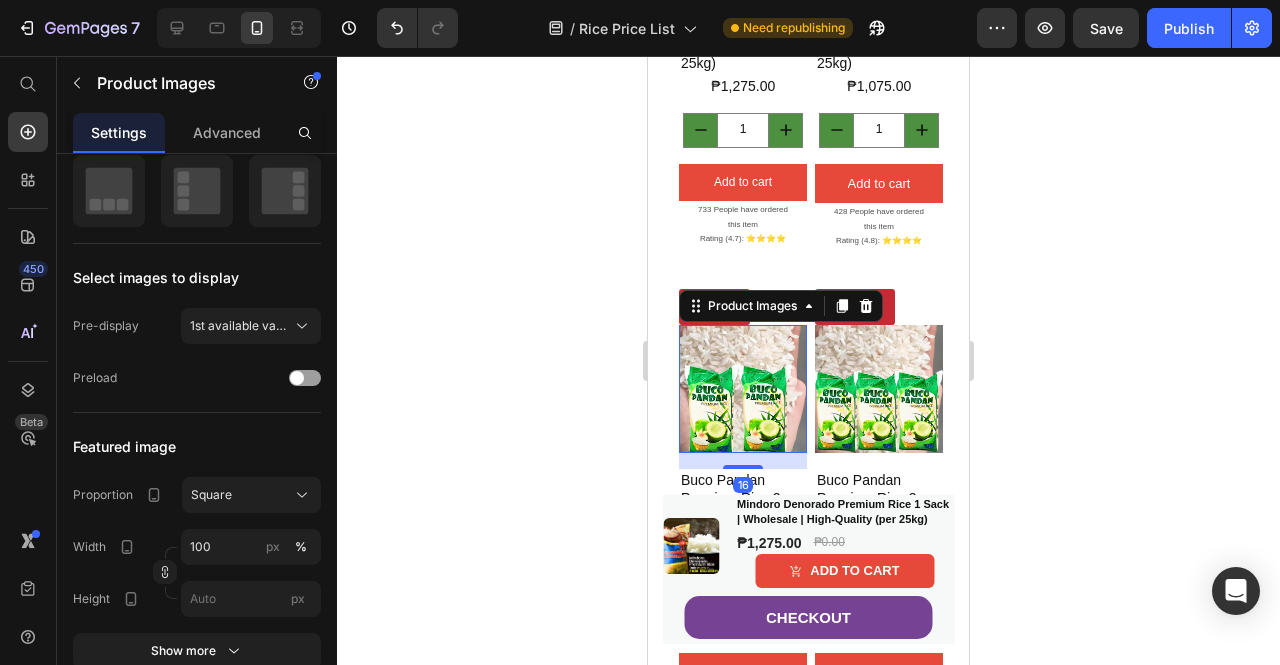 scroll, scrollTop: 0, scrollLeft: 0, axis: both 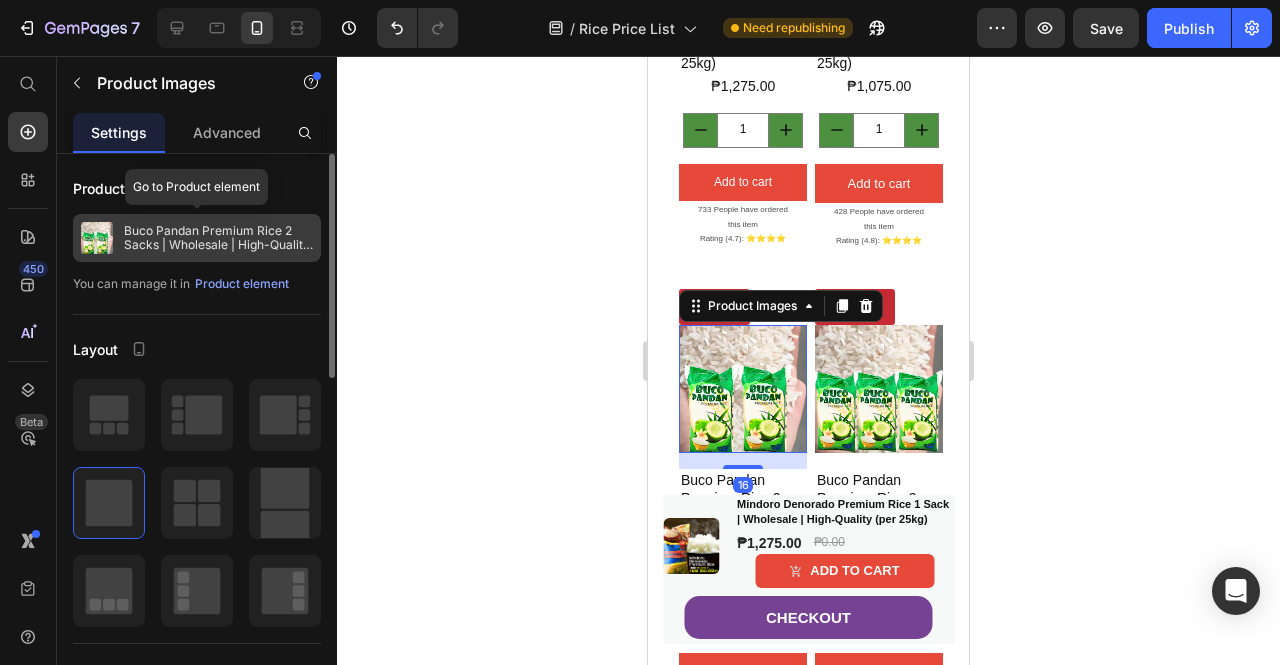 click on "Buco Pandan Premium Rice 2 Sacks | Wholesale | High-Quality (per 2x25kg)" at bounding box center (218, 238) 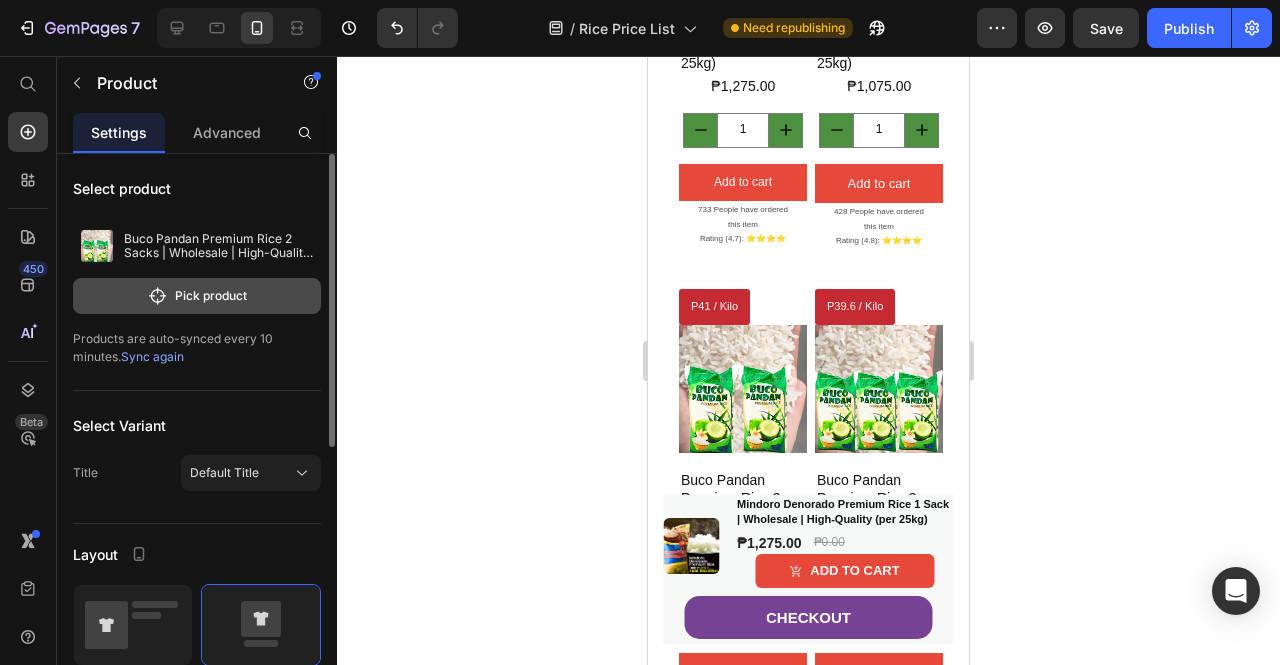 click on "Pick product" at bounding box center [197, 296] 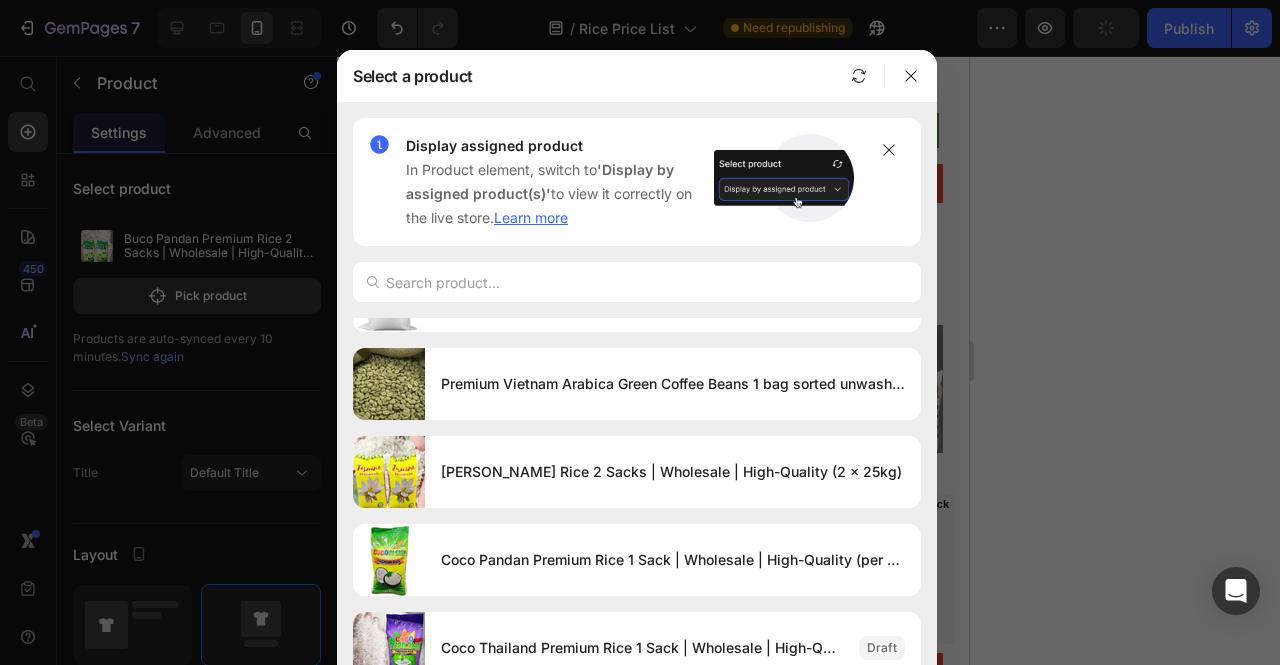 scroll, scrollTop: 1768, scrollLeft: 0, axis: vertical 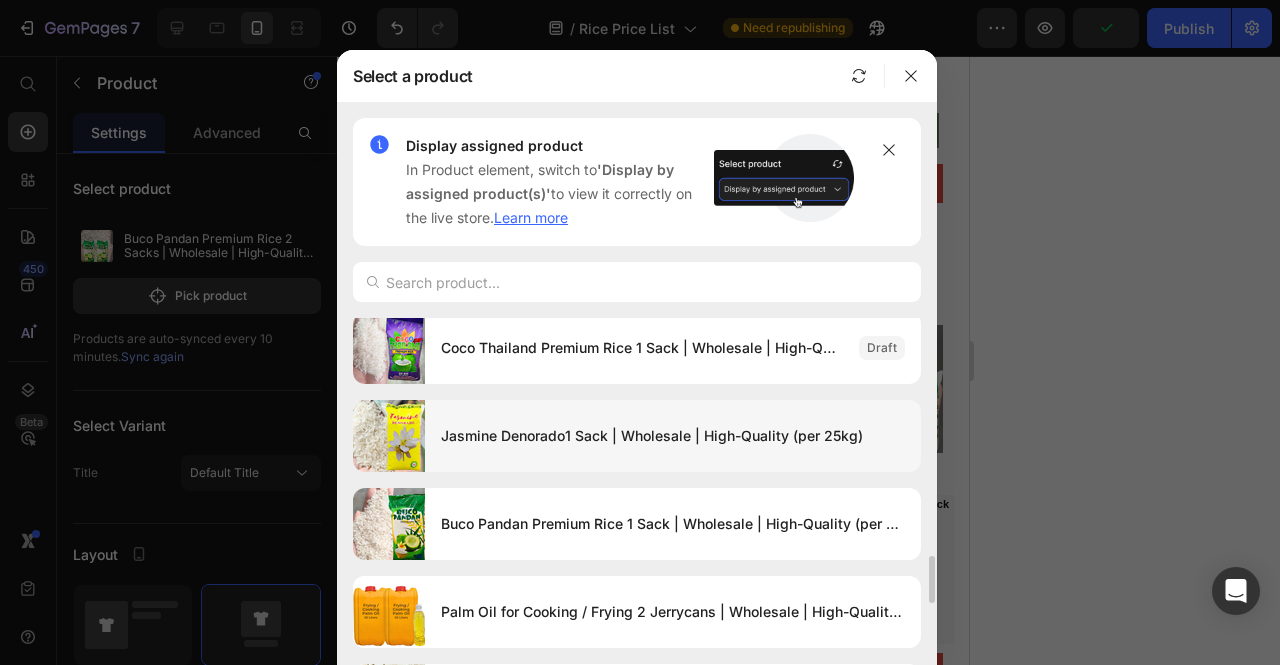 click on "Jasmine Denorado1 Sack | Wholesale | High-Quality (per 25kg)" at bounding box center (673, 436) 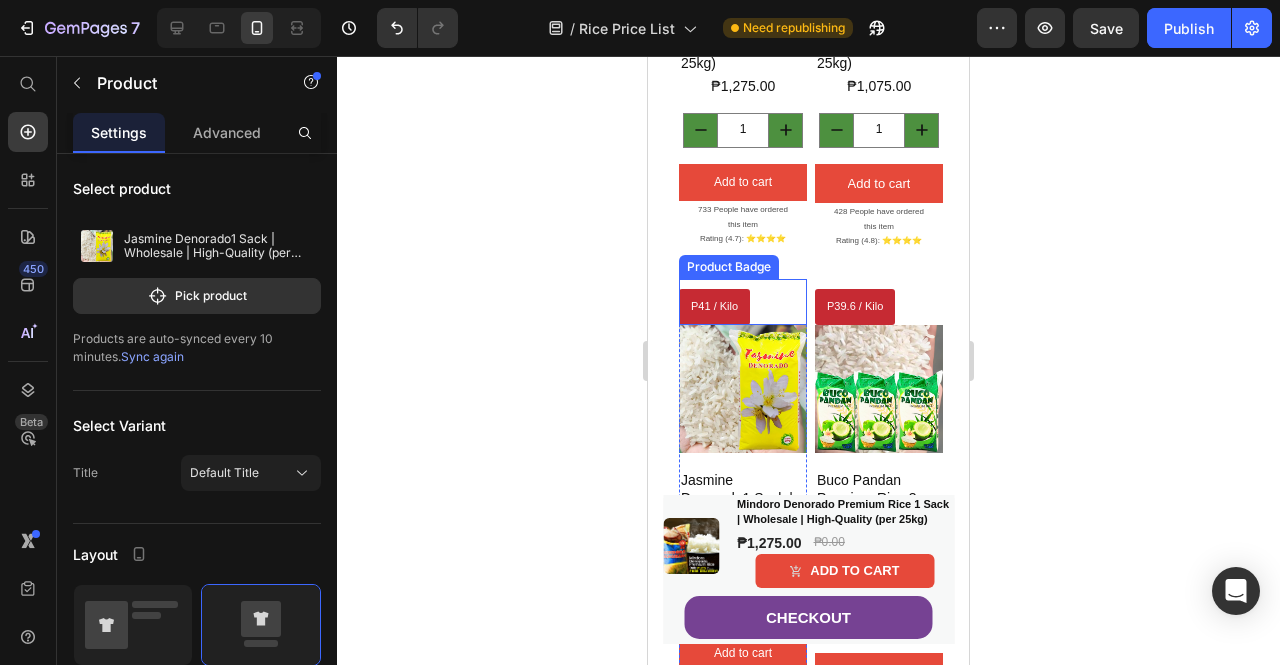 click on "P41 / Kilo" at bounding box center [714, 307] 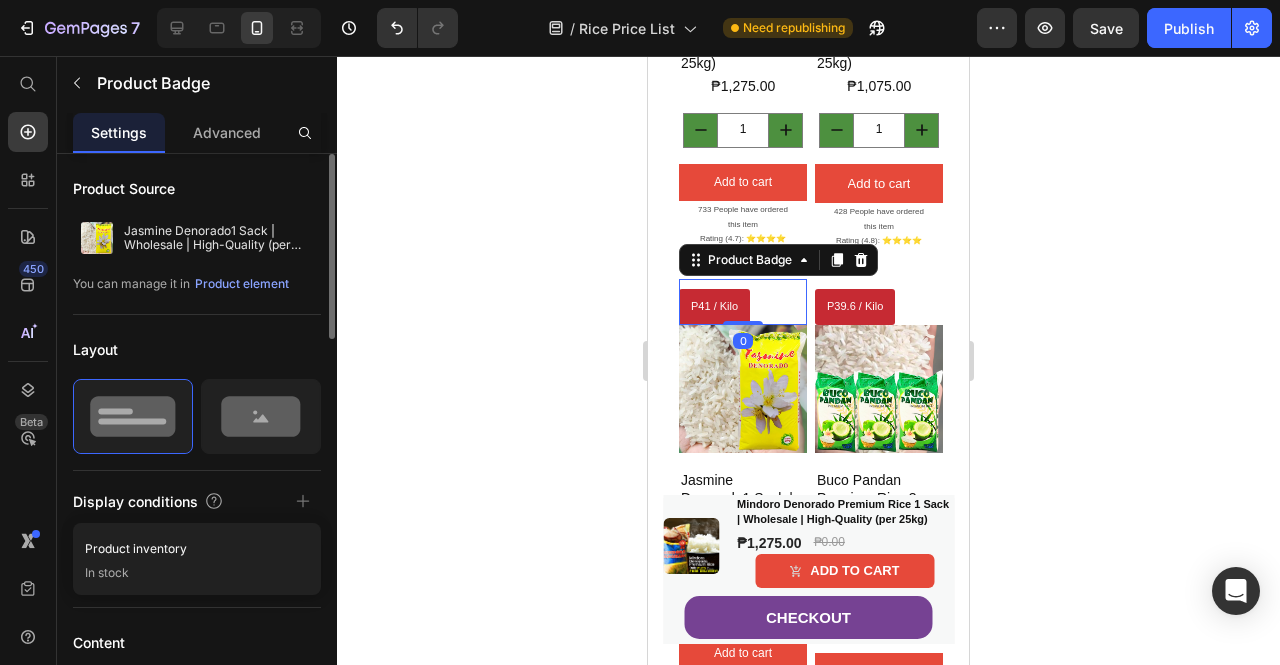 scroll, scrollTop: 400, scrollLeft: 0, axis: vertical 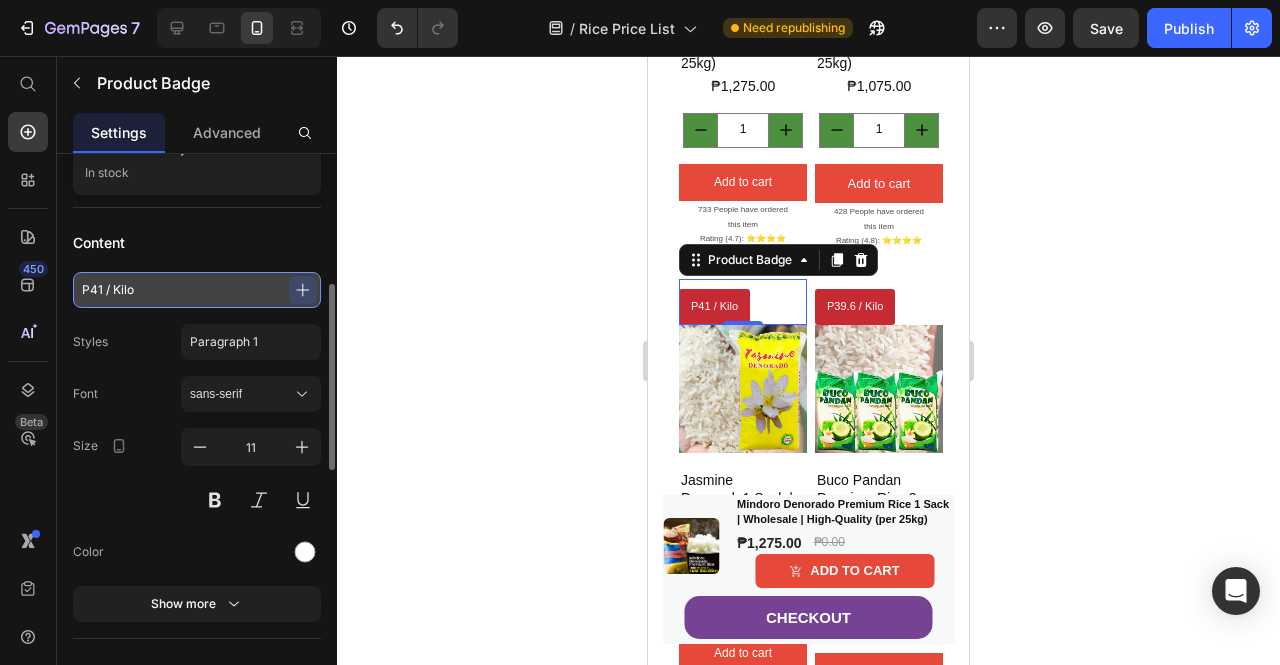 click on "P41 / Kilo" at bounding box center (197, 290) 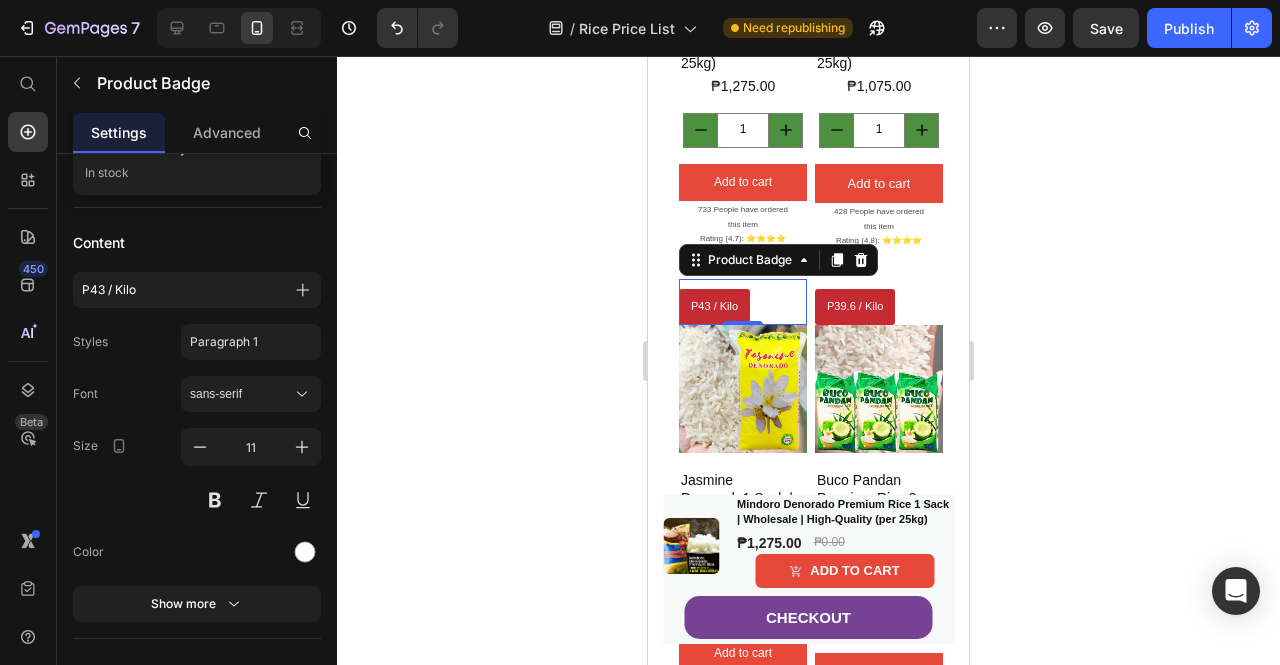 click 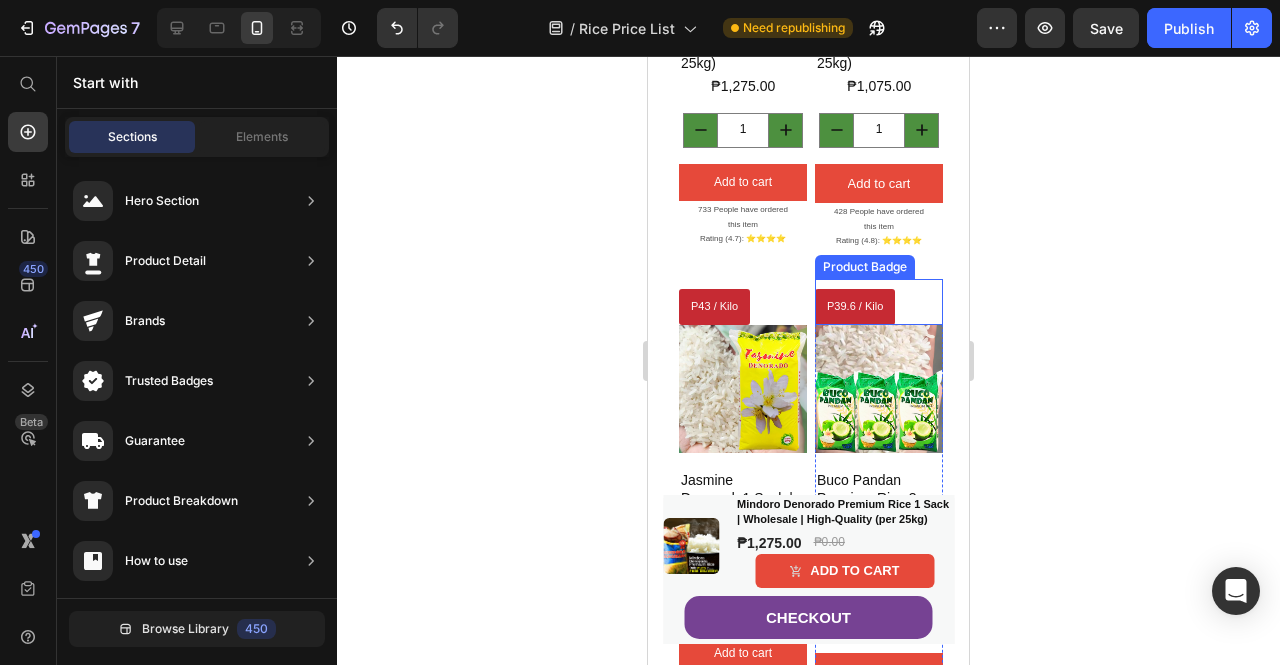 click on "P39.6 / Kilo" at bounding box center [879, 307] 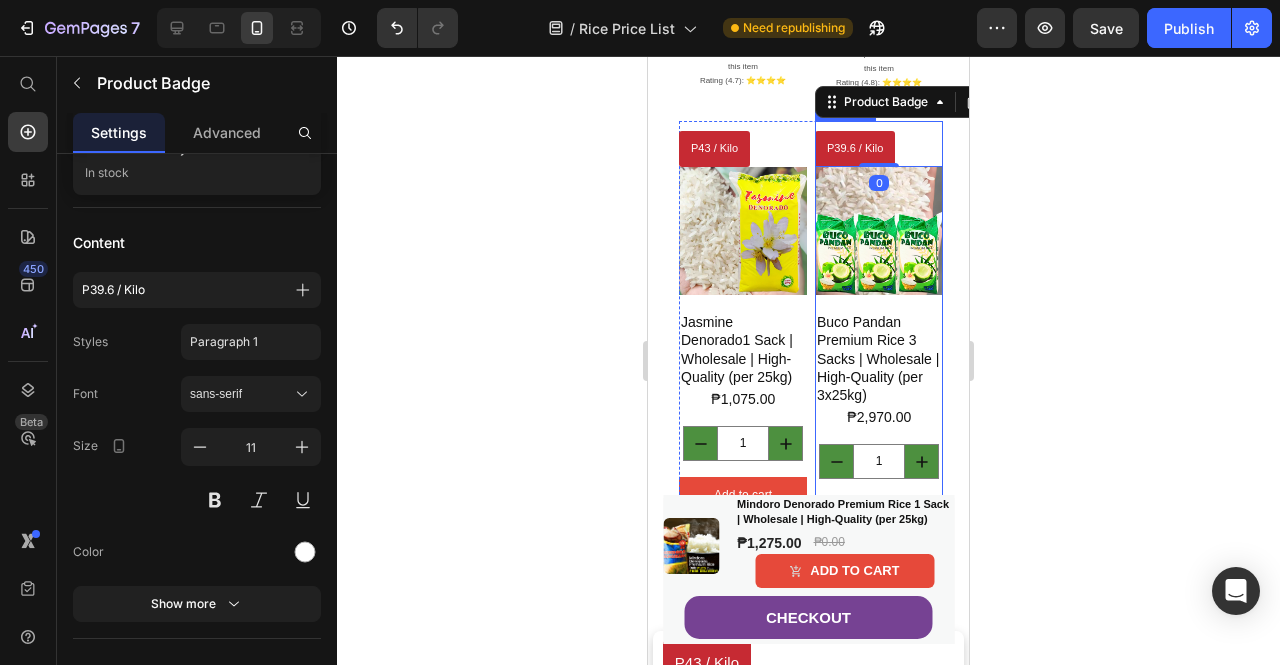 scroll, scrollTop: 800, scrollLeft: 0, axis: vertical 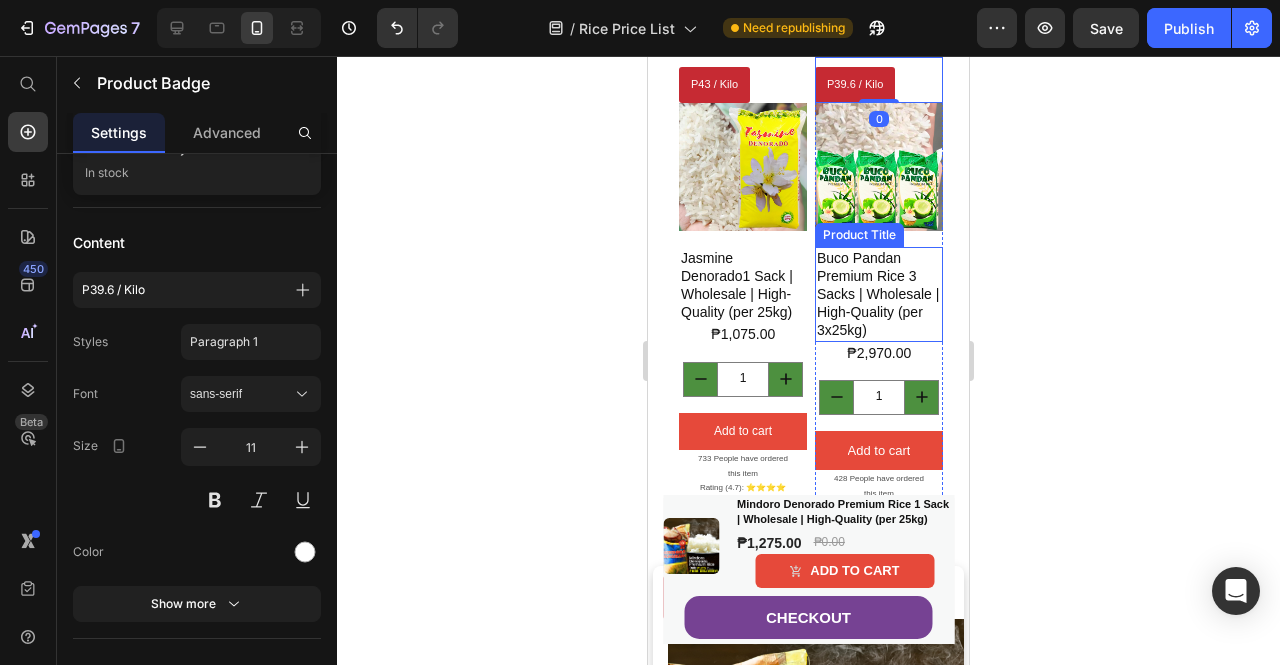 click on "Buco Pandan Premium Rice 3 Sacks | Wholesale | High-Quality (per 3x25kg)" at bounding box center [879, 294] 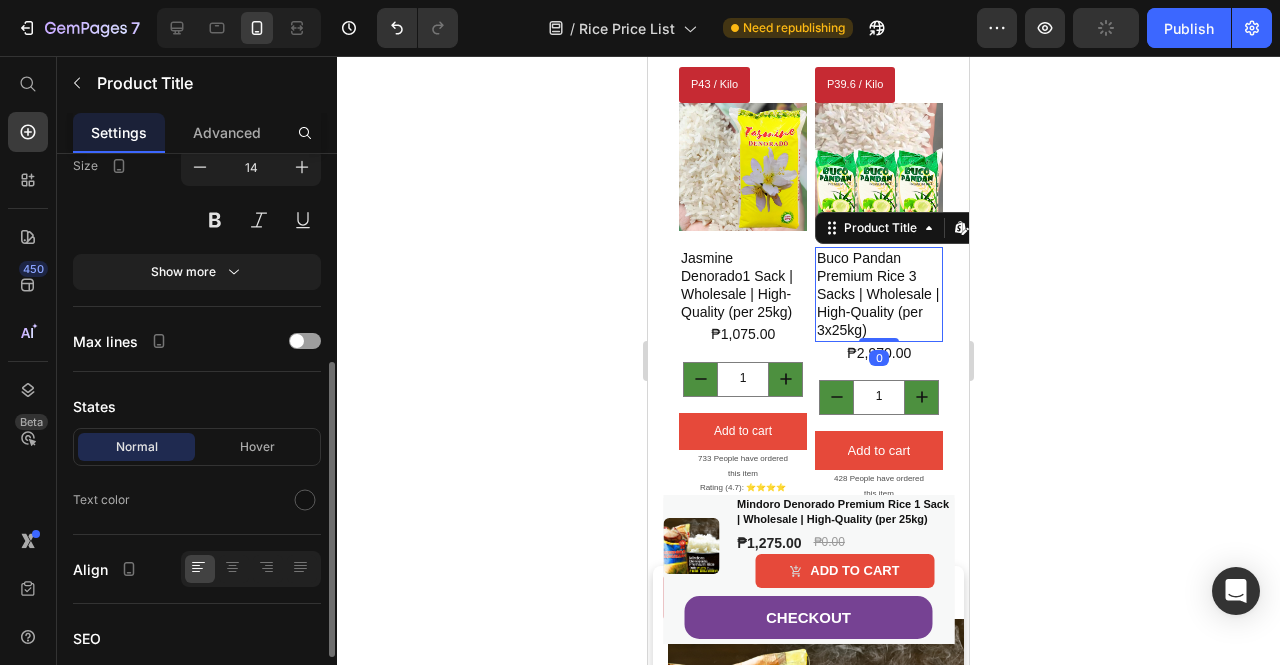 scroll, scrollTop: 0, scrollLeft: 0, axis: both 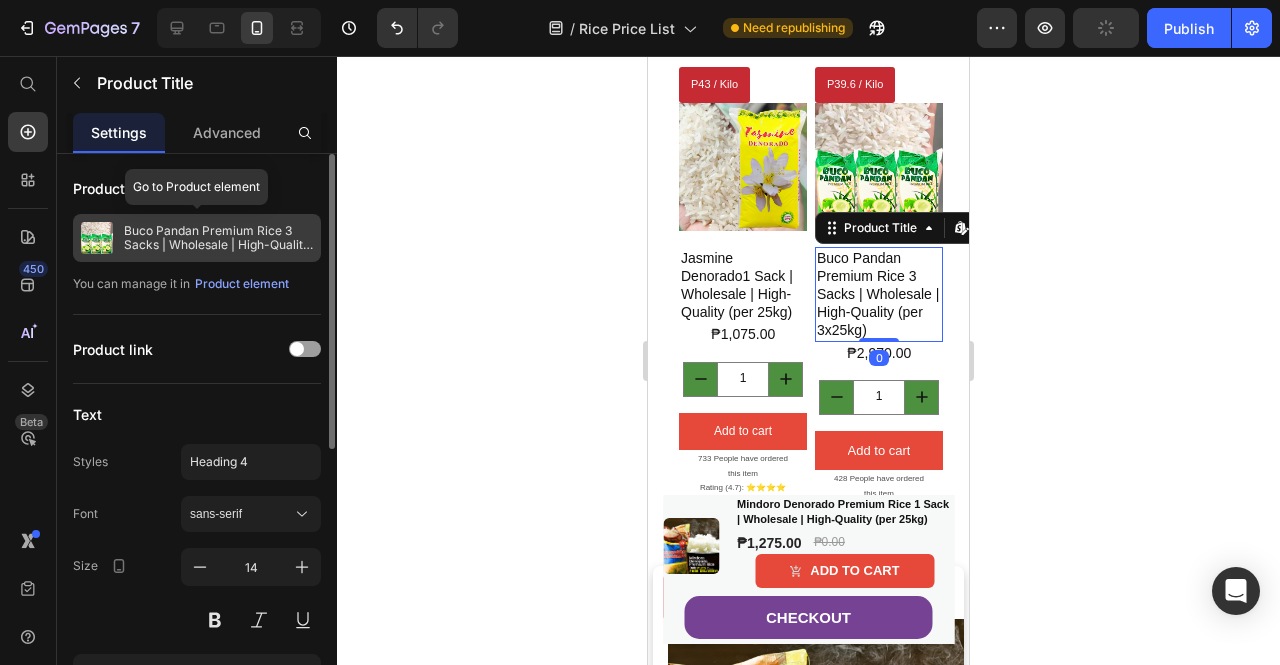 click on "Buco Pandan Premium Rice 3 Sacks | Wholesale | High-Quality (per 3x25kg)" at bounding box center (218, 238) 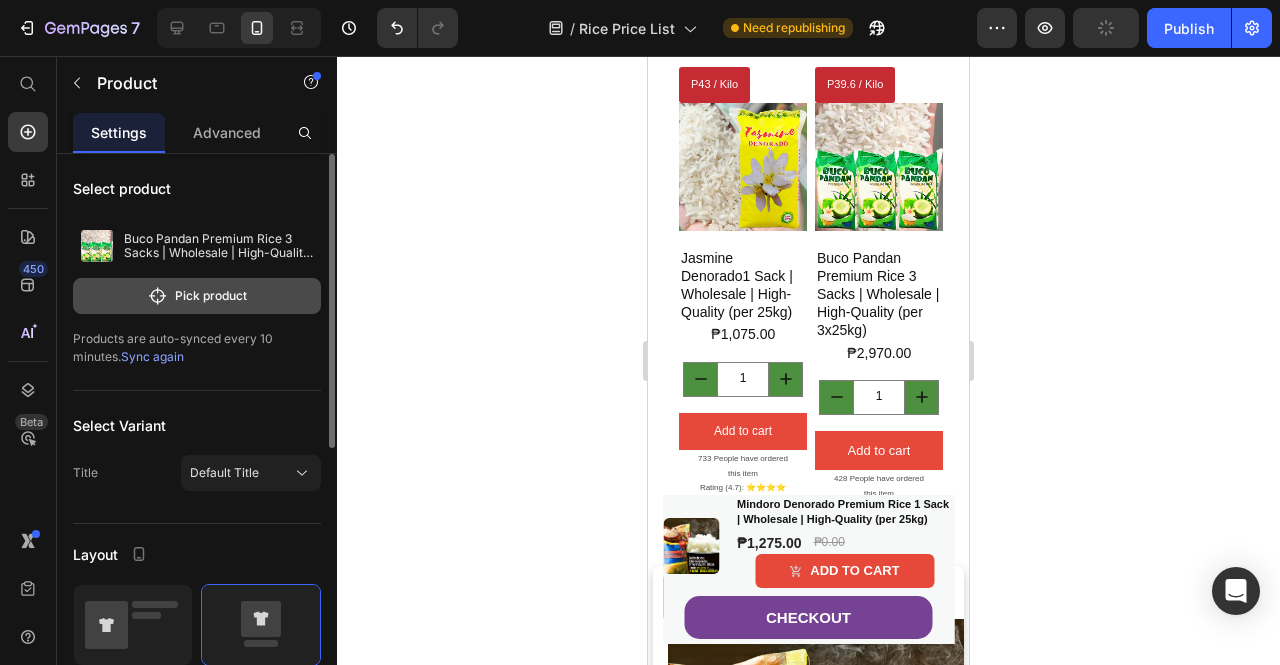 click 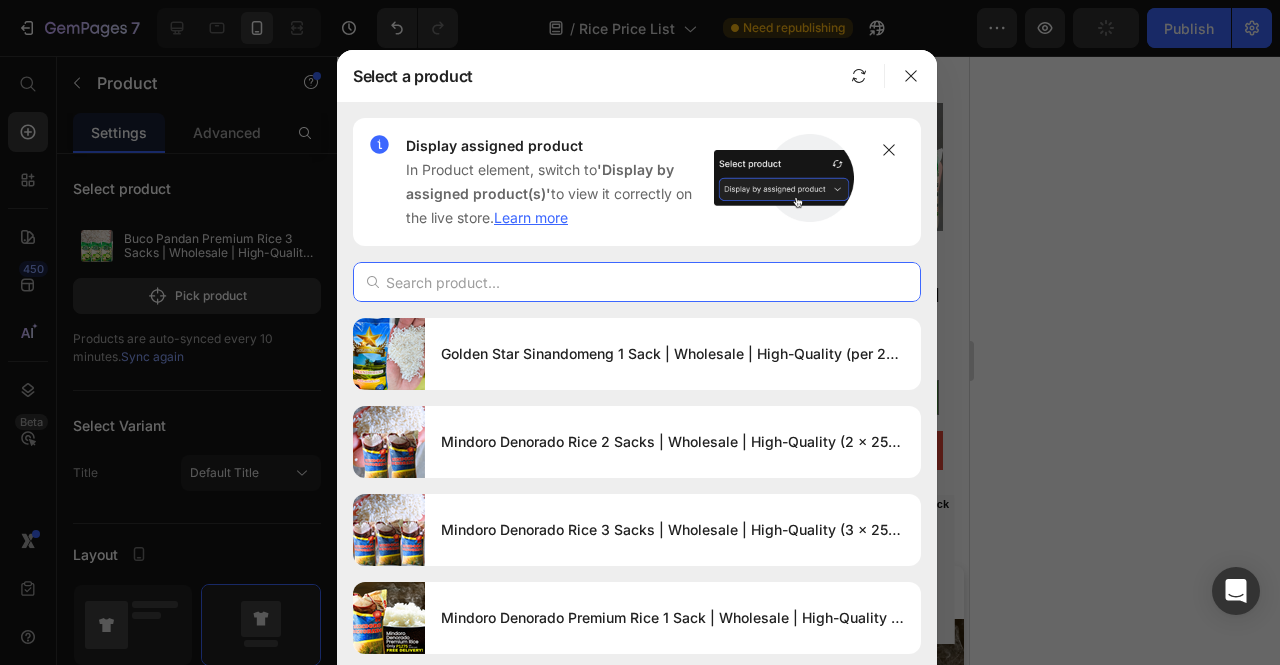 click at bounding box center (637, 282) 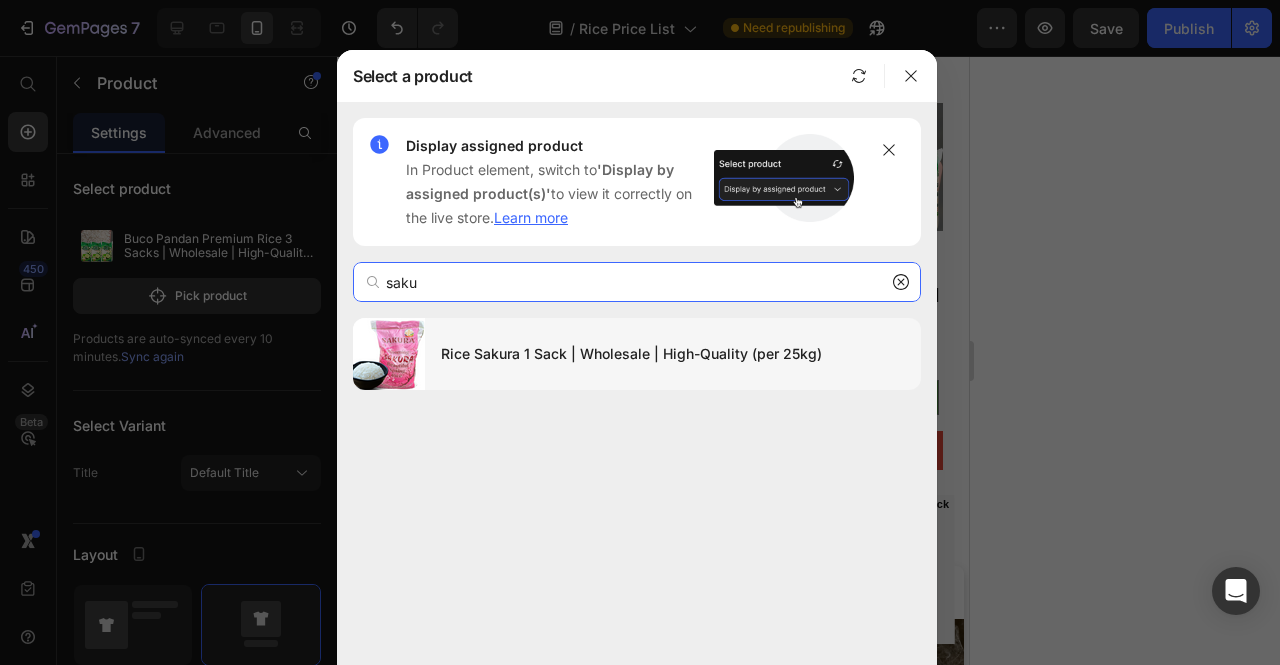 type on "saku" 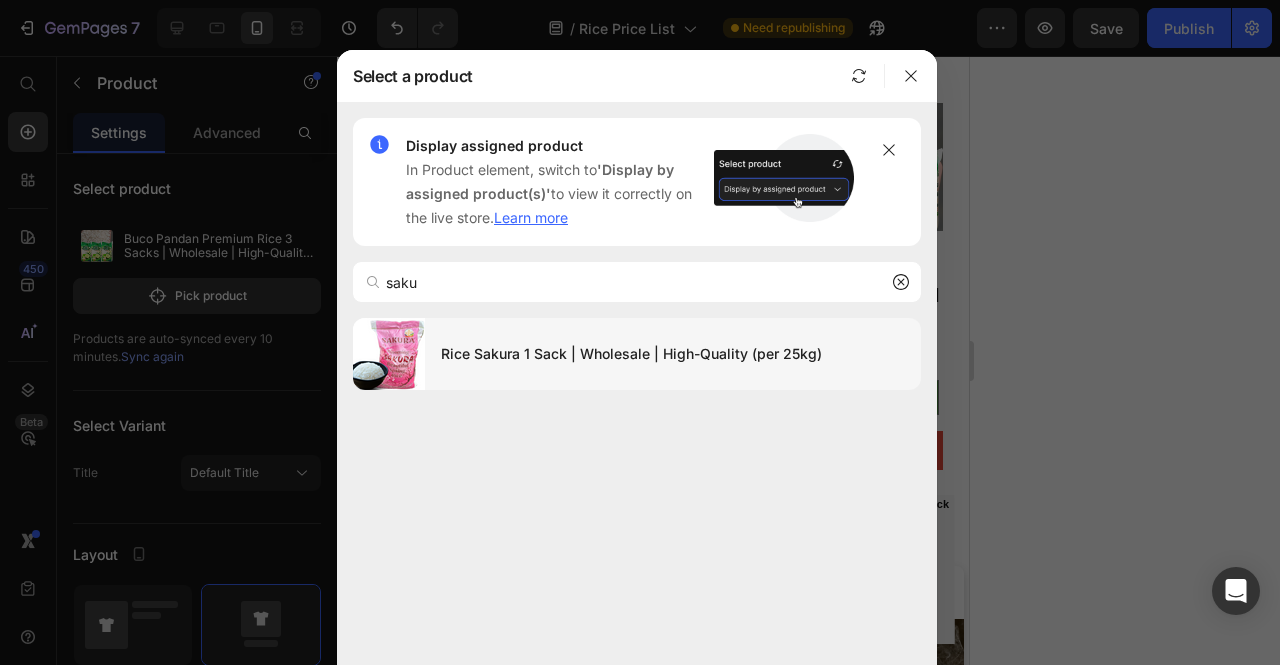 click on "Rice Sakura 1 Sack | Wholesale | High-Quality (per 25kg)" at bounding box center (673, 354) 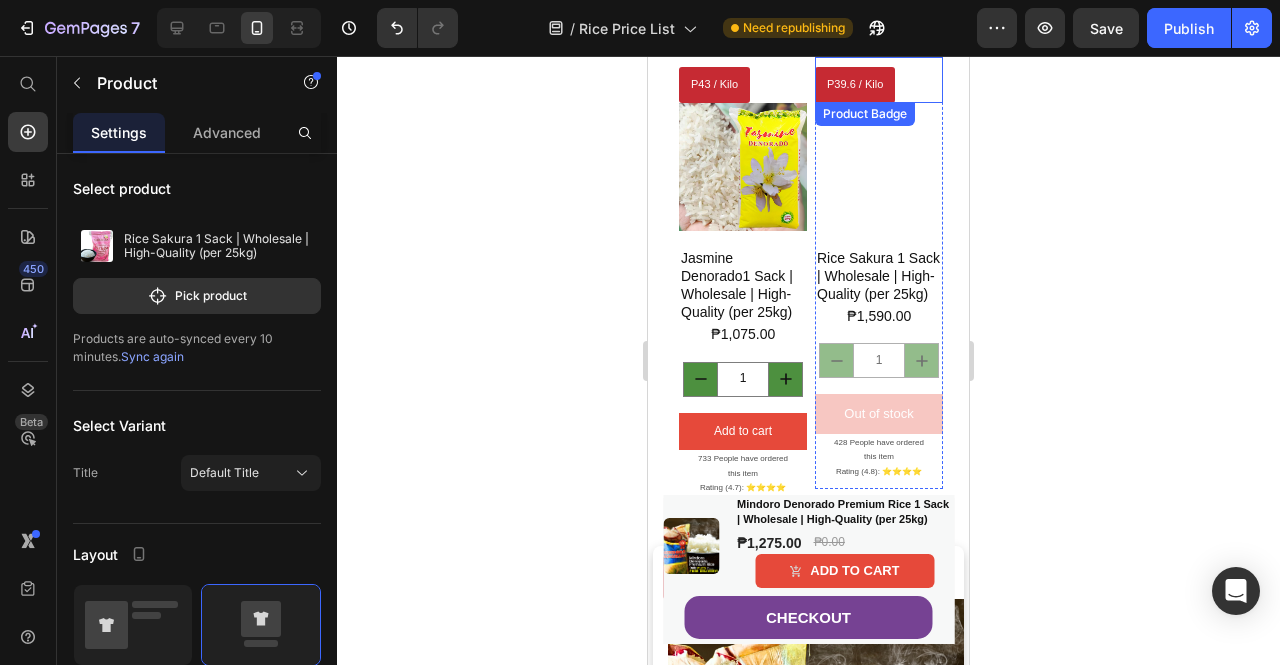 click on "P39.6 / Kilo" at bounding box center [855, 85] 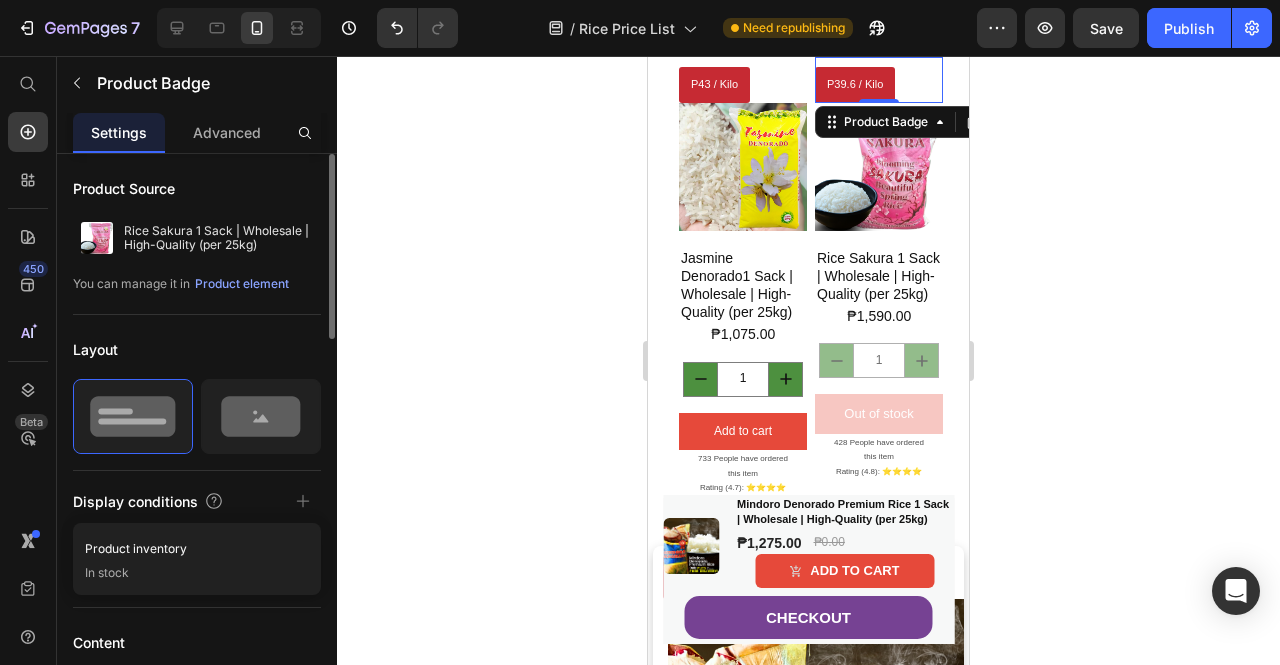 scroll, scrollTop: 300, scrollLeft: 0, axis: vertical 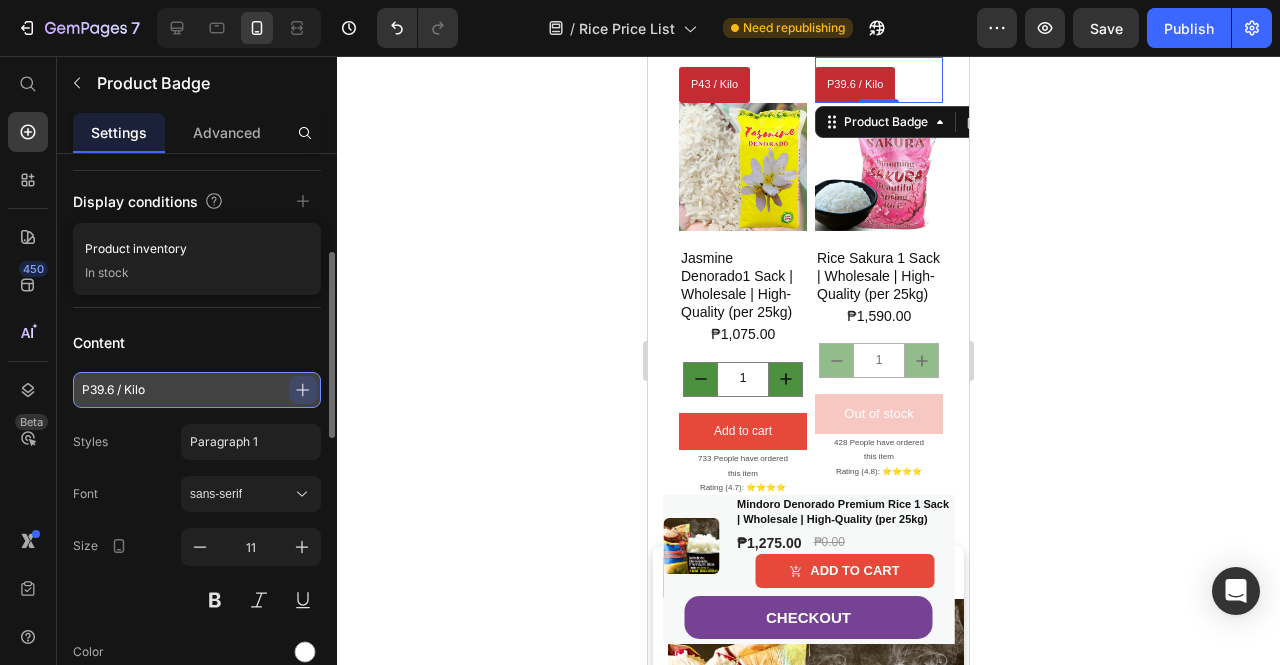 drag, startPoint x: 112, startPoint y: 382, endPoint x: 92, endPoint y: 387, distance: 20.615528 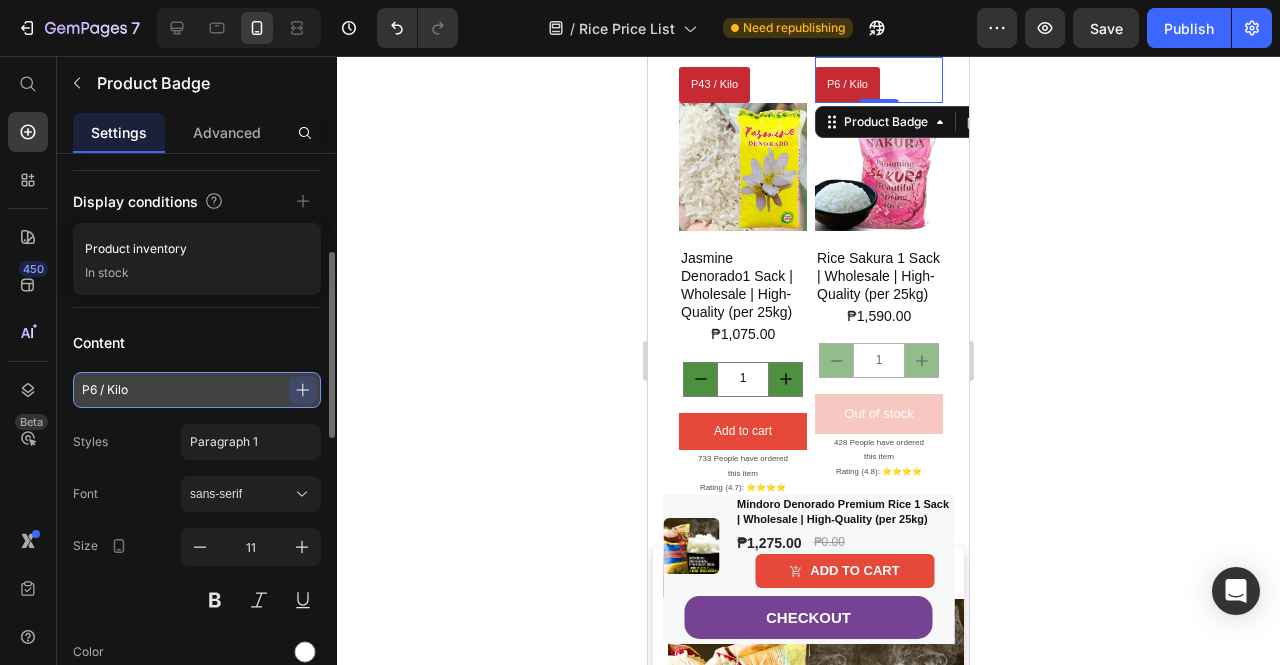 type on "P64 / Kilo" 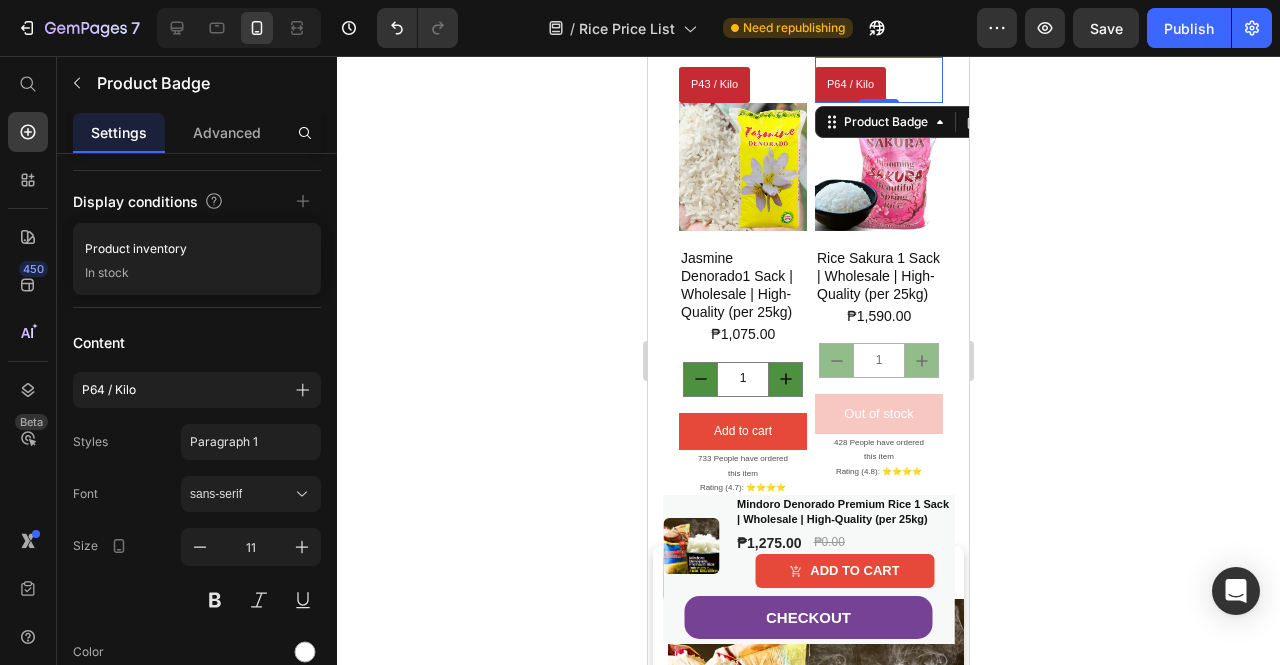 click 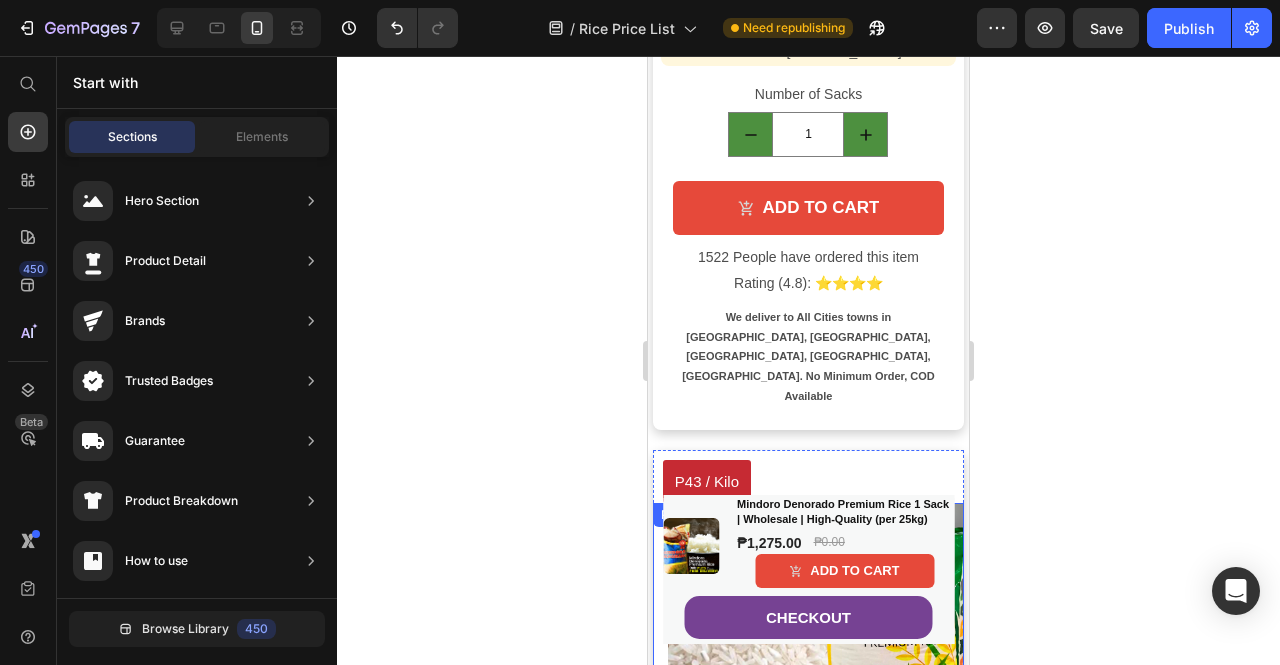 scroll, scrollTop: 1800, scrollLeft: 0, axis: vertical 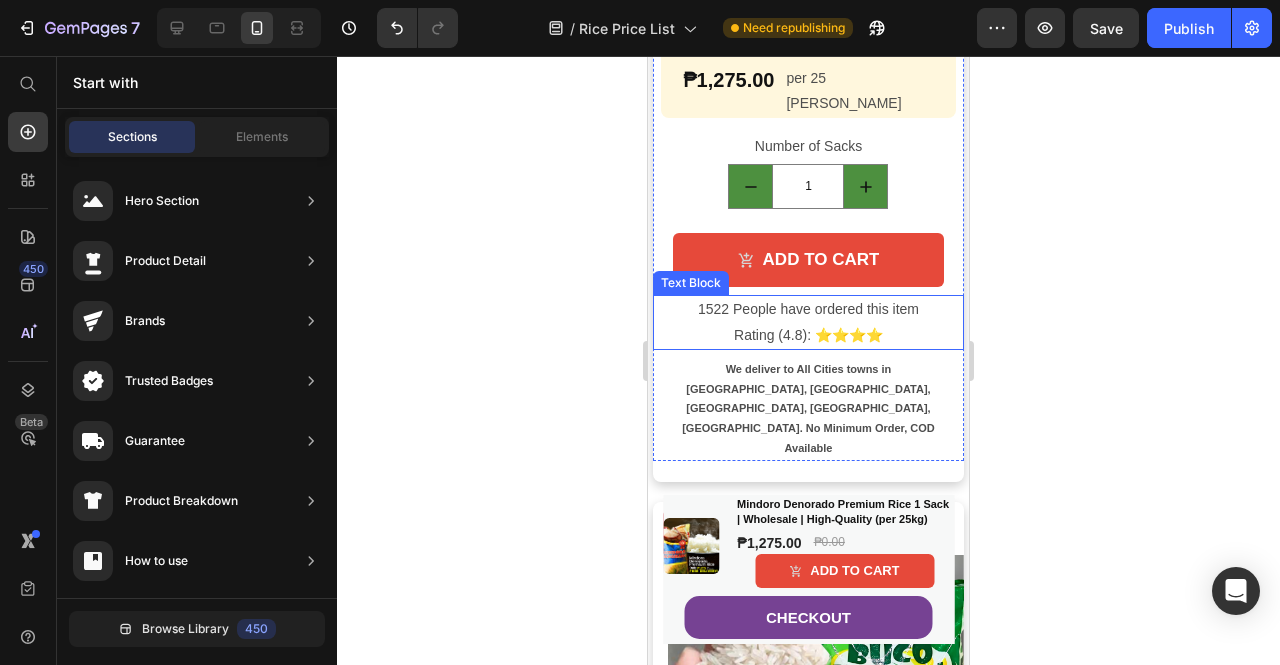 click on "1522 People have ordered this item" at bounding box center [808, 309] 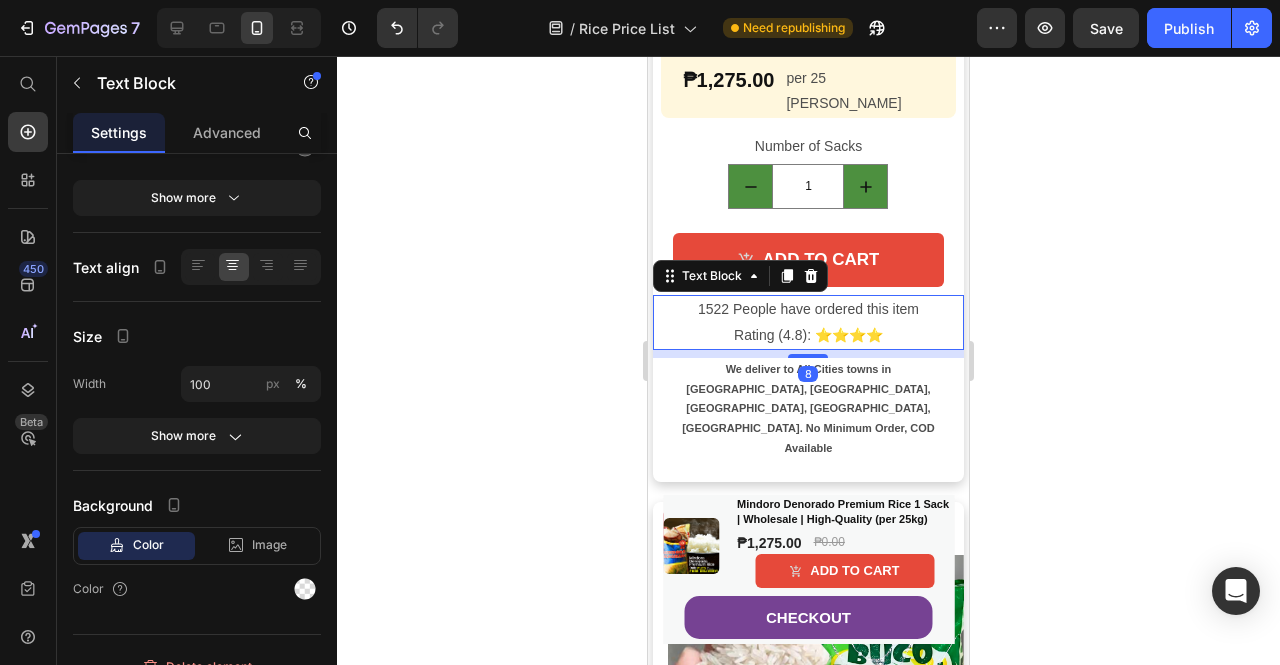 scroll, scrollTop: 0, scrollLeft: 0, axis: both 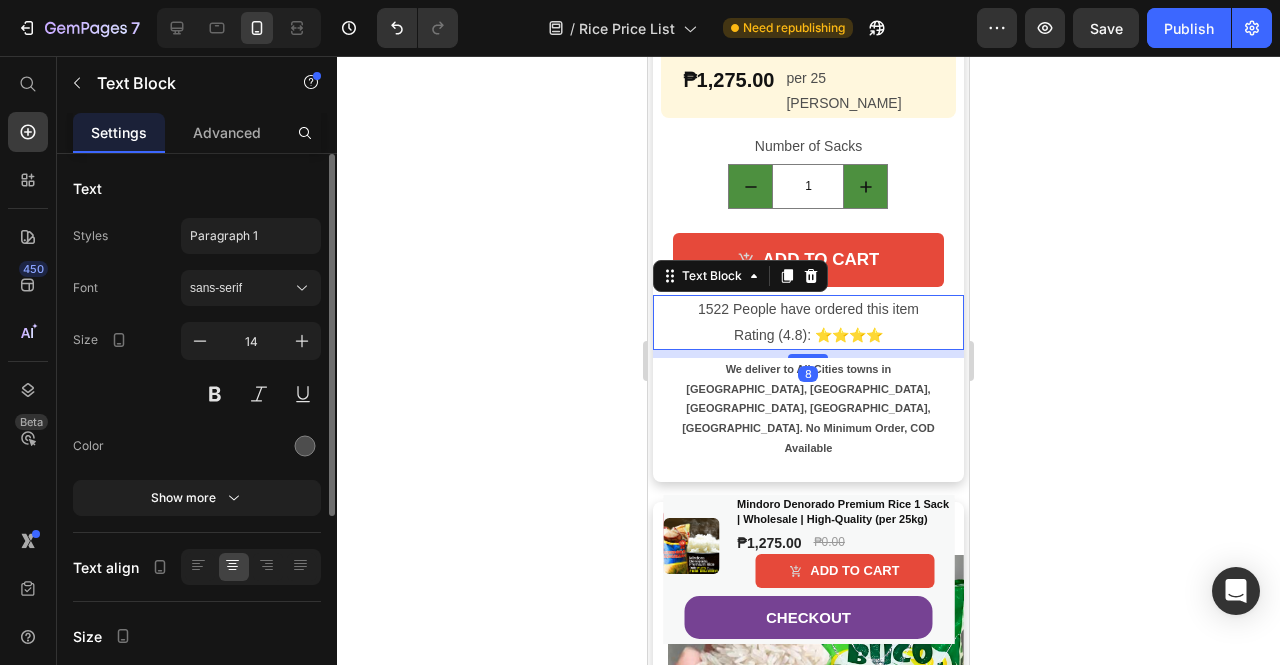 click on "1522 People have ordered this item" at bounding box center (808, 309) 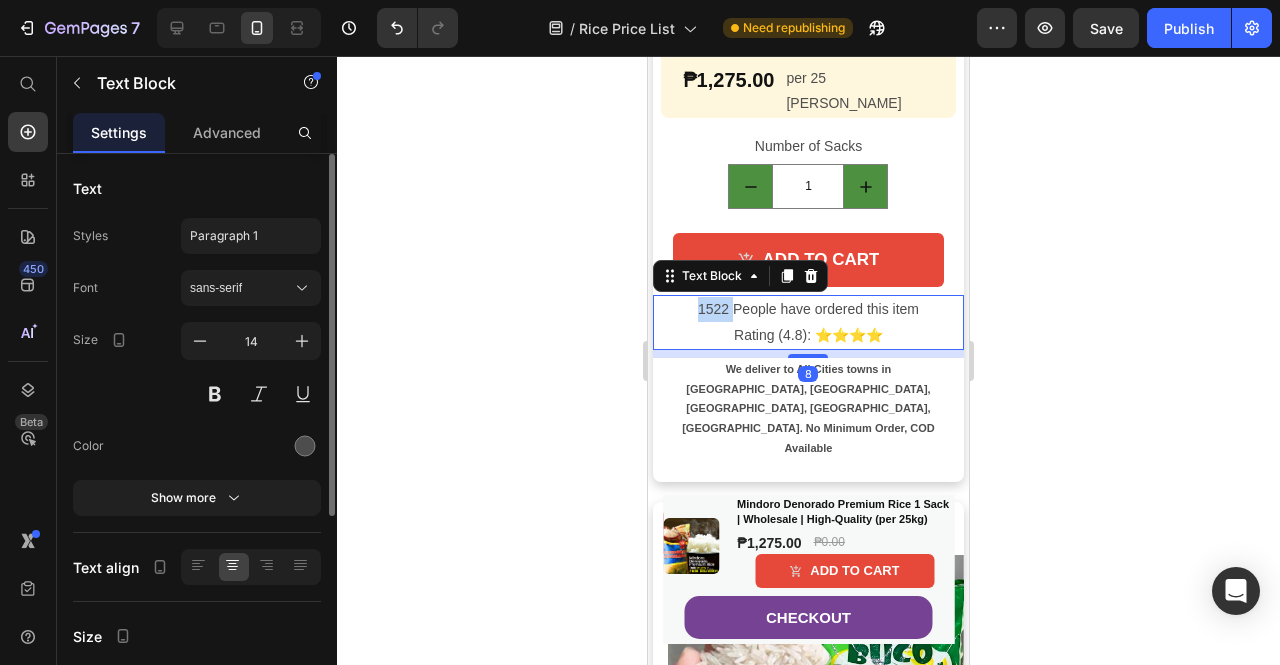 click on "1522 People have ordered this item" at bounding box center [808, 309] 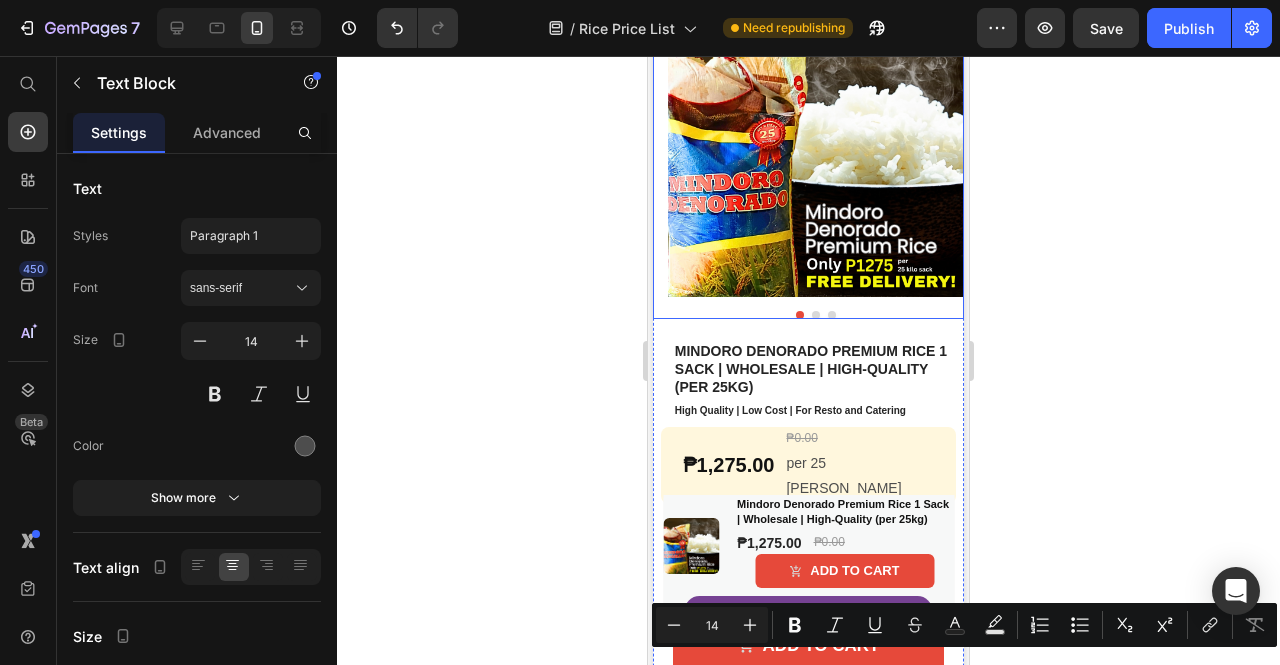 scroll, scrollTop: 1400, scrollLeft: 0, axis: vertical 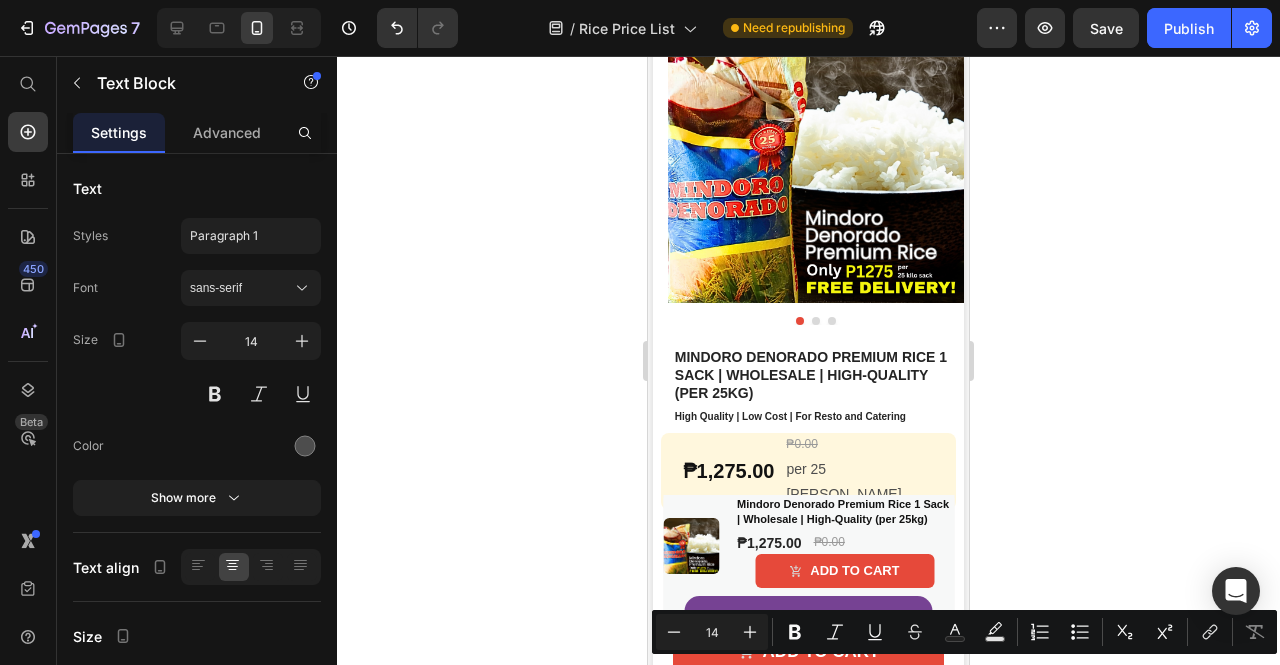 click 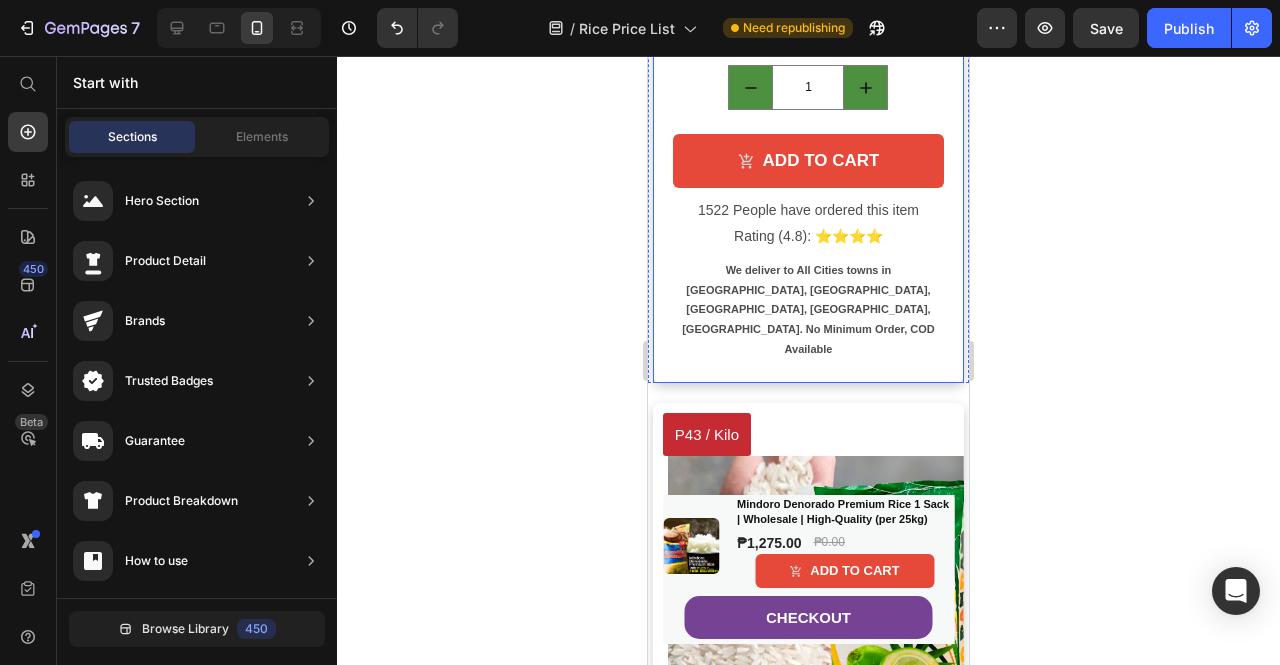 scroll, scrollTop: 1900, scrollLeft: 0, axis: vertical 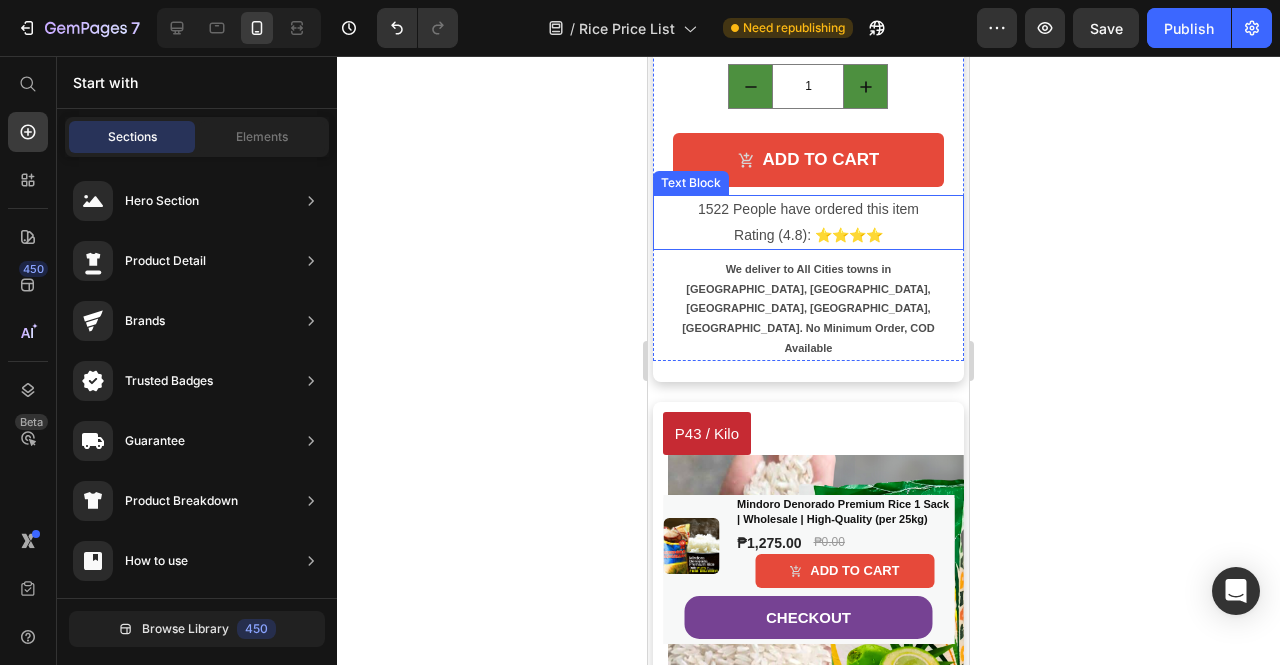 click on "1522 People have ordered this item" at bounding box center [808, 209] 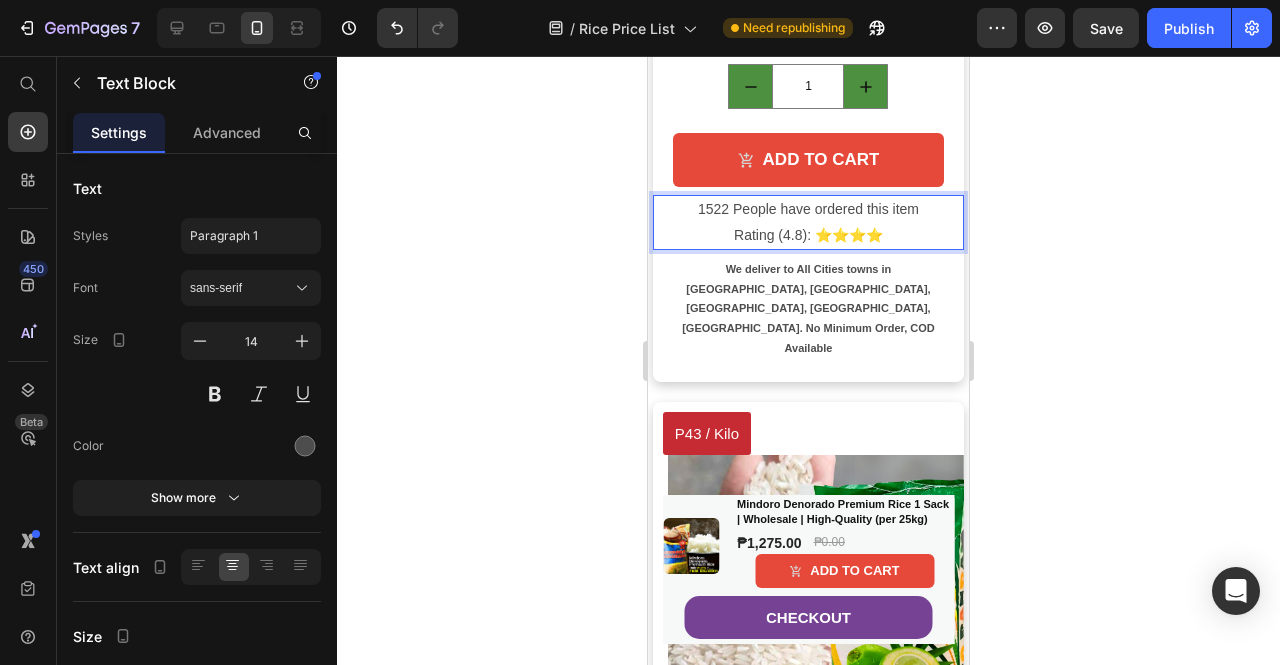 click on "1522 People have ordered this item" at bounding box center [808, 209] 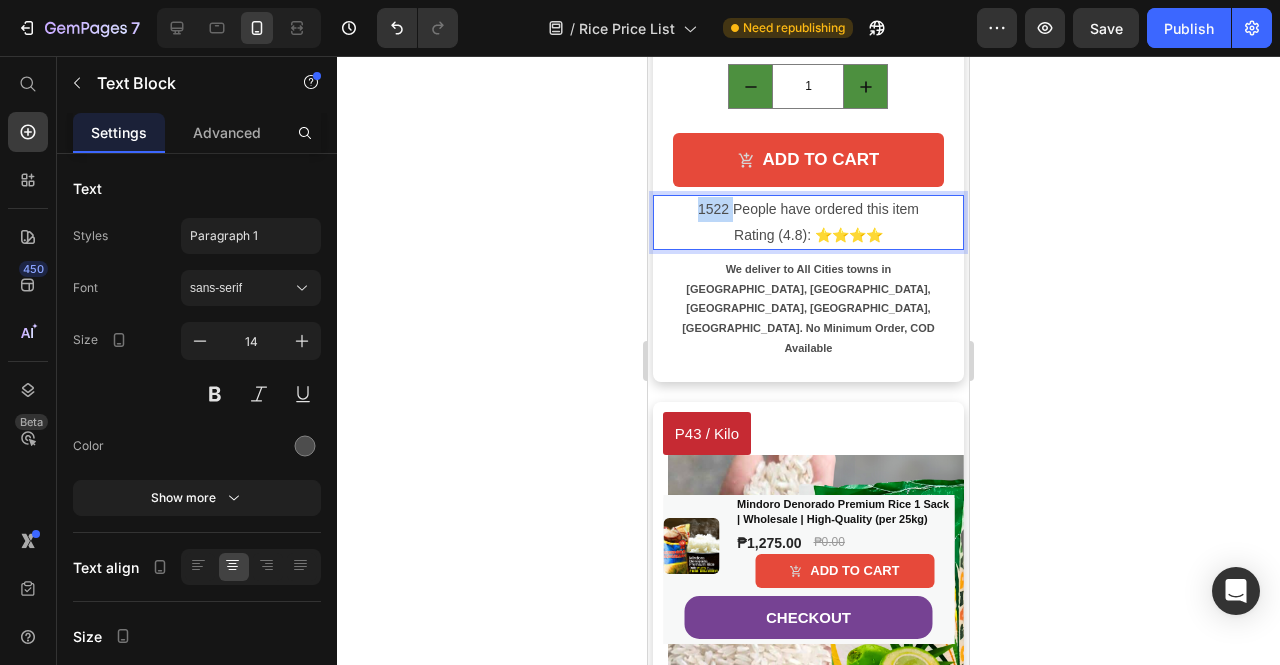 click on "1522 People have ordered this item" at bounding box center [808, 209] 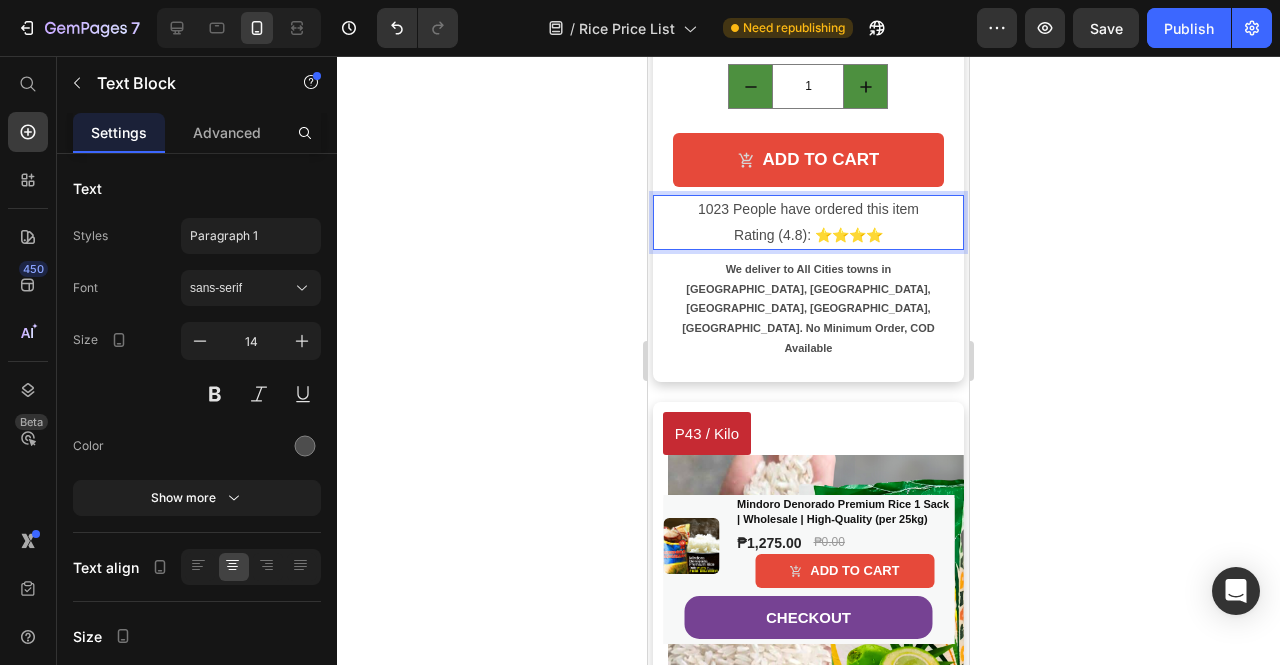 click on "Rating (4.8): ⭐⭐⭐⭐" at bounding box center (808, 235) 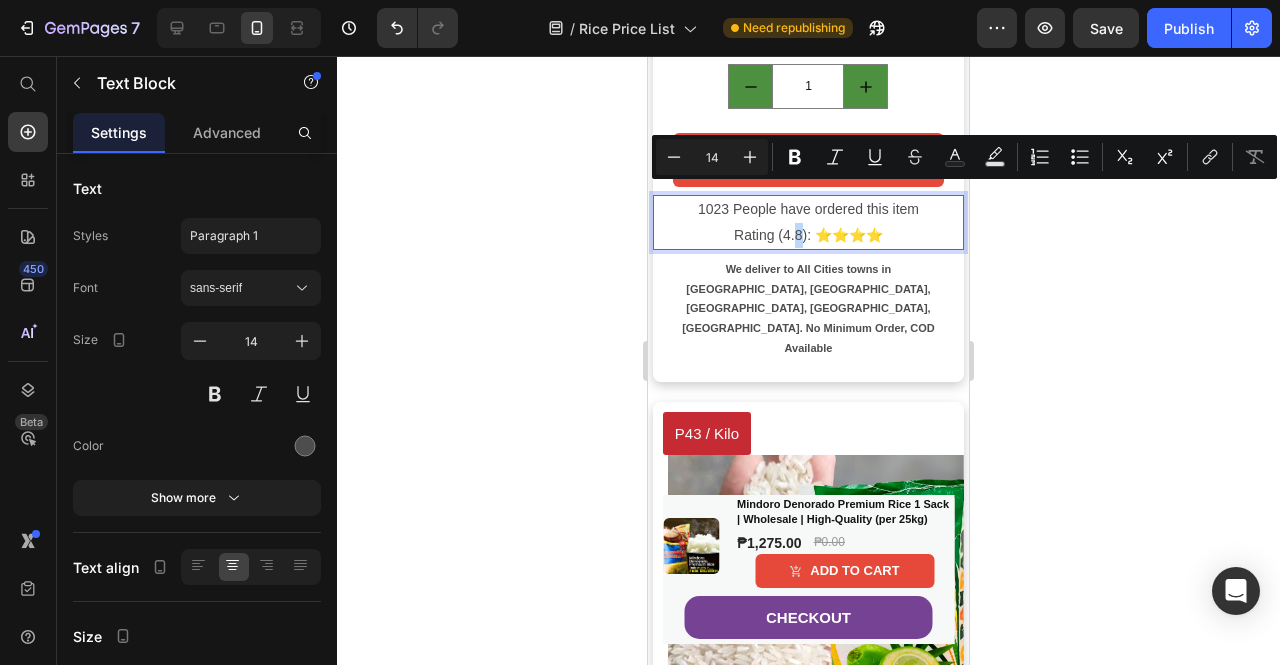 click on "Rating (4.8): ⭐⭐⭐⭐" at bounding box center [808, 235] 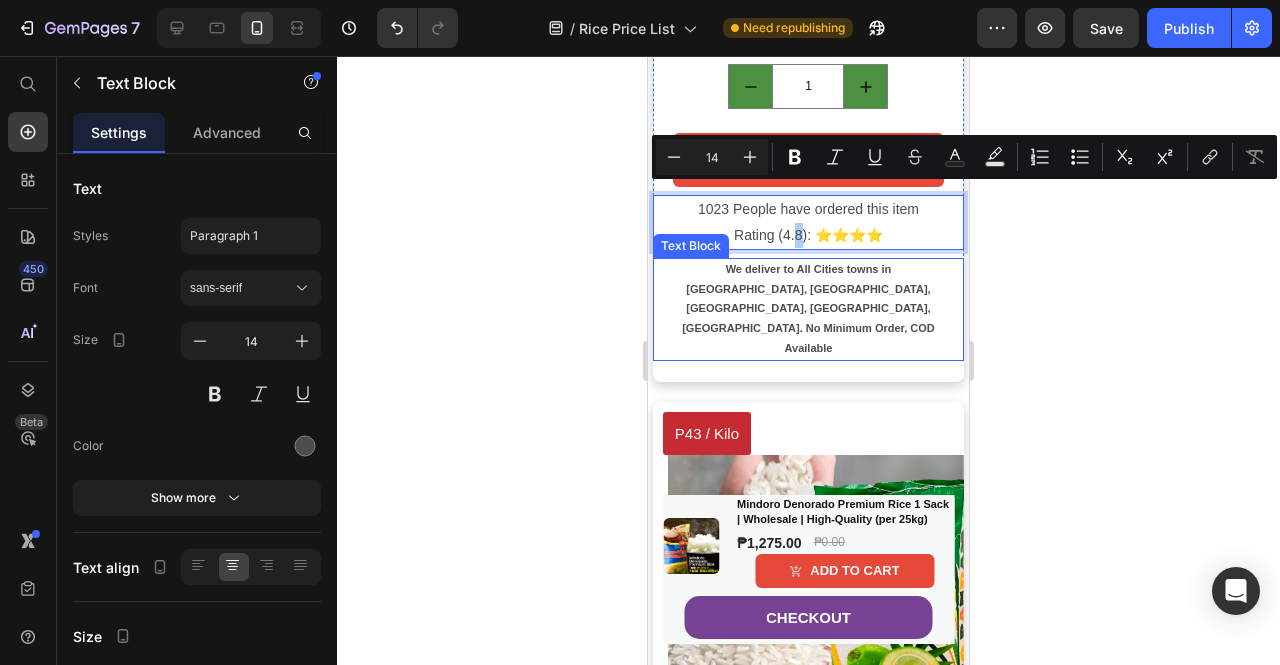 click 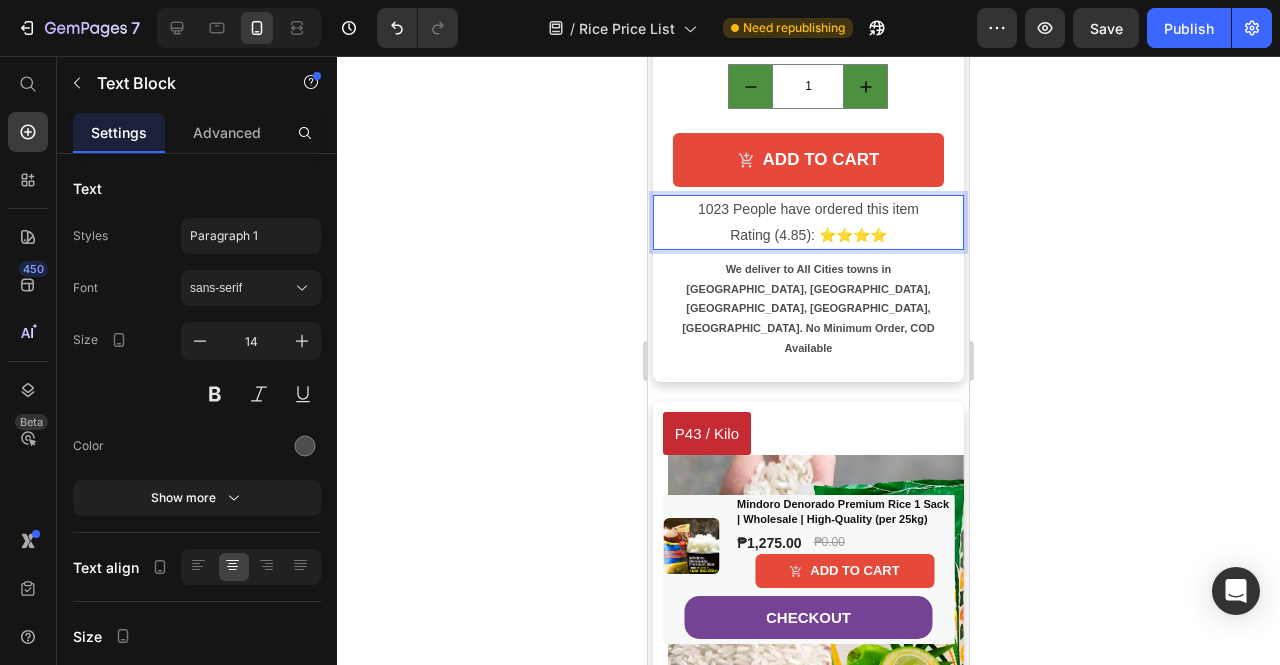 click 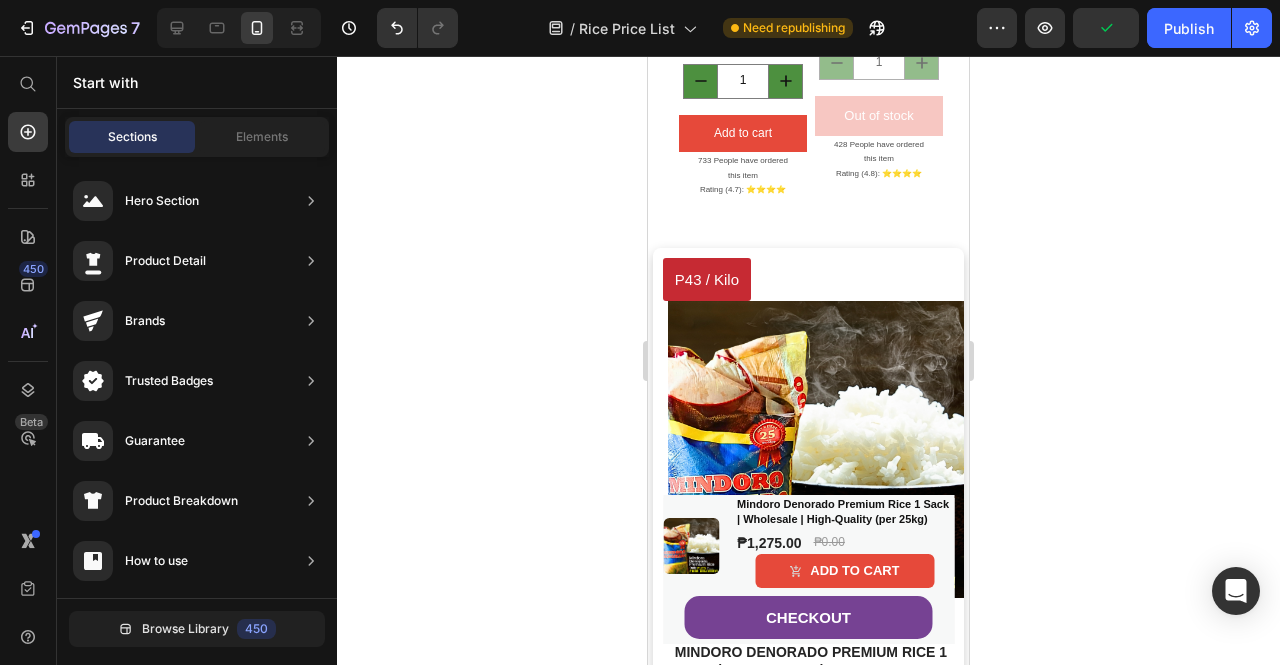 scroll, scrollTop: 1100, scrollLeft: 0, axis: vertical 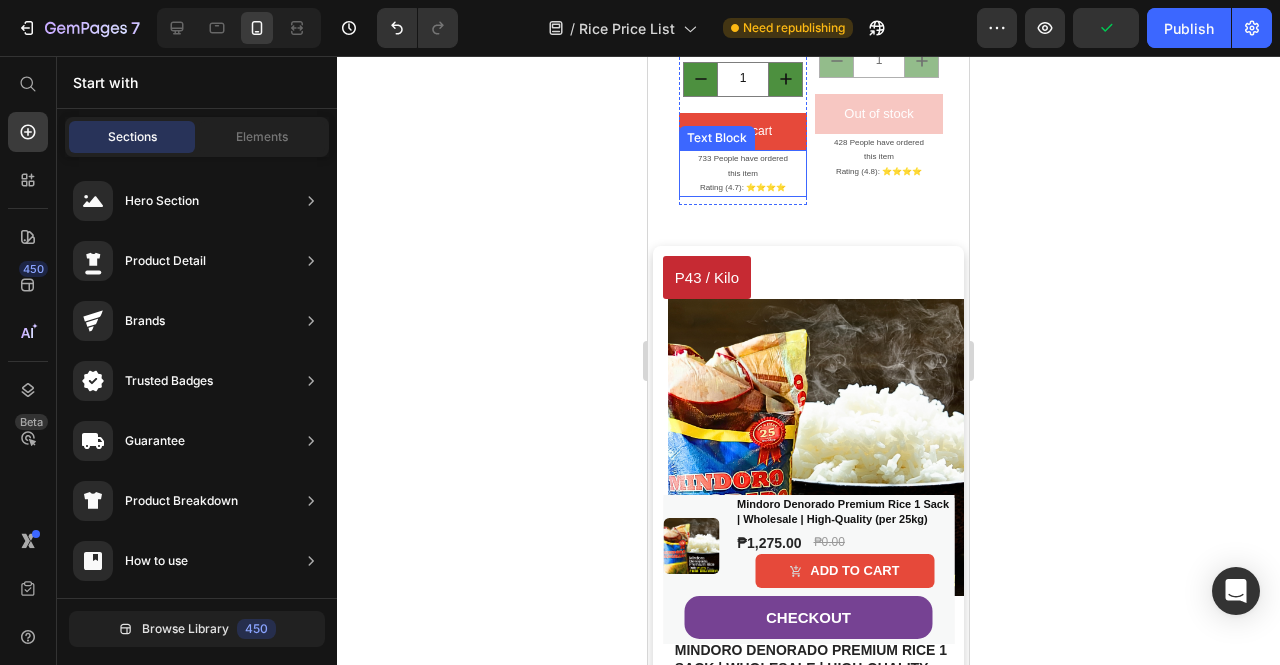 click on "733 People have ordered this item" at bounding box center [743, 166] 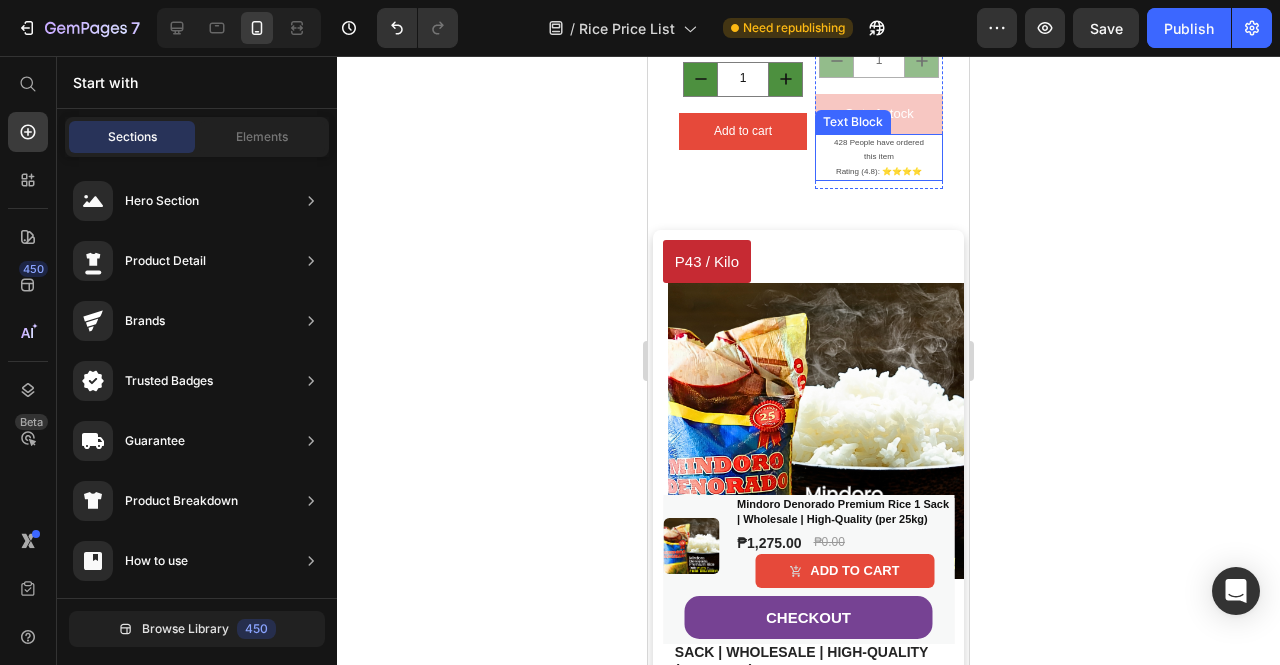 click on "428 People have ordered this item" at bounding box center [879, 150] 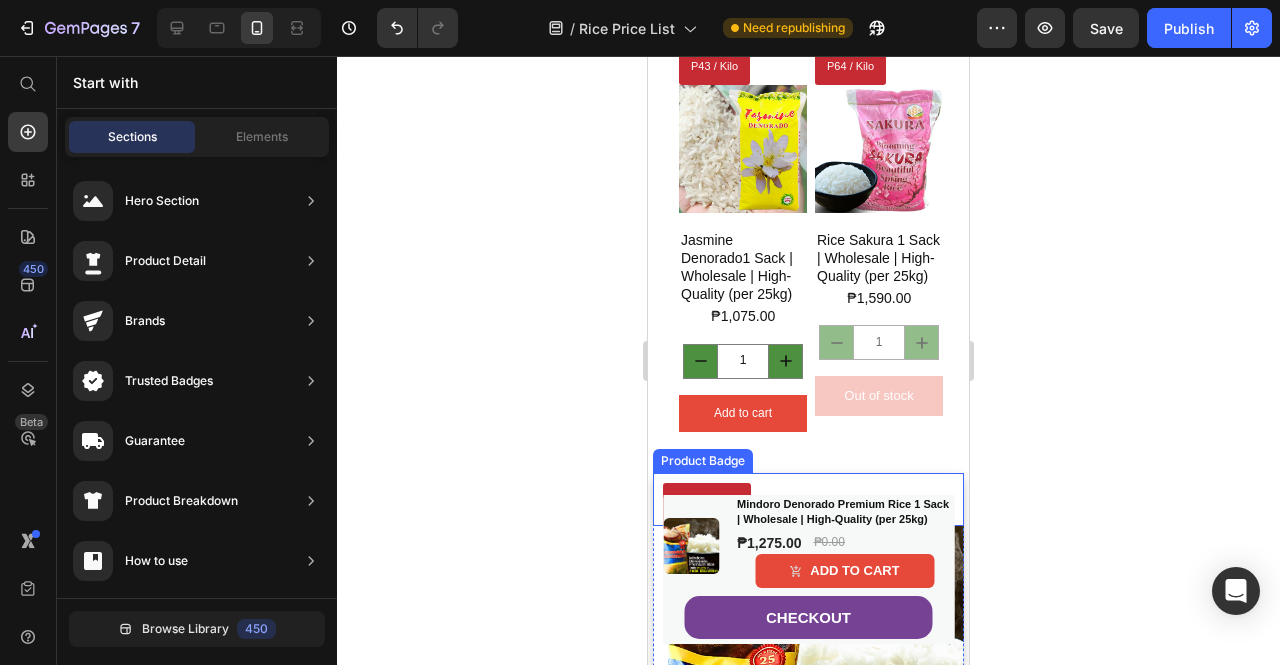 scroll, scrollTop: 600, scrollLeft: 0, axis: vertical 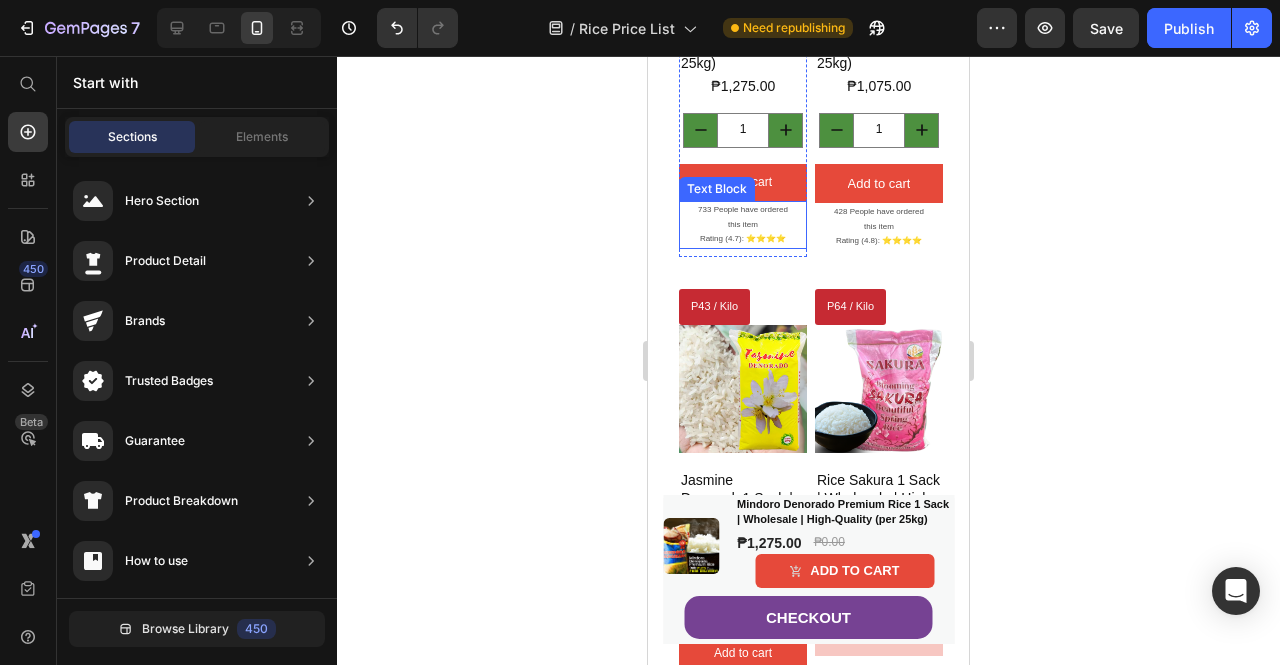 click on "733 People have ordered this item" at bounding box center (743, 217) 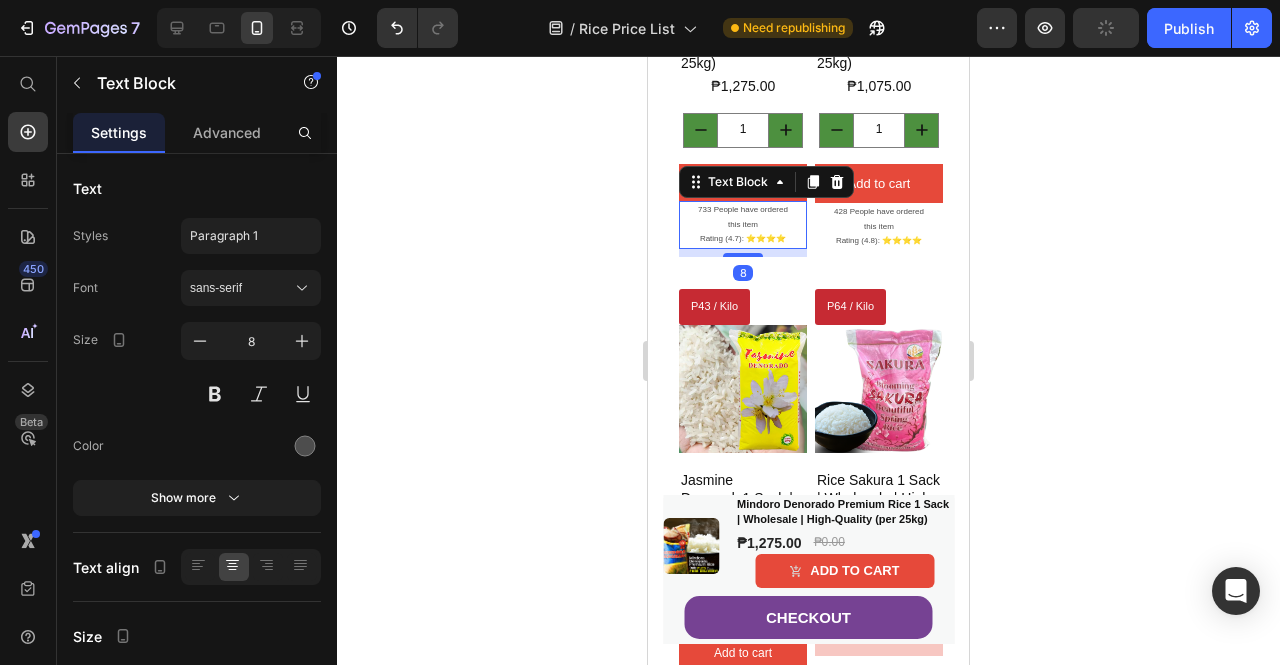 click on "733 People have ordered this item" at bounding box center (743, 217) 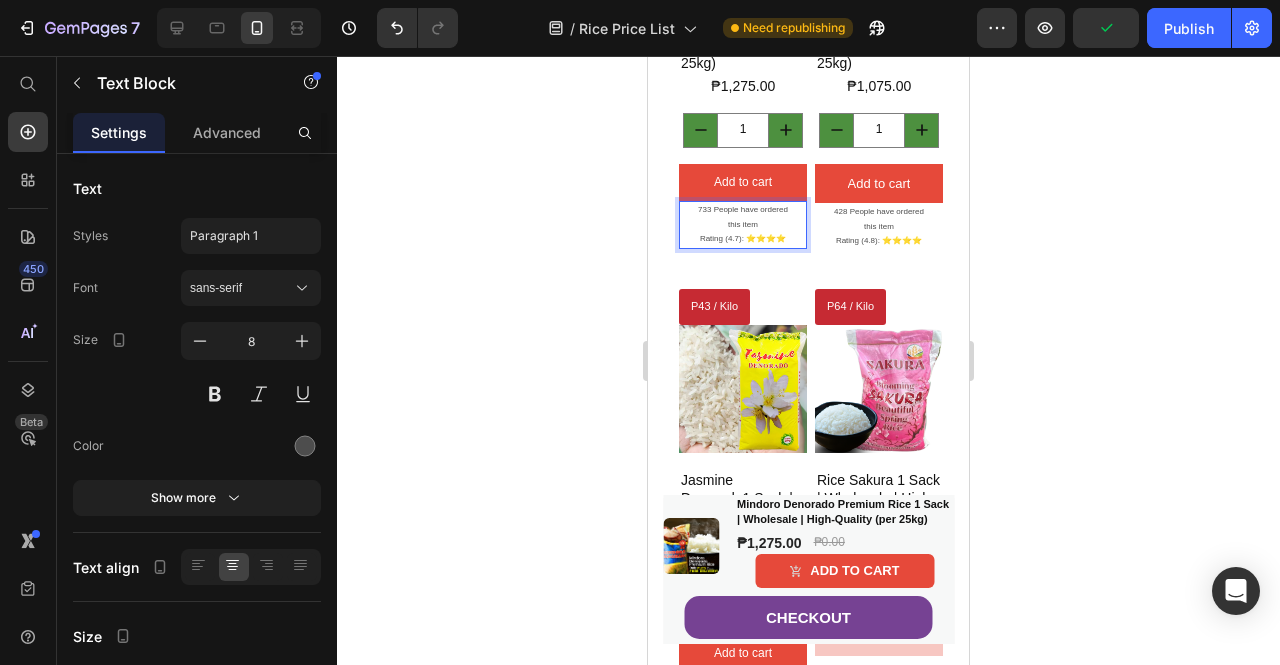 click on "733 People have ordered this item" at bounding box center [743, 217] 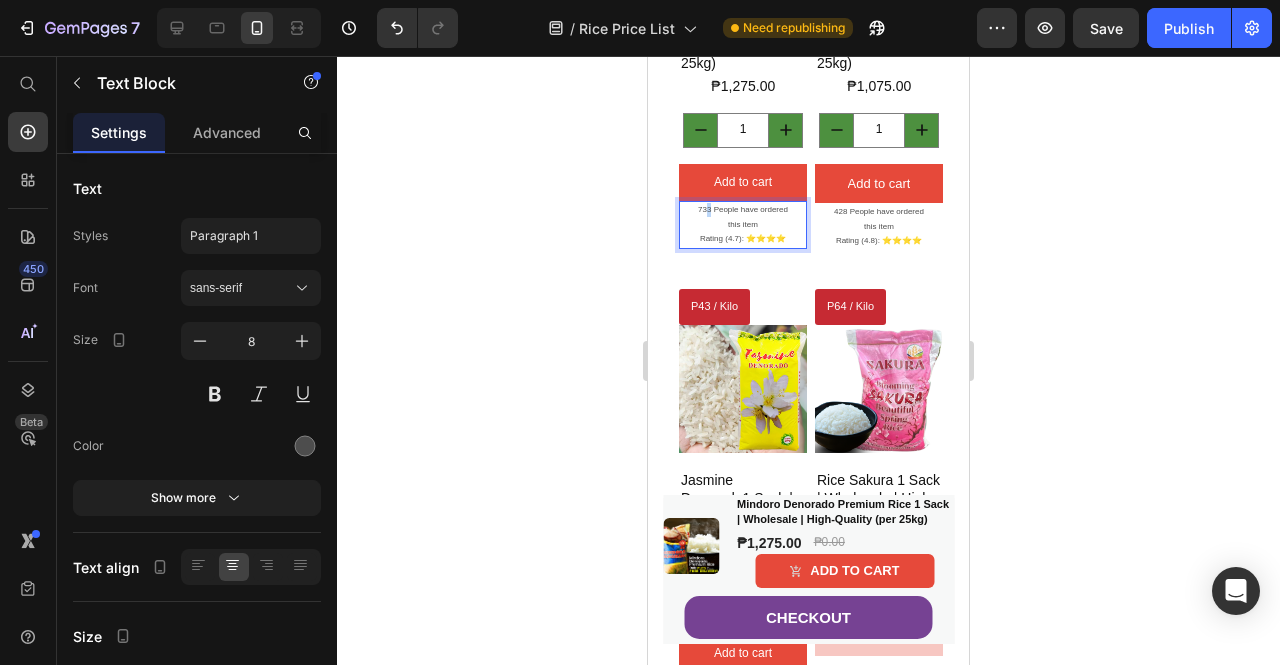click on "733 People have ordered this item" at bounding box center (743, 217) 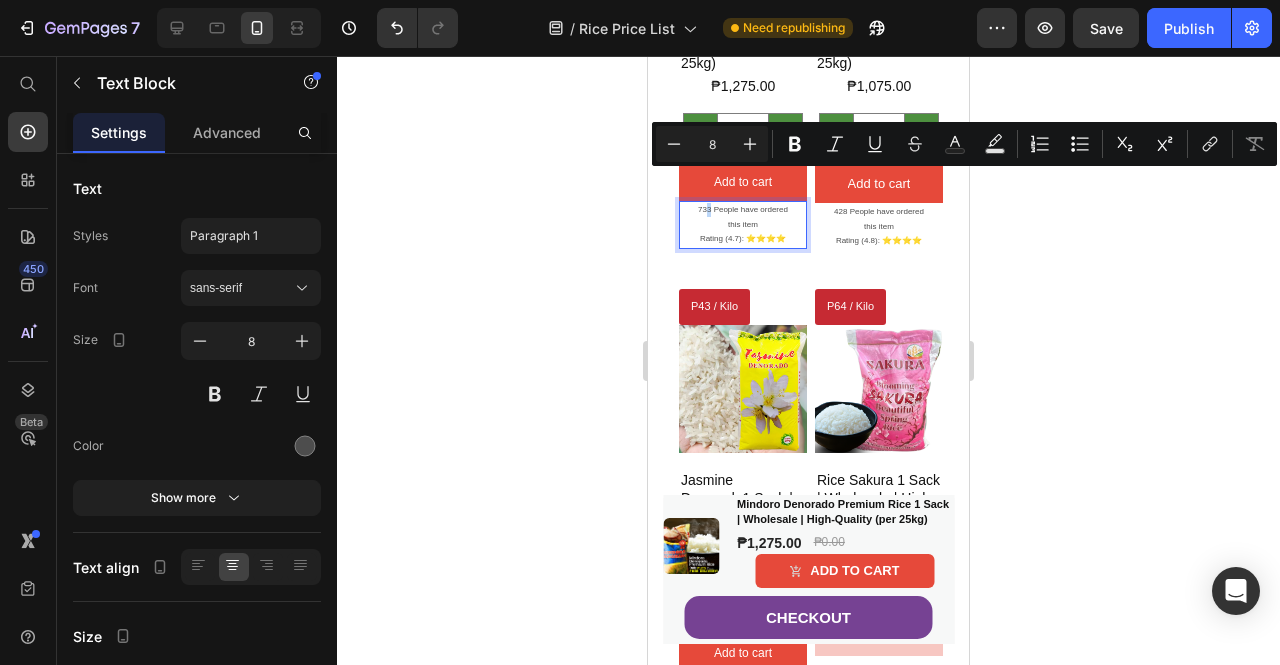 click on "733 People have ordered this item" at bounding box center [743, 217] 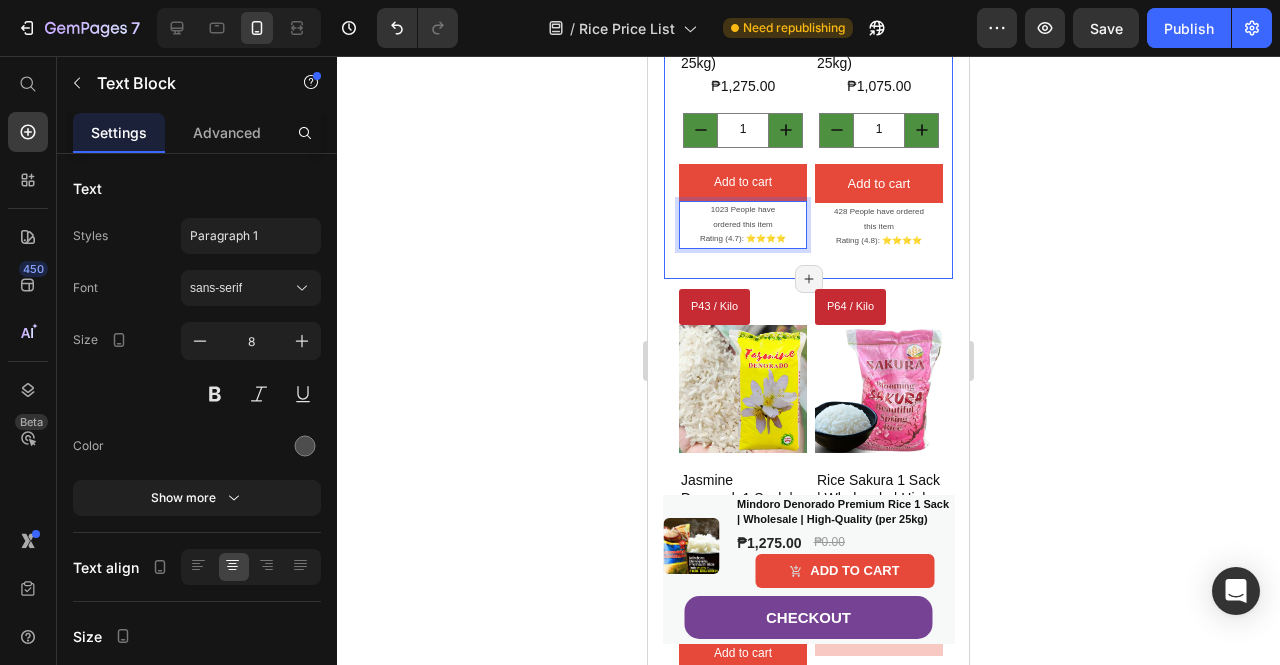 click 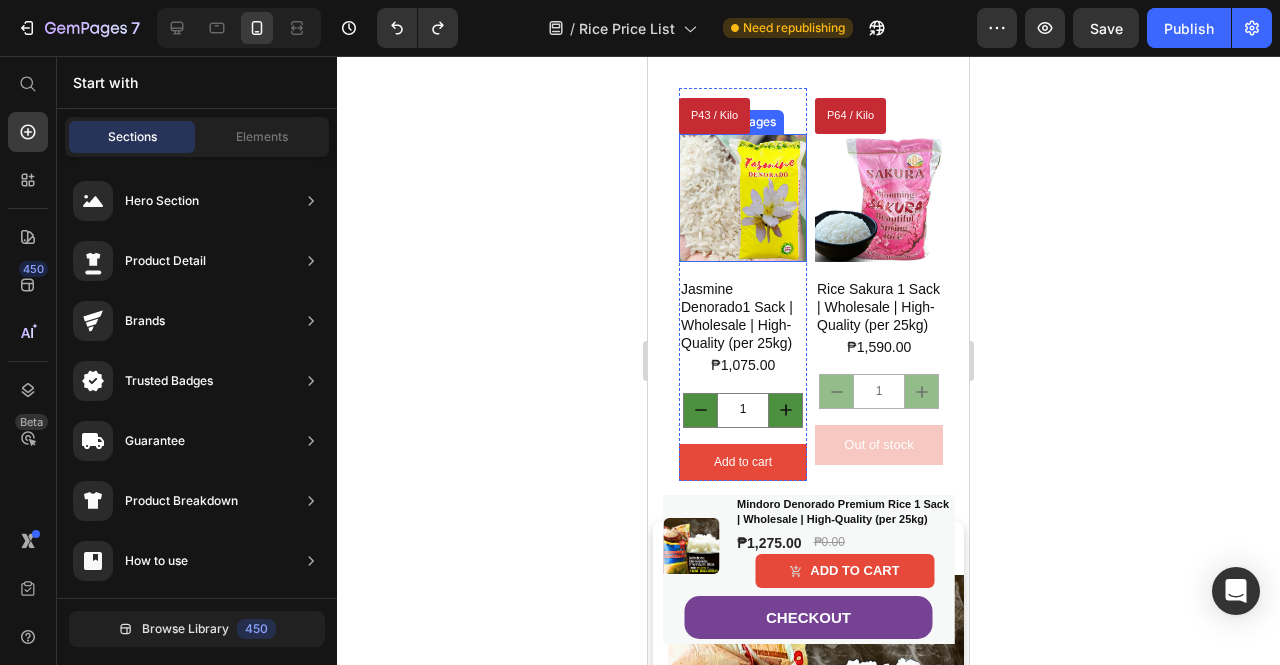 scroll, scrollTop: 900, scrollLeft: 0, axis: vertical 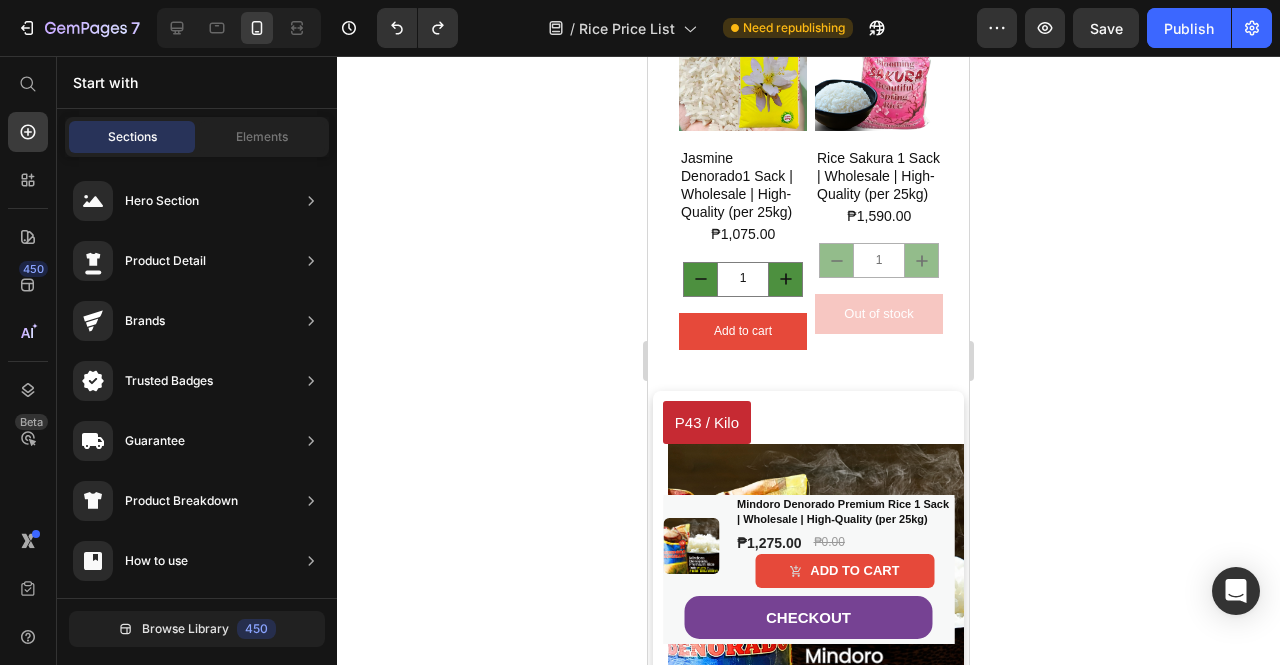 click 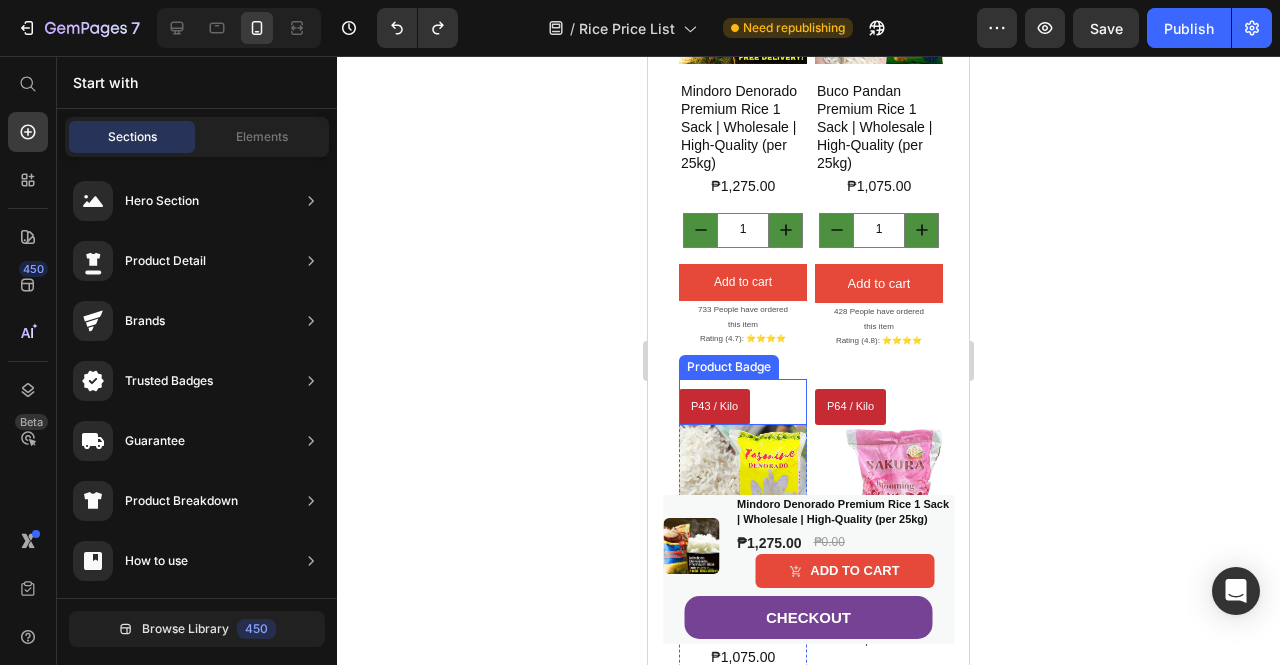 scroll, scrollTop: 500, scrollLeft: 0, axis: vertical 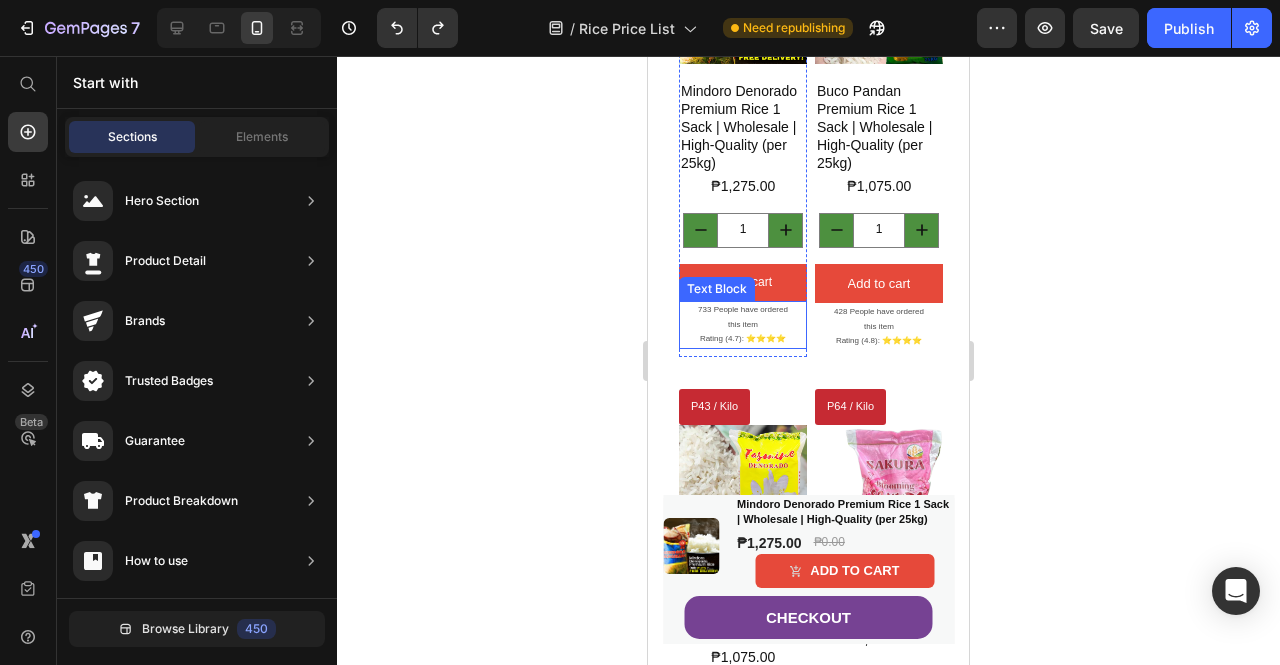 click on "733 People have ordered this item" at bounding box center (743, 317) 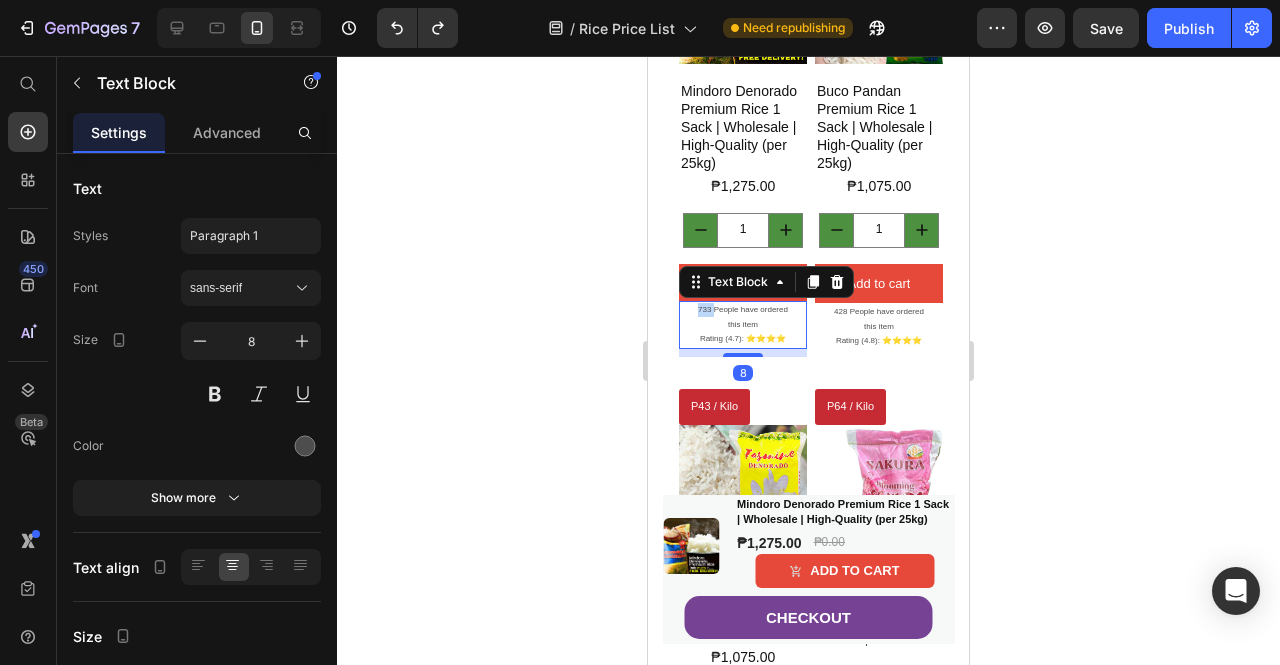 click on "733 People have ordered this item" at bounding box center [743, 317] 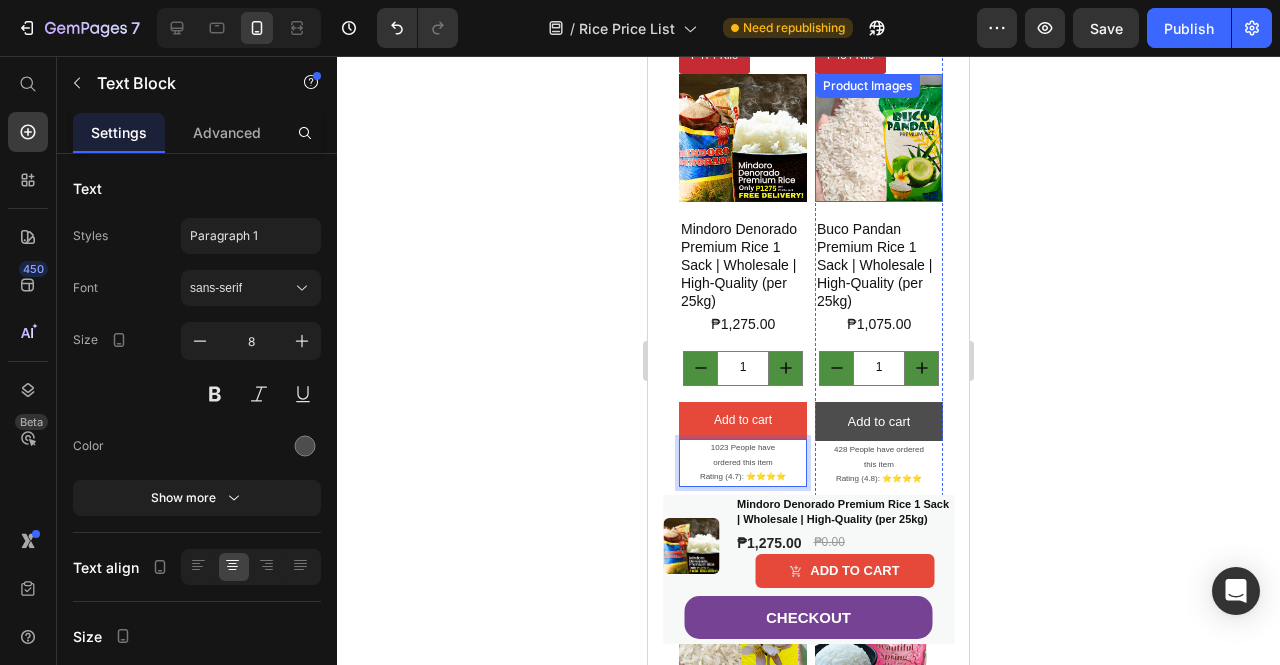 scroll, scrollTop: 500, scrollLeft: 0, axis: vertical 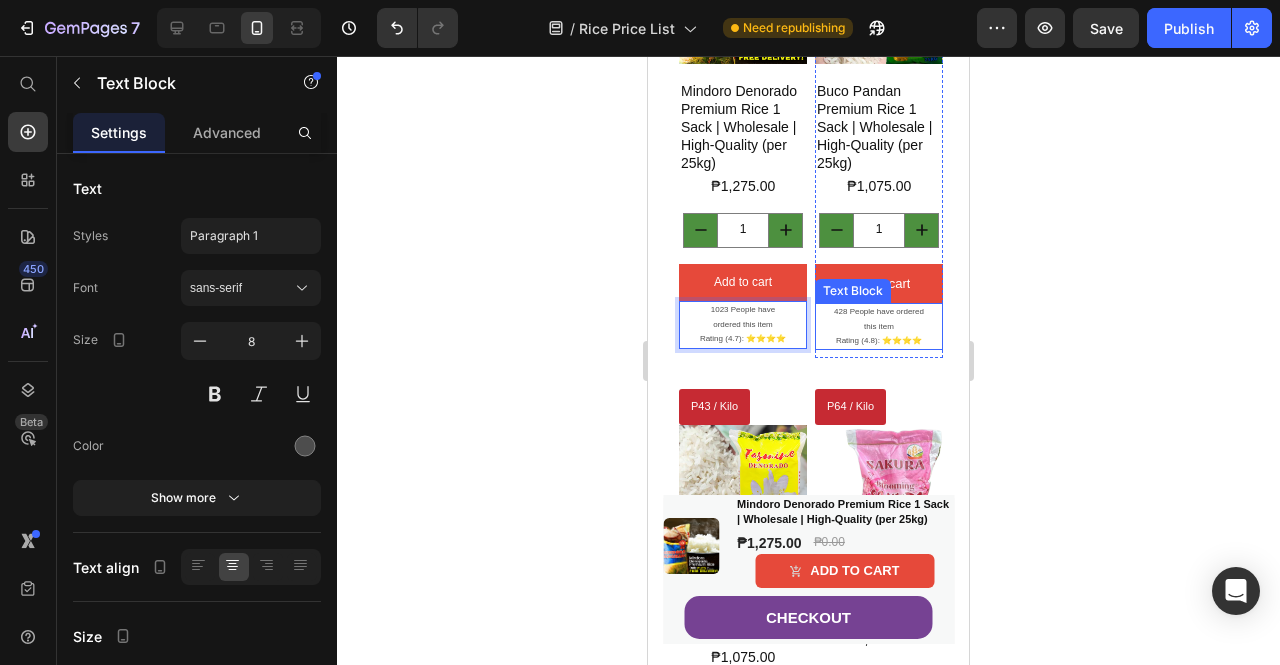 click on "428 People have ordered this item" at bounding box center [879, 319] 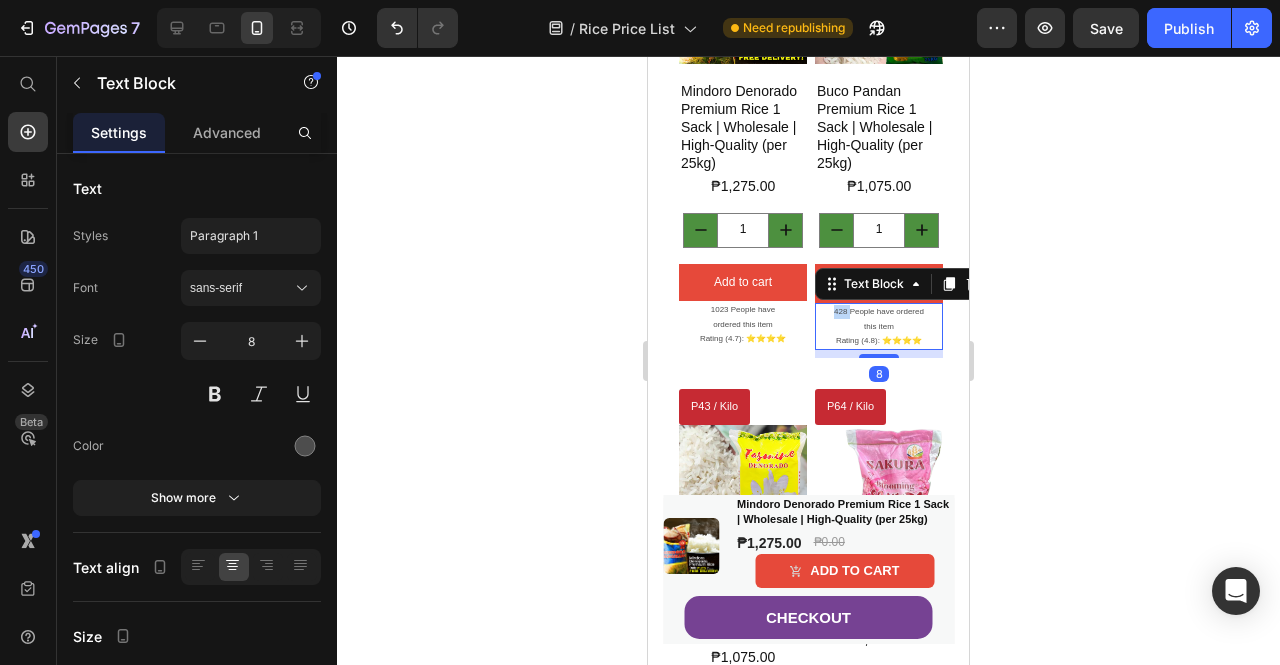 click on "428 People have ordered this item" at bounding box center [879, 319] 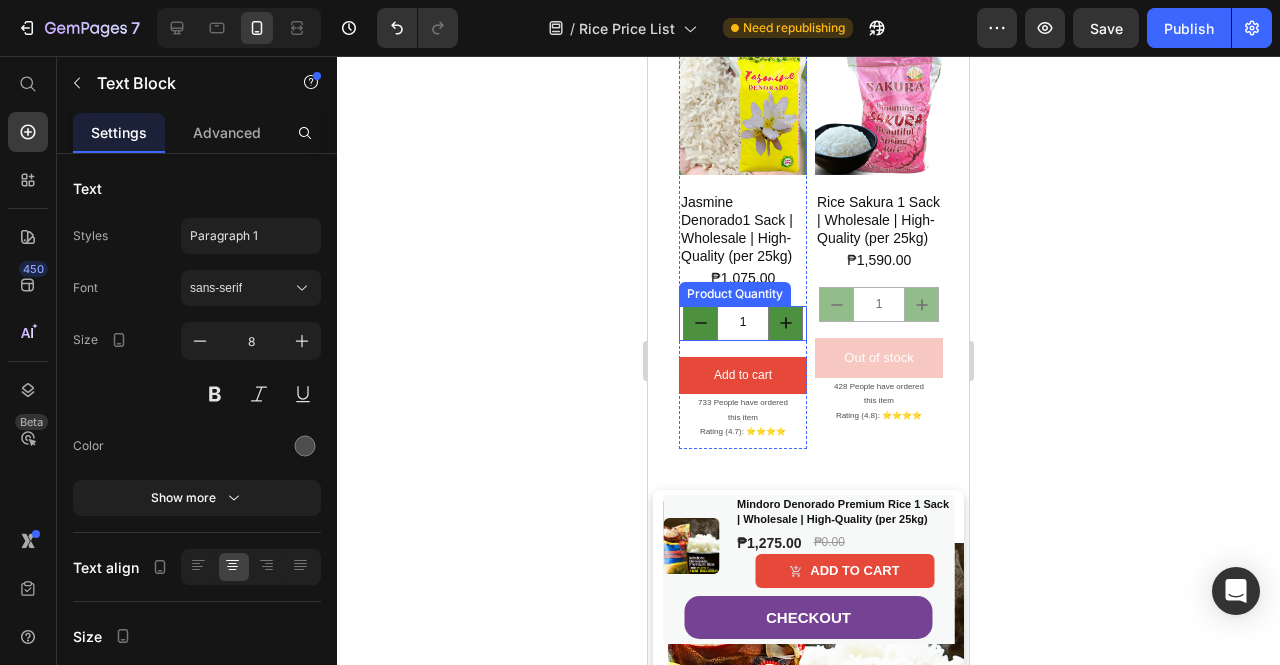 scroll, scrollTop: 900, scrollLeft: 0, axis: vertical 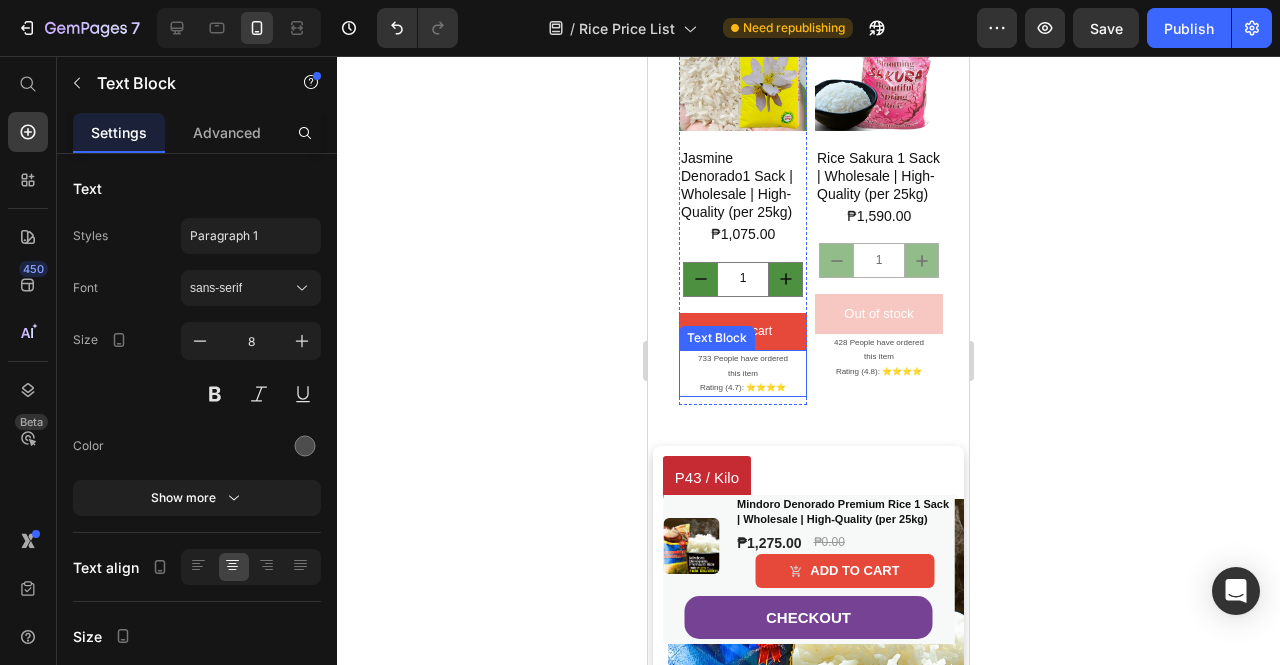click on "733 People have ordered this item" at bounding box center [743, 366] 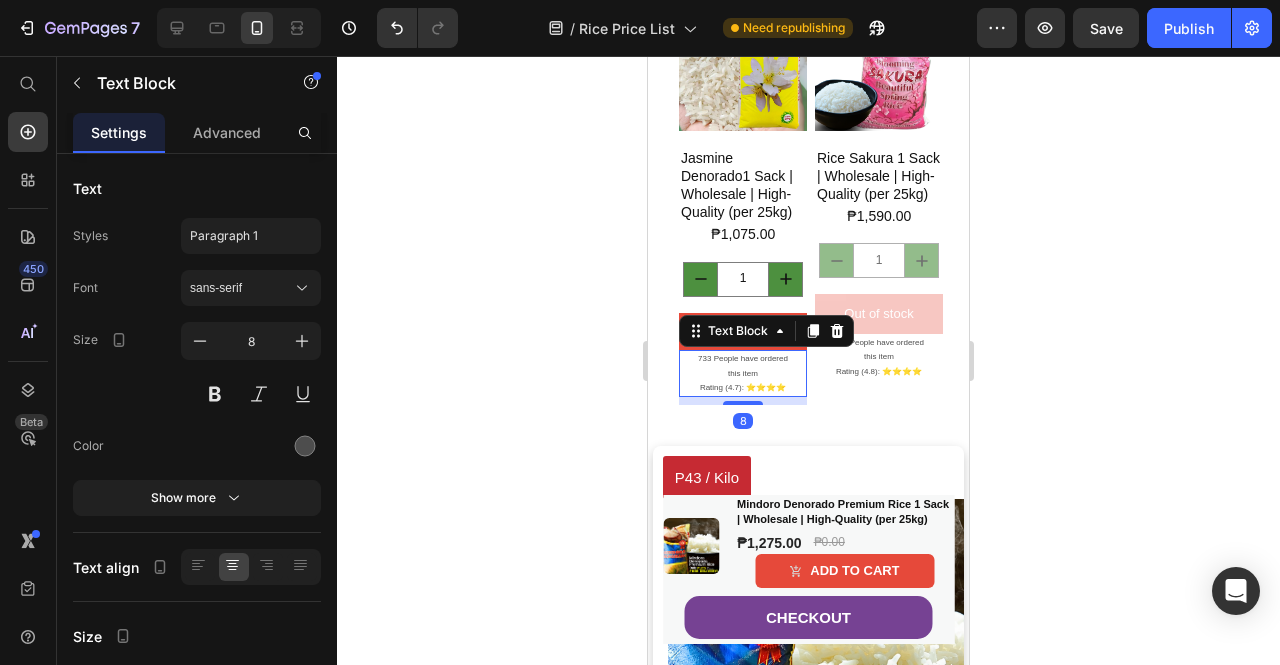click on "733 People have ordered this item" at bounding box center (743, 366) 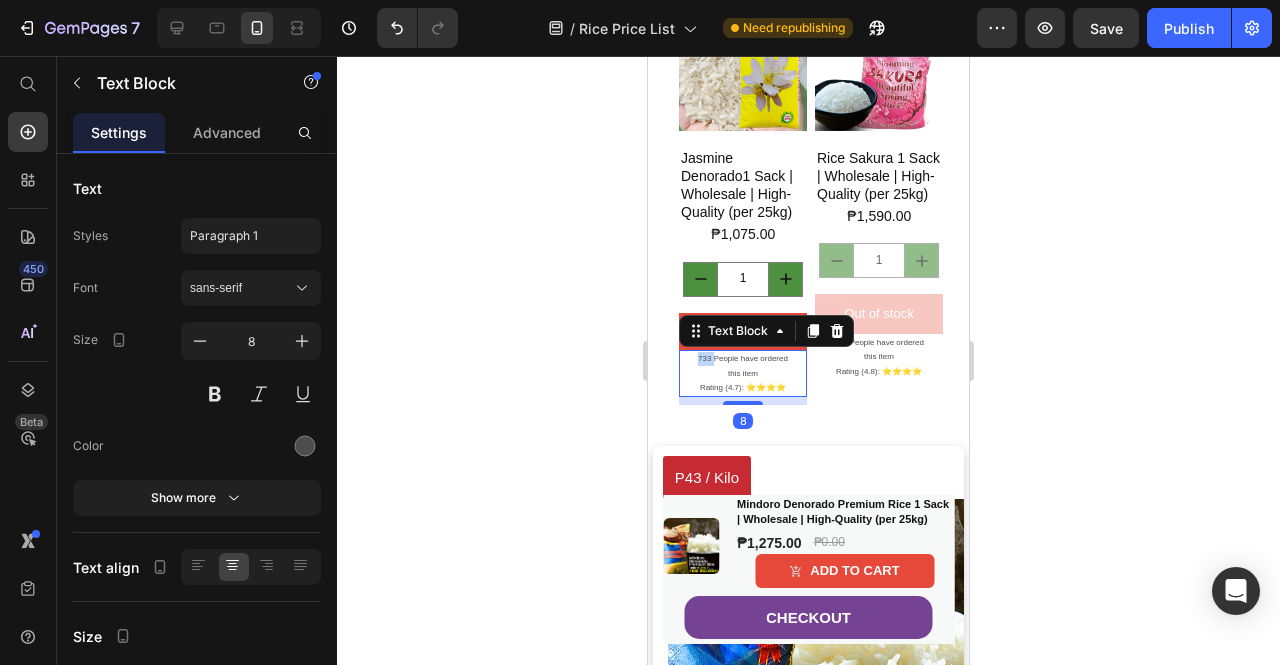click on "733 People have ordered this item" at bounding box center (743, 366) 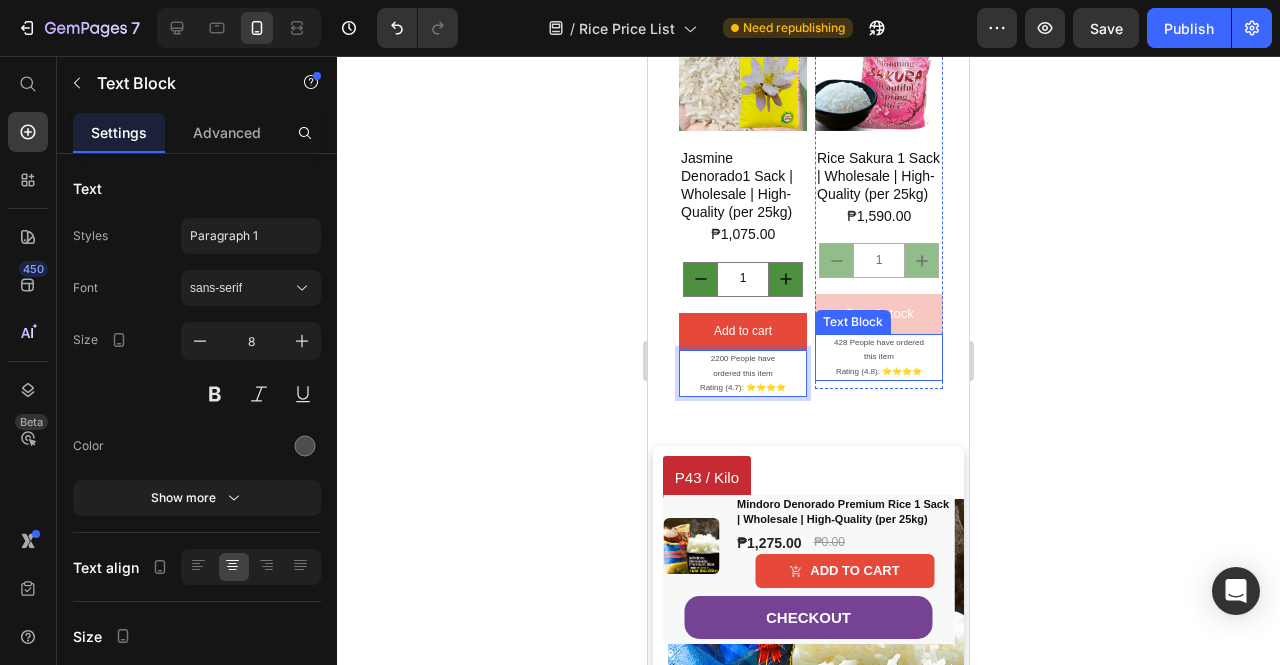click on "428 People have ordered this item" at bounding box center (879, 350) 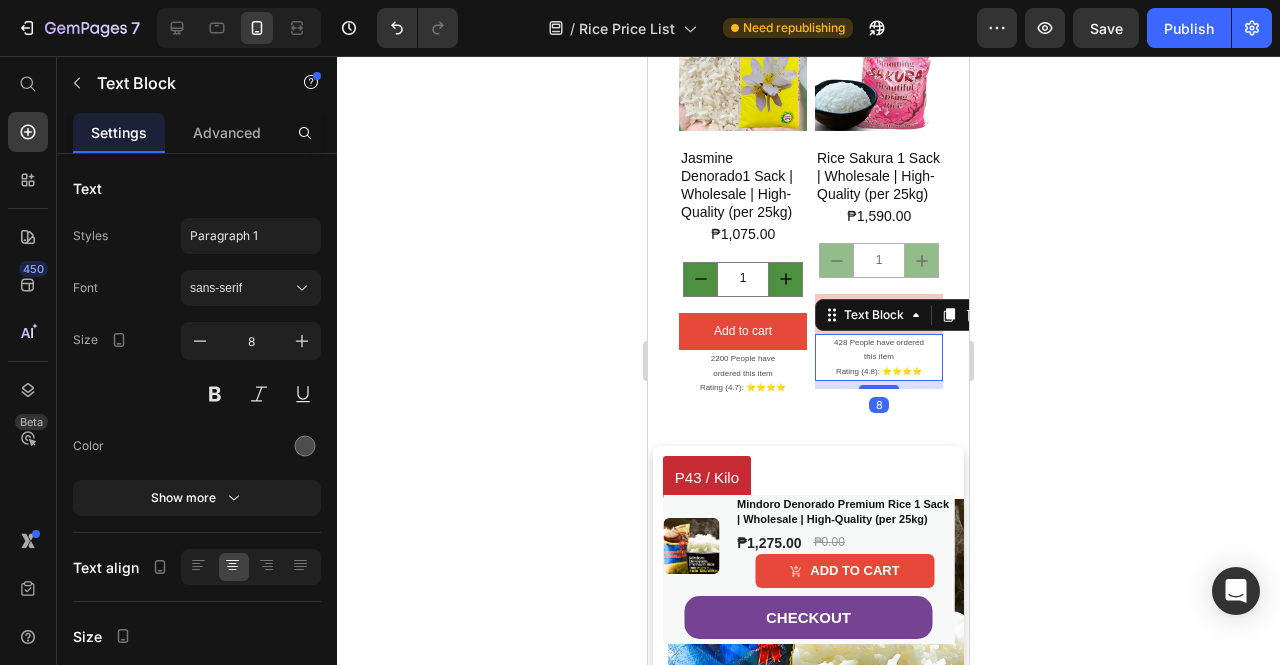 click on "428 People have ordered this item" at bounding box center (879, 350) 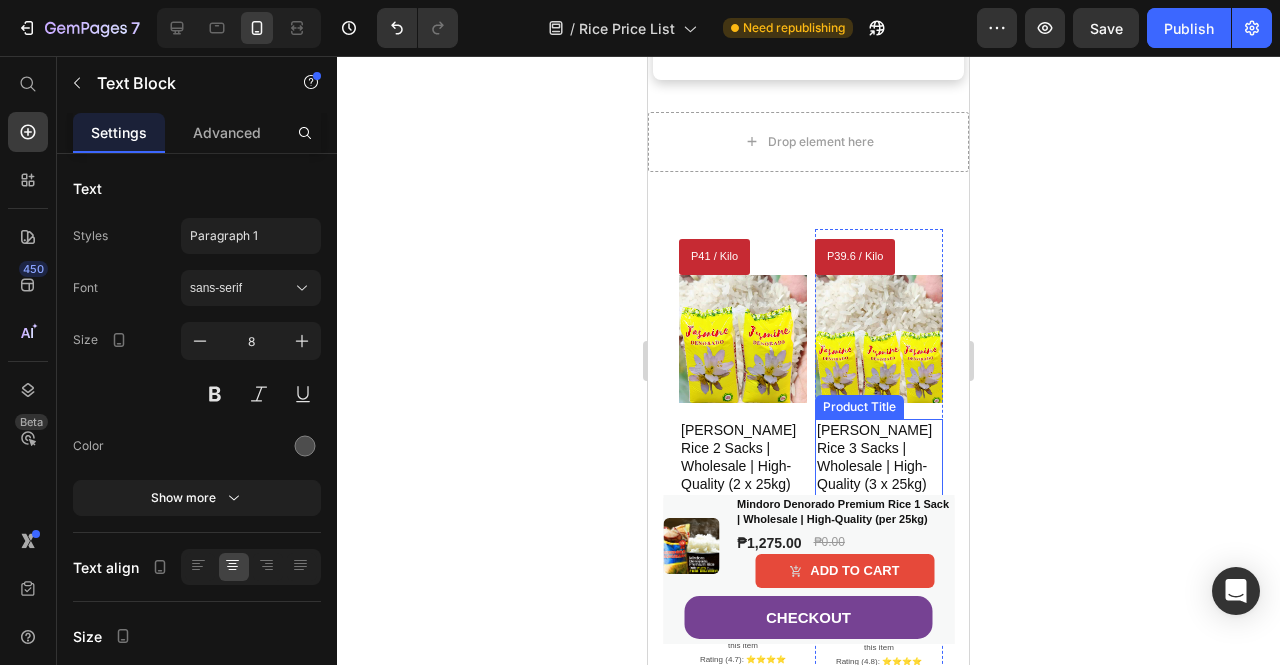scroll, scrollTop: 3300, scrollLeft: 0, axis: vertical 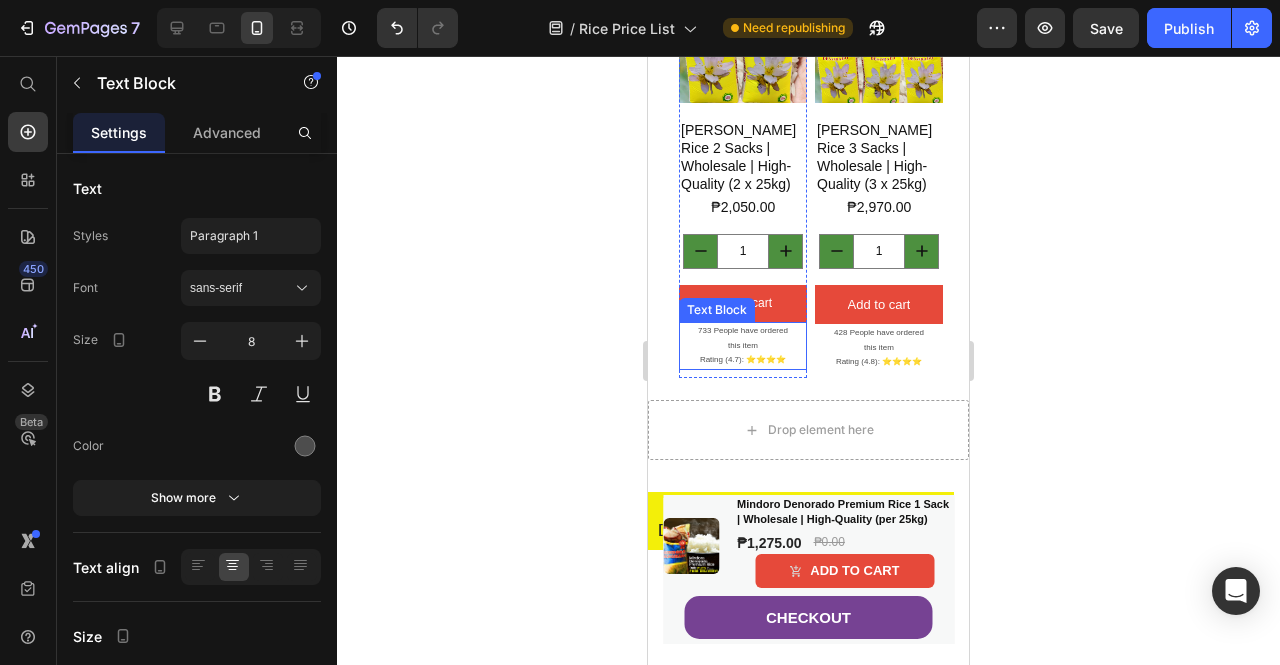 click on "733 People have ordered this item" at bounding box center (743, 338) 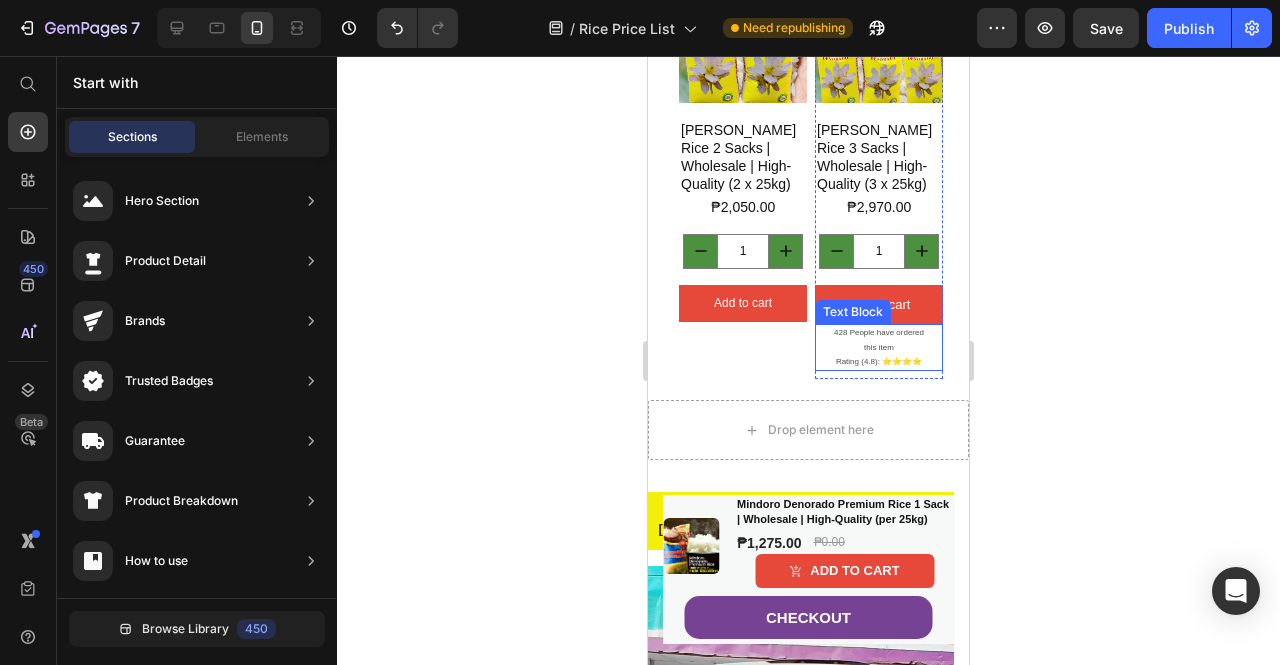 click on "428 People have ordered this item" at bounding box center [879, 340] 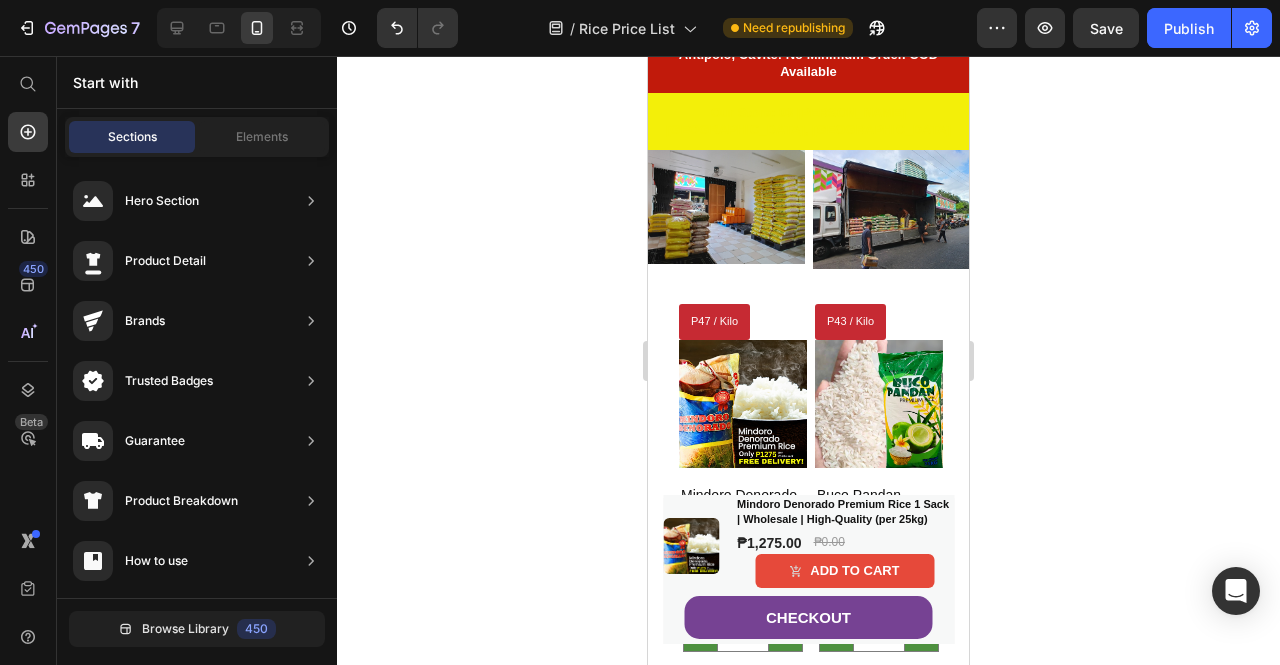 scroll, scrollTop: 0, scrollLeft: 0, axis: both 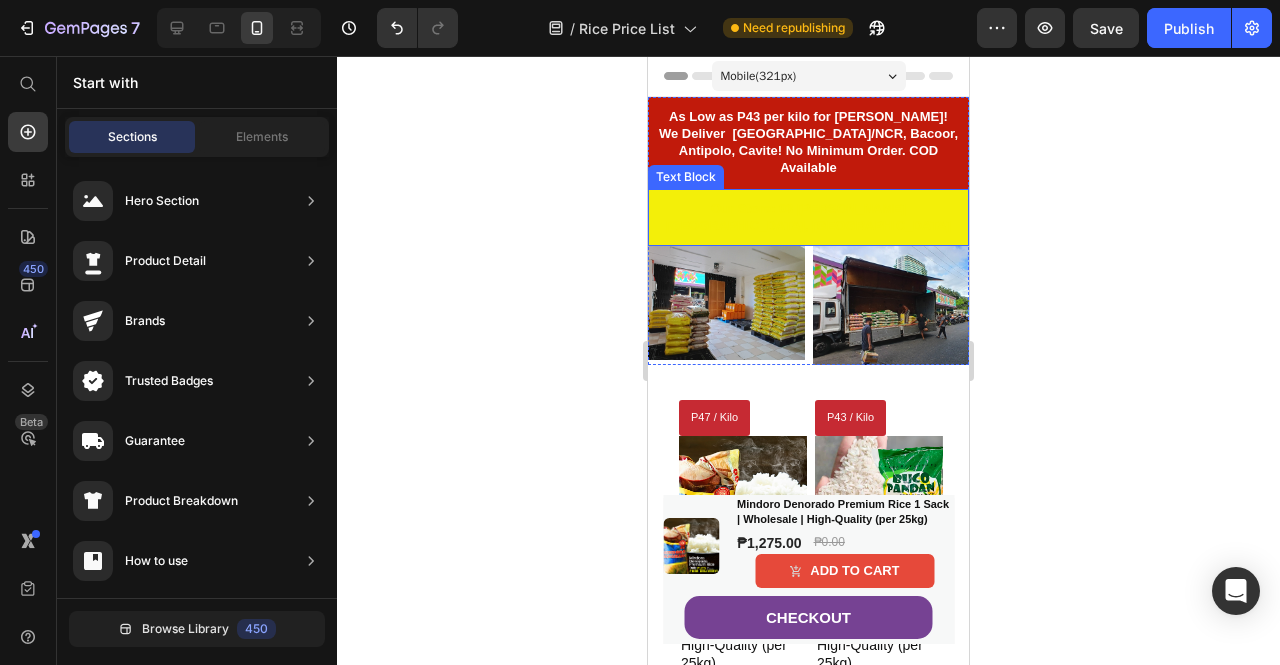 click on "Our Store: 03 [PERSON_NAME][GEOGRAPHIC_DATA], [GEOGRAPHIC_DATA]" at bounding box center [808, 218] 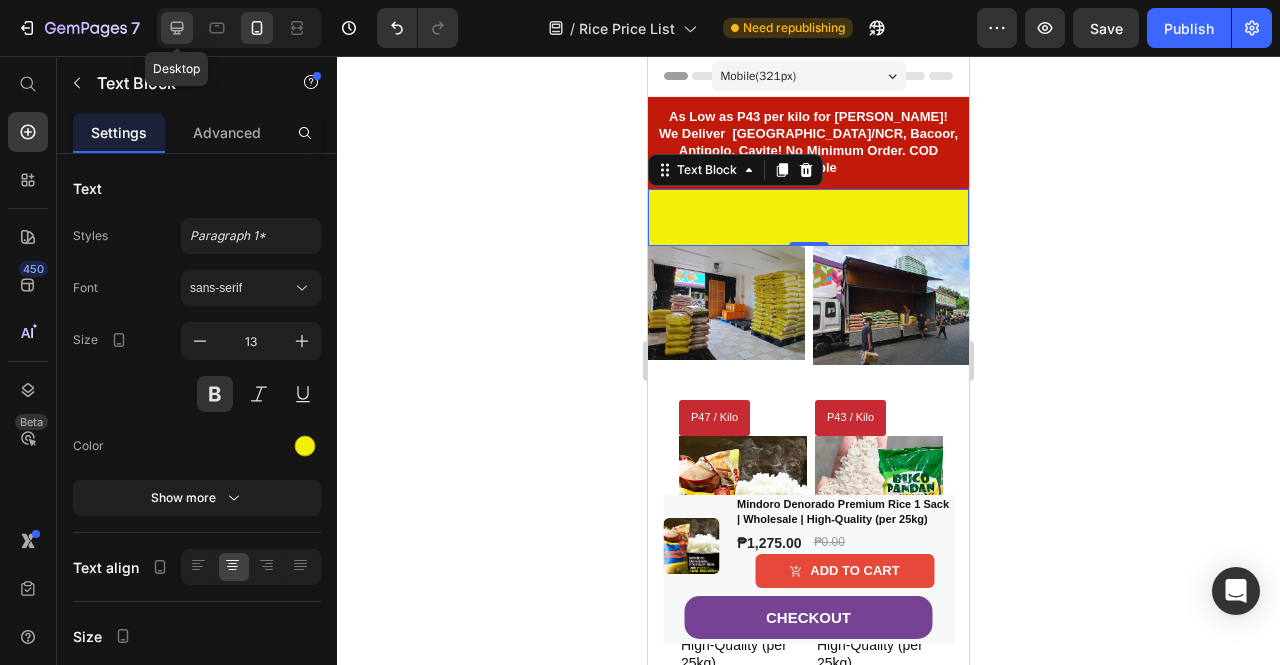 click 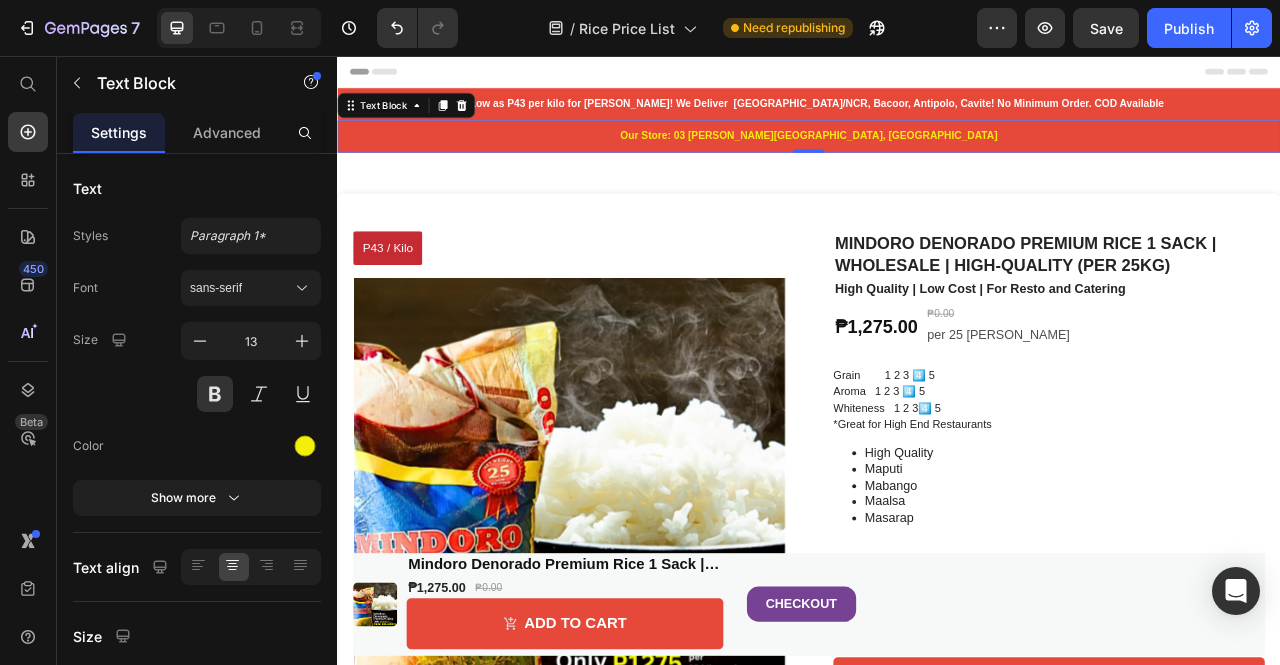 scroll, scrollTop: 11, scrollLeft: 0, axis: vertical 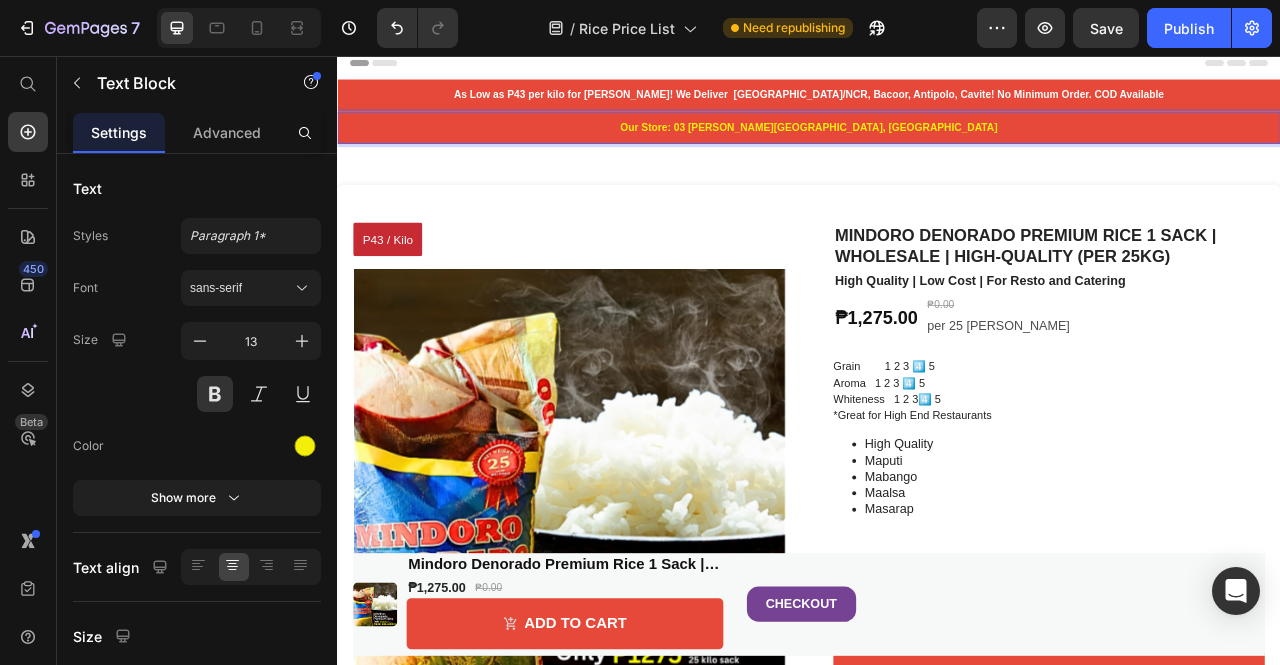 click on "Our Store: 03 [PERSON_NAME][GEOGRAPHIC_DATA], [GEOGRAPHIC_DATA]" at bounding box center (937, 147) 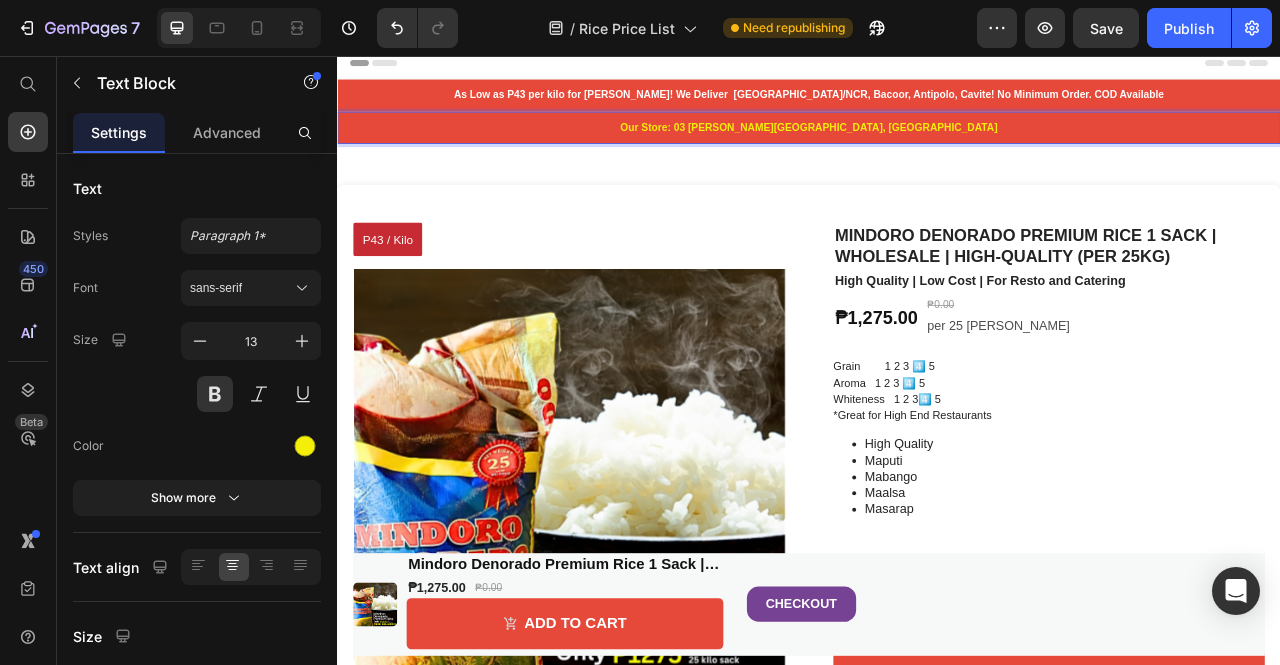 click on "Our Store: 03 [PERSON_NAME][GEOGRAPHIC_DATA], [GEOGRAPHIC_DATA]" at bounding box center (937, 147) 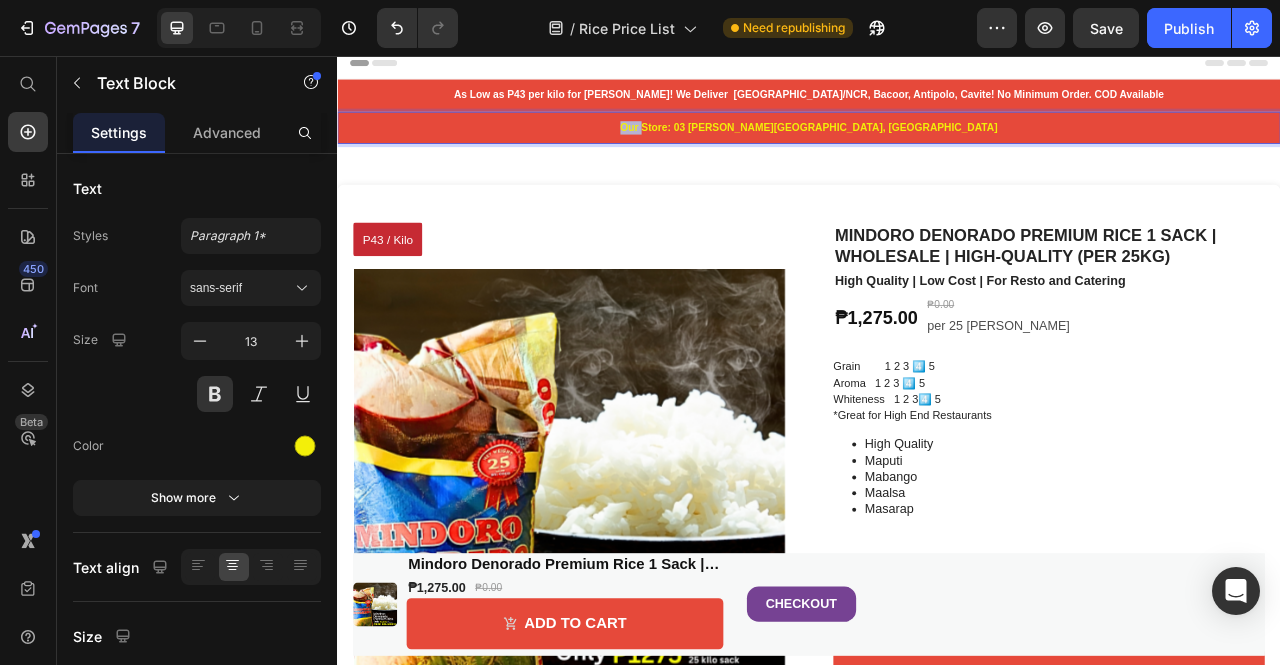 click on "Our Store: 03 [PERSON_NAME][GEOGRAPHIC_DATA], [GEOGRAPHIC_DATA]" at bounding box center (937, 147) 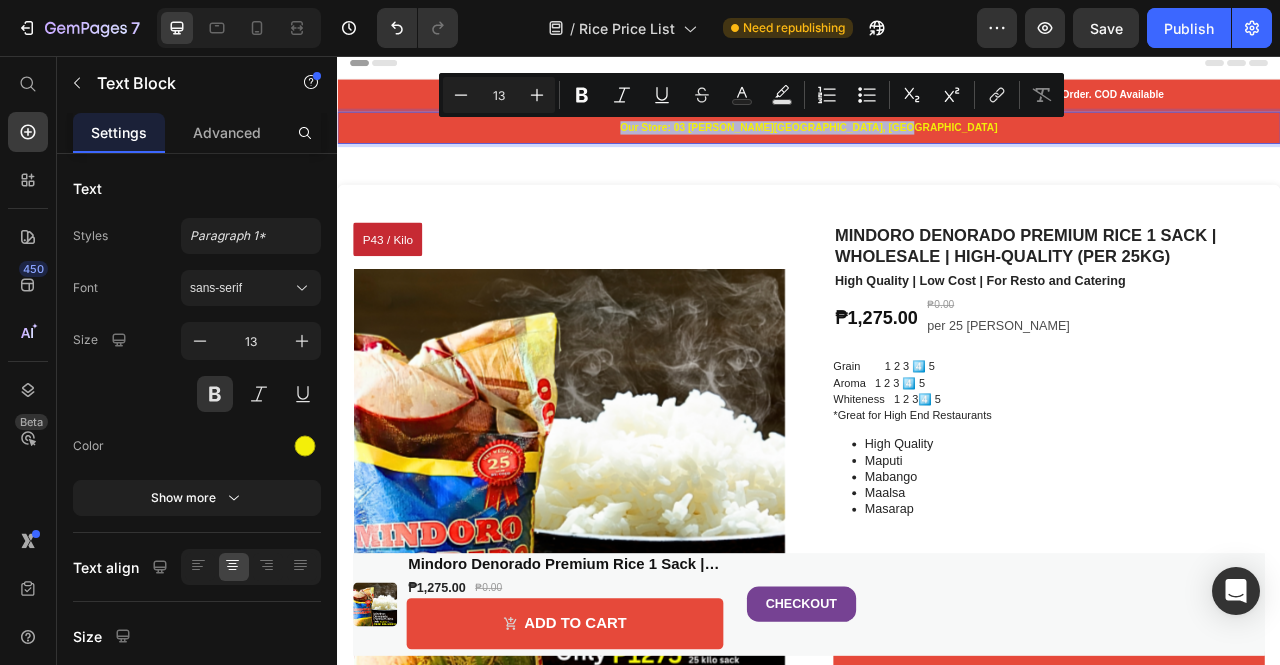 click on "Our Store: 03 [PERSON_NAME][GEOGRAPHIC_DATA], [GEOGRAPHIC_DATA]" at bounding box center (937, 147) 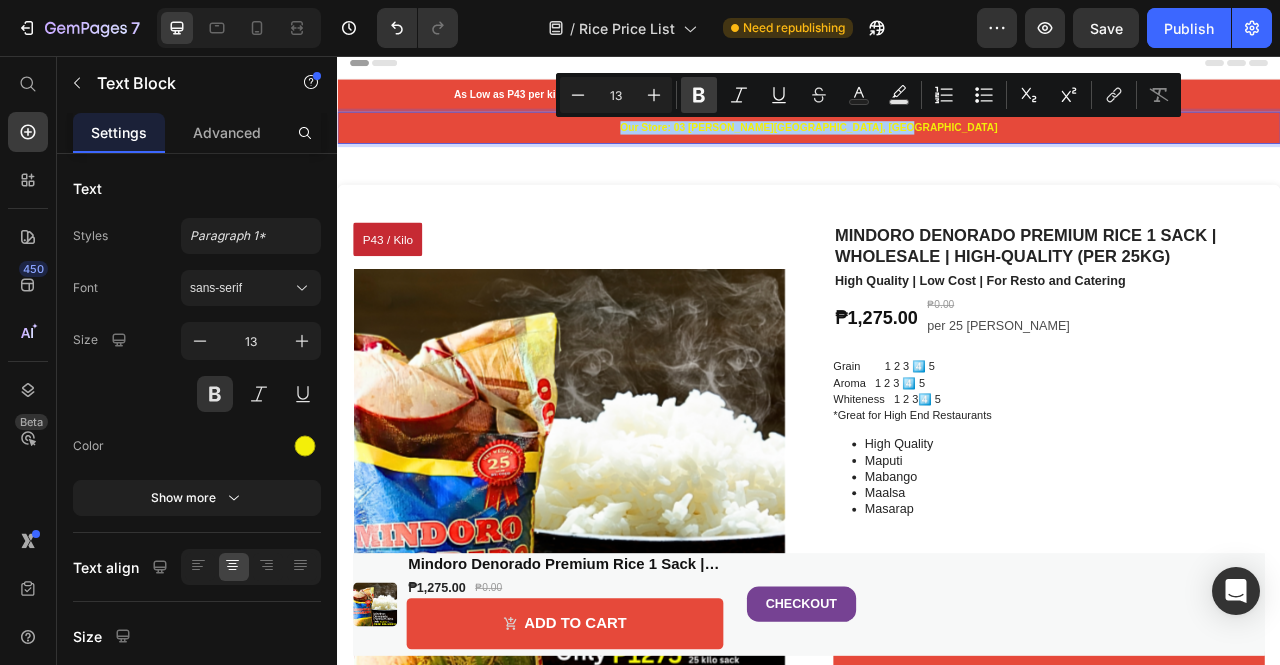 click 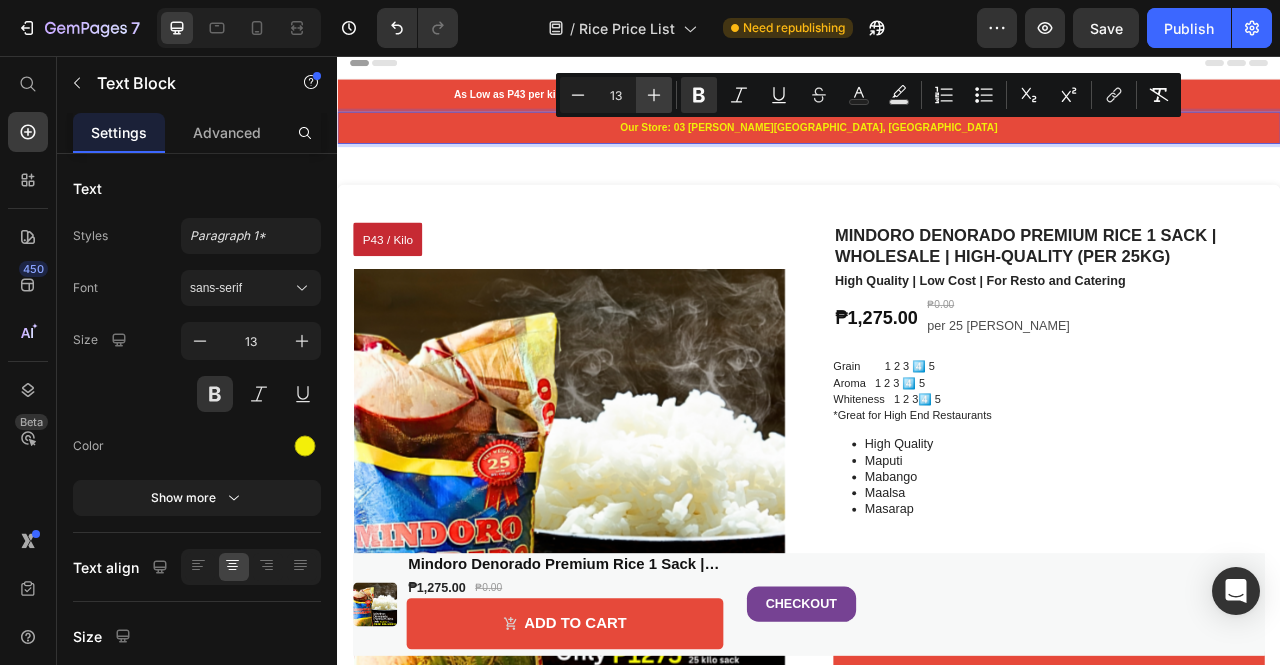 click on "Plus" at bounding box center (654, 95) 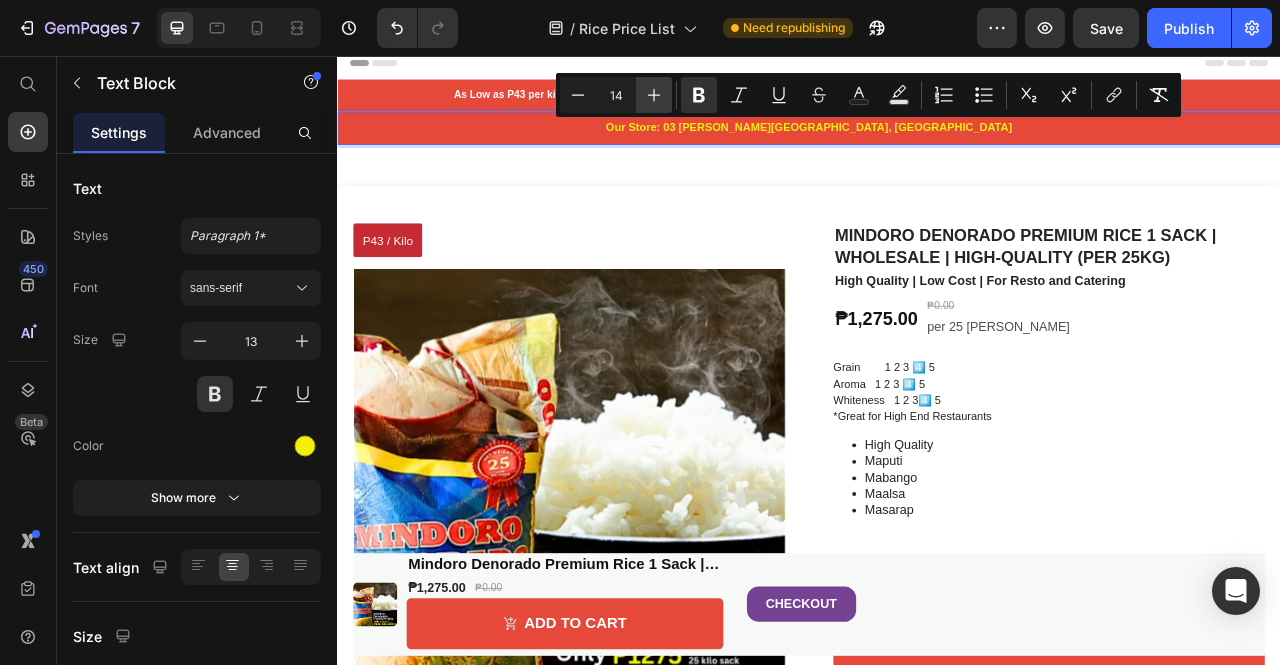 click on "Plus" at bounding box center (654, 95) 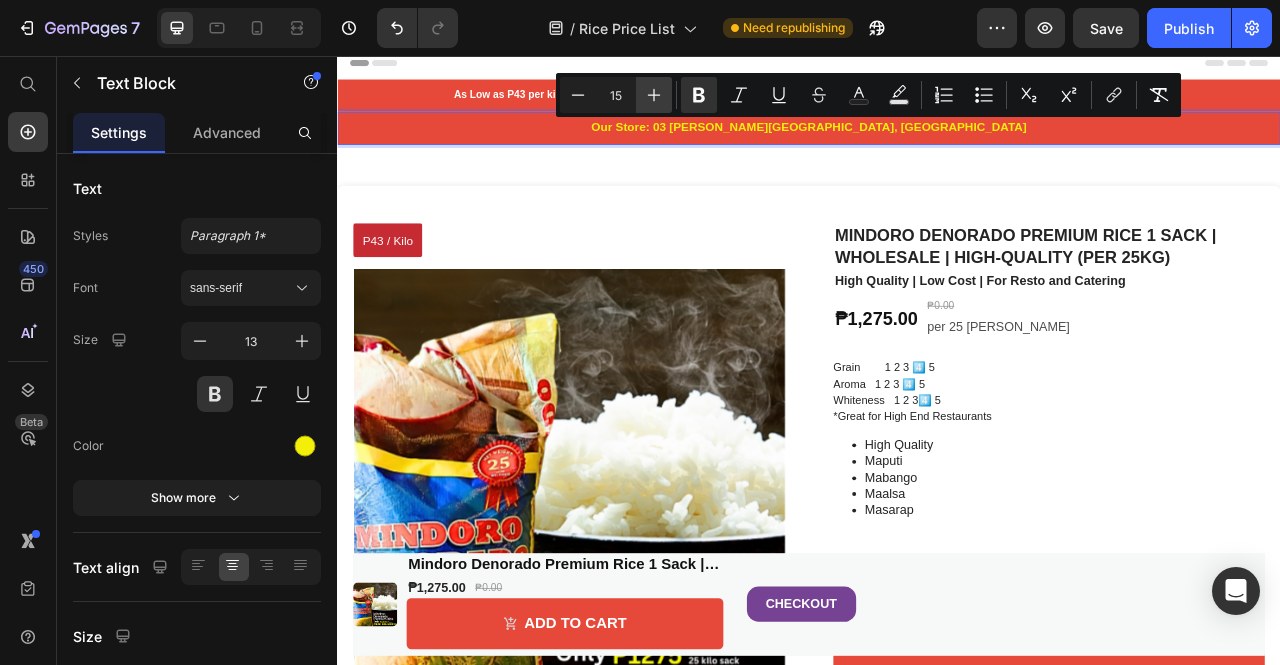 click on "Plus" at bounding box center (654, 95) 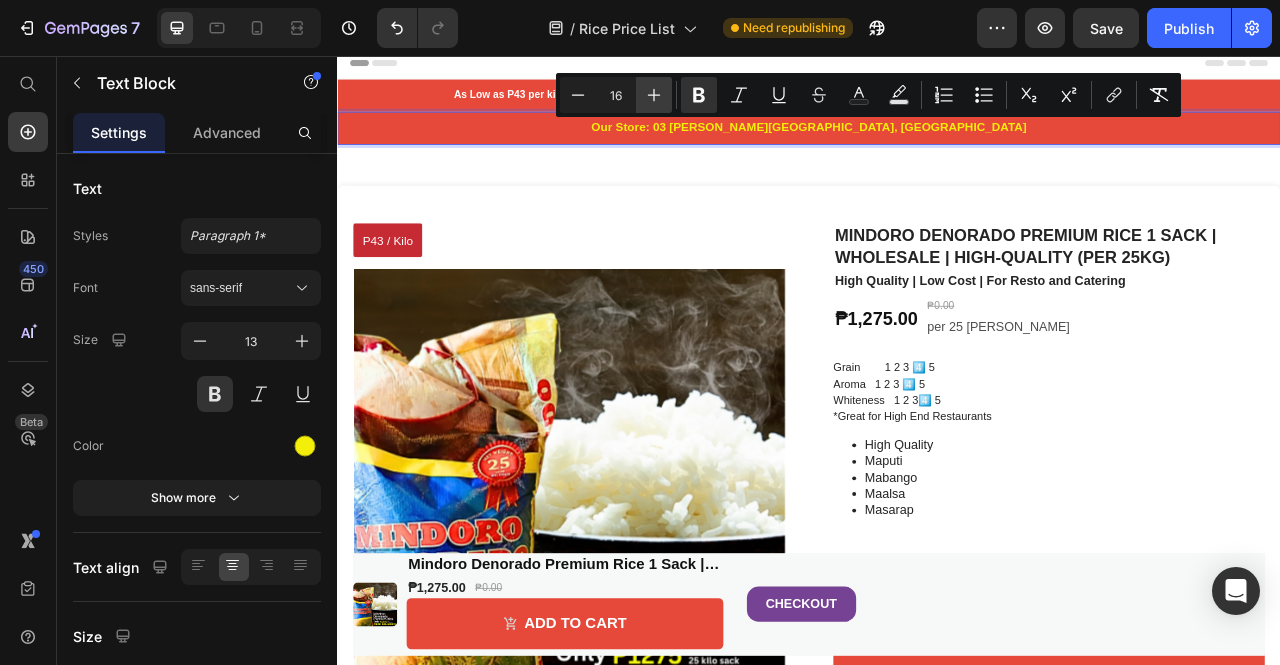 click on "Plus" at bounding box center [654, 95] 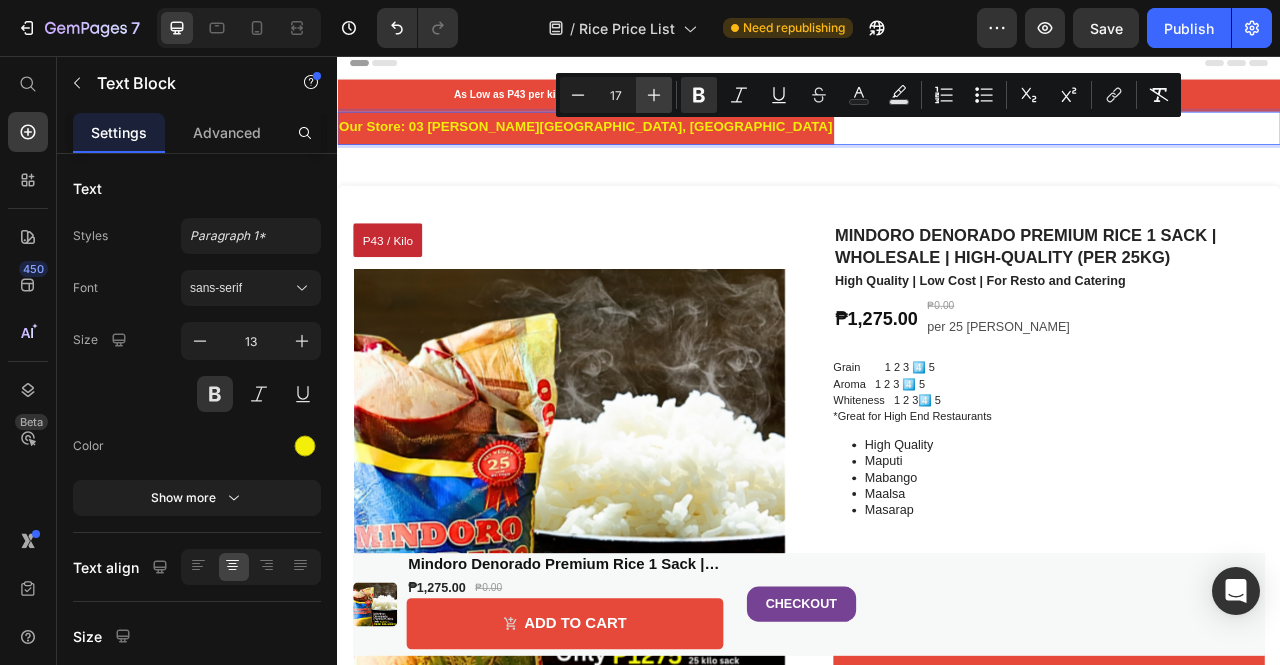 click on "Plus" at bounding box center (654, 95) 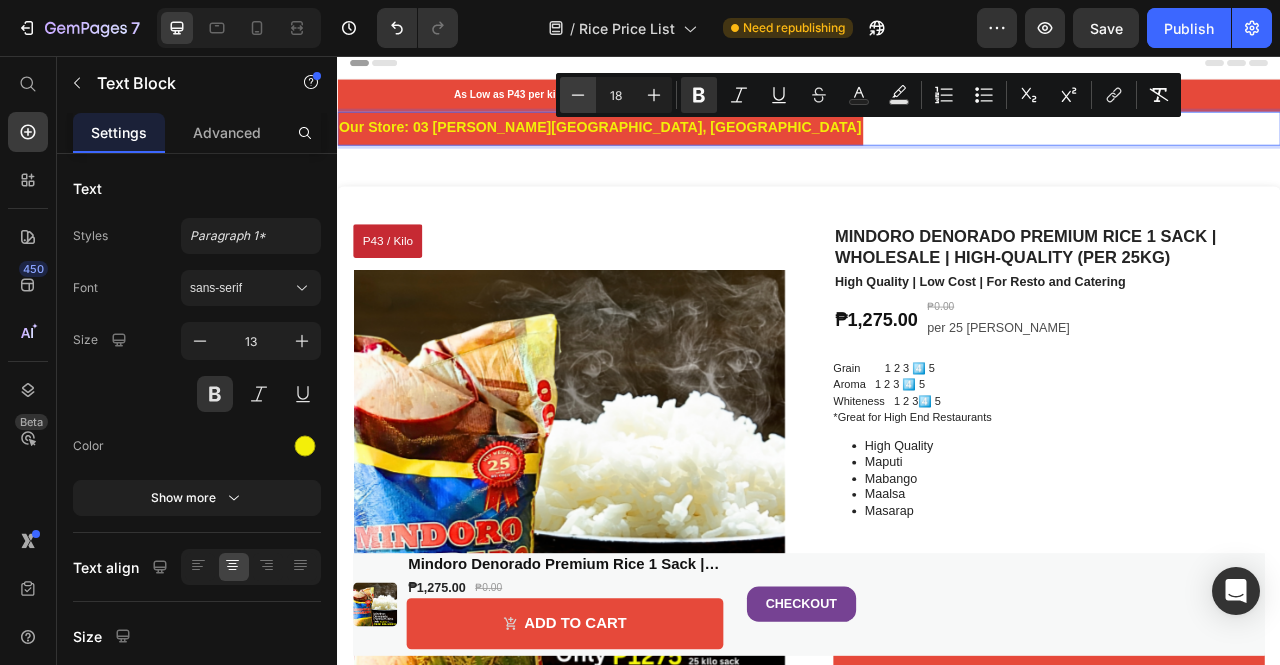 click 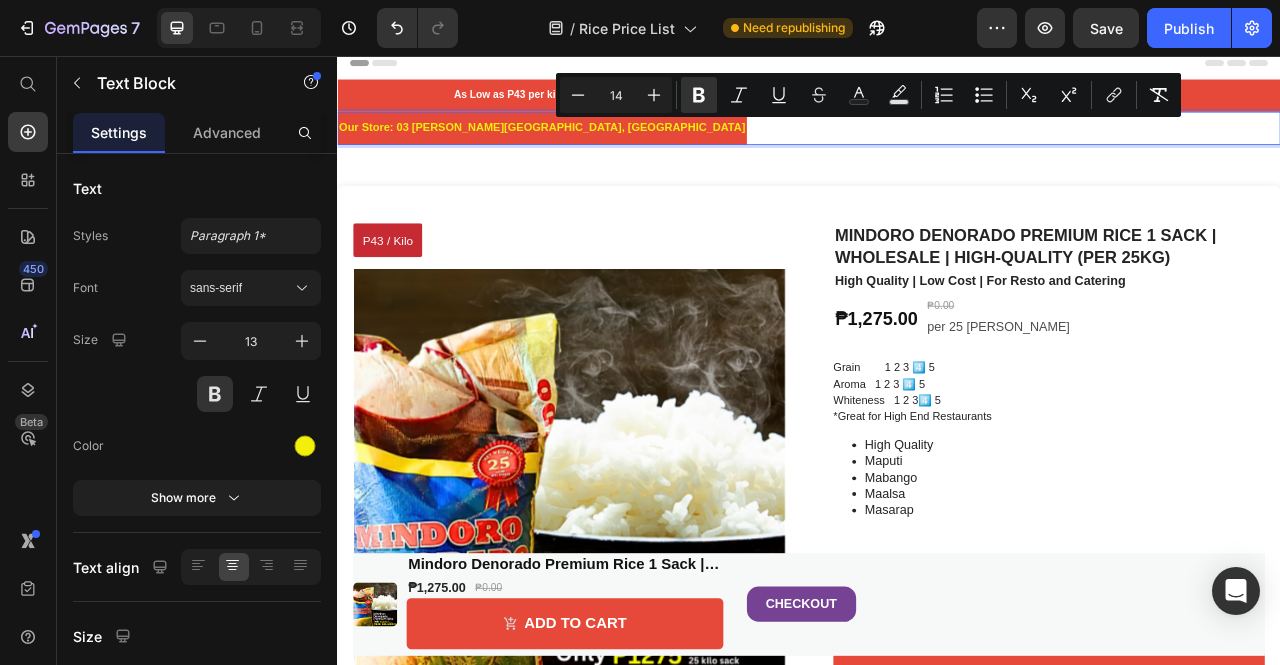 type on "13" 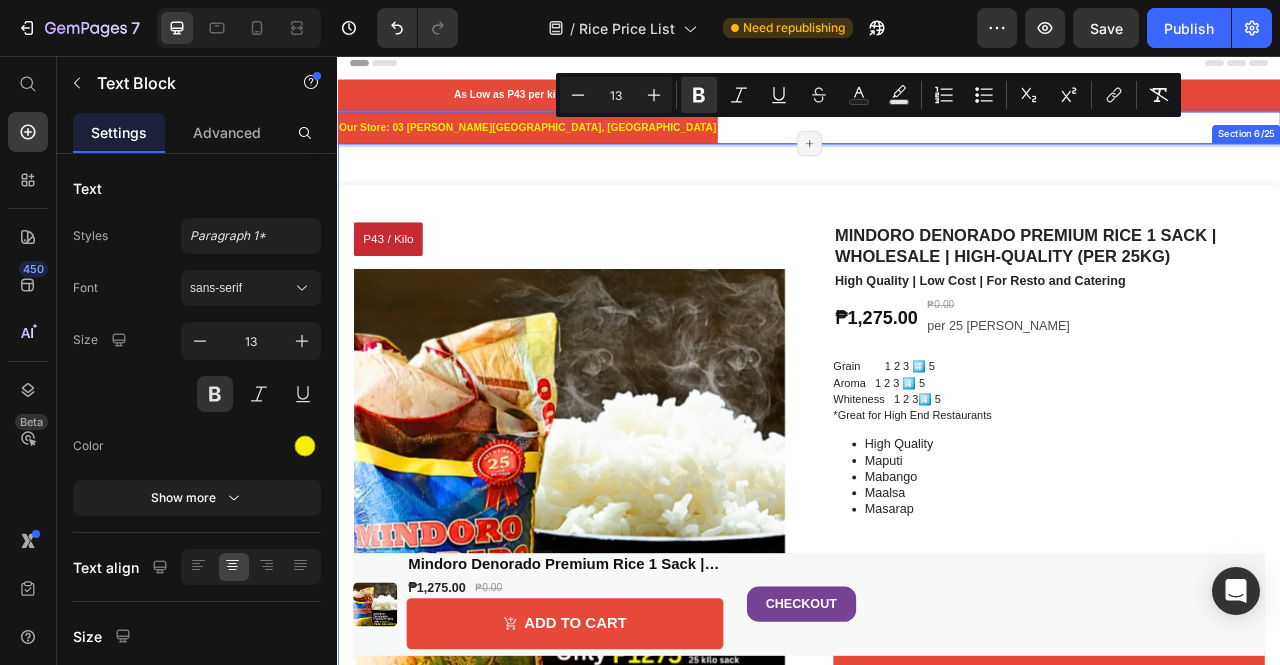 click on "P43 / Kilo Product Badge Product Images Mindoro Denorado Premium Rice 1 Sack | Wholesale | High-Quality (per 25kg) Product Title High Quality | Low Cost | For Resto and Catering Text Block ₱1,275.00 Product Price ₱0.00 Product Price per 25 Kilo Sack Text Block Row
Grain        1 2 3 4️⃣ 5
Aroma   1 2 3 4️⃣ 5
Whiteness   1 2 34️⃣ 5
*Great for High End Restaurants
High Quality
Maputi
Mabango
Maalsa
Masarap
Product Description Number of Sacks Text Block 1 Product Quantity
Add to cart Add to Cart 1023 People have ordered this item Rating (4.85): ⭐⭐⭐⭐ Text Block We deliver to All Cities towns in [GEOGRAPHIC_DATA], [GEOGRAPHIC_DATA], [GEOGRAPHIC_DATA], [GEOGRAPHIC_DATA], [GEOGRAPHIC_DATA]. No Minimum Order, COD Available Text Block Row Product" at bounding box center [937, 645] 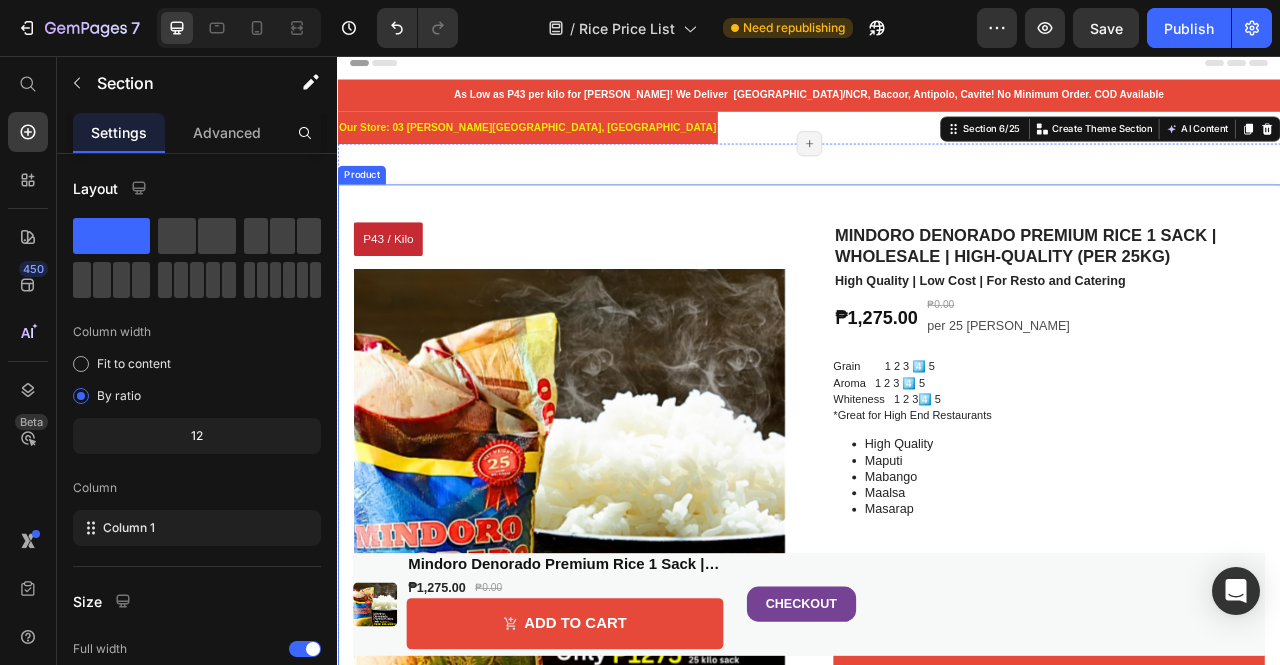 click on "P43 / Kilo Product Badge Product Images Mindoro Denorado Premium Rice 1 Sack | Wholesale | High-Quality (per 25kg) Product Title High Quality | Low Cost | For Resto and Catering Text Block ₱1,275.00 Product Price ₱0.00 Product Price per 25 Kilo Sack Text Block Row
Grain        1 2 3 4️⃣ 5
Aroma   1 2 3 4️⃣ 5
Whiteness   1 2 34️⃣ 5
*Great for High End Restaurants
High Quality
Maputi
Mabango
Maalsa
Masarap
Product Description Number of Sacks Text Block 1 Product Quantity
Add to cart Add to Cart 1023 People have ordered this item Rating (4.85): ⭐⭐⭐⭐ Text Block We deliver to All Cities towns in [GEOGRAPHIC_DATA], [GEOGRAPHIC_DATA], [GEOGRAPHIC_DATA], [GEOGRAPHIC_DATA], [GEOGRAPHIC_DATA]. No Minimum Order, COD Available Text Block Row Product" at bounding box center [937, 655] 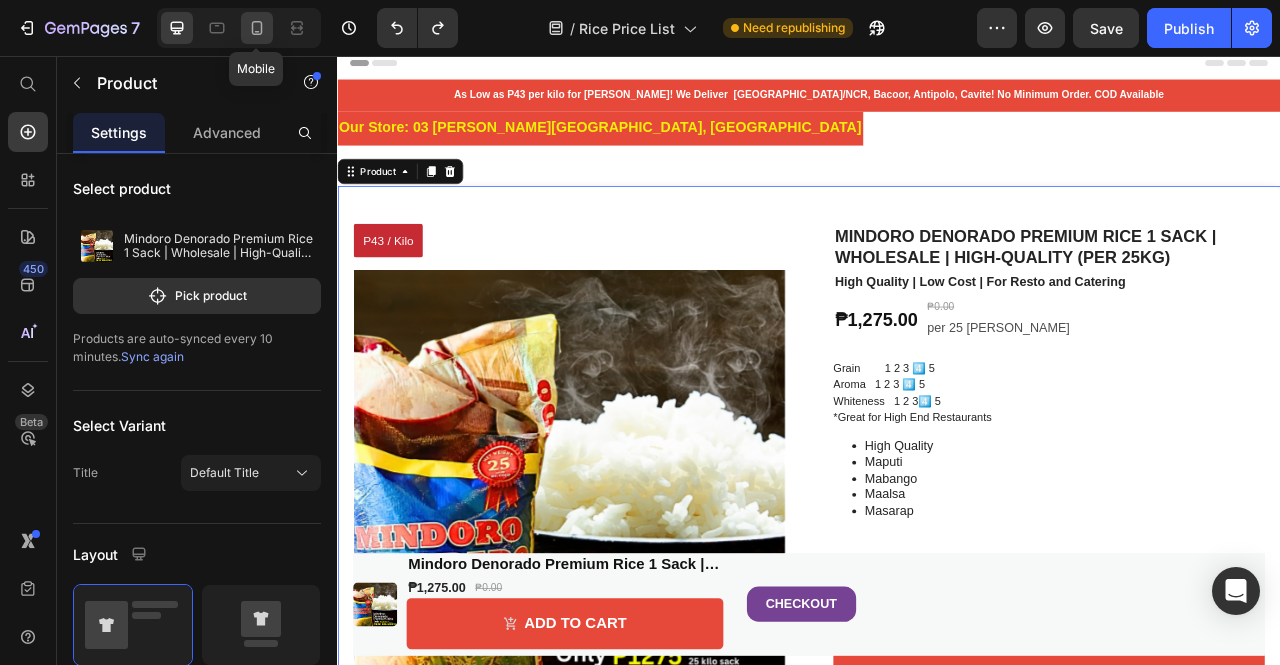 click 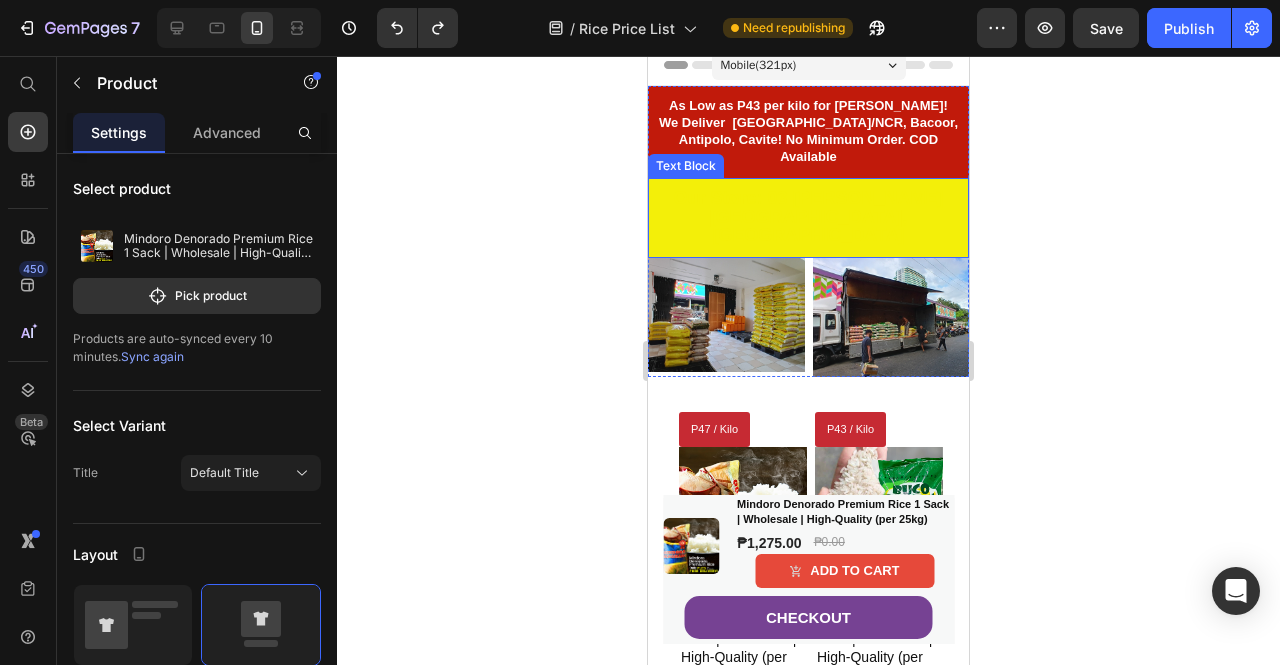 click on "Our Store: 03 [PERSON_NAME][GEOGRAPHIC_DATA], [GEOGRAPHIC_DATA]" at bounding box center [808, 217] 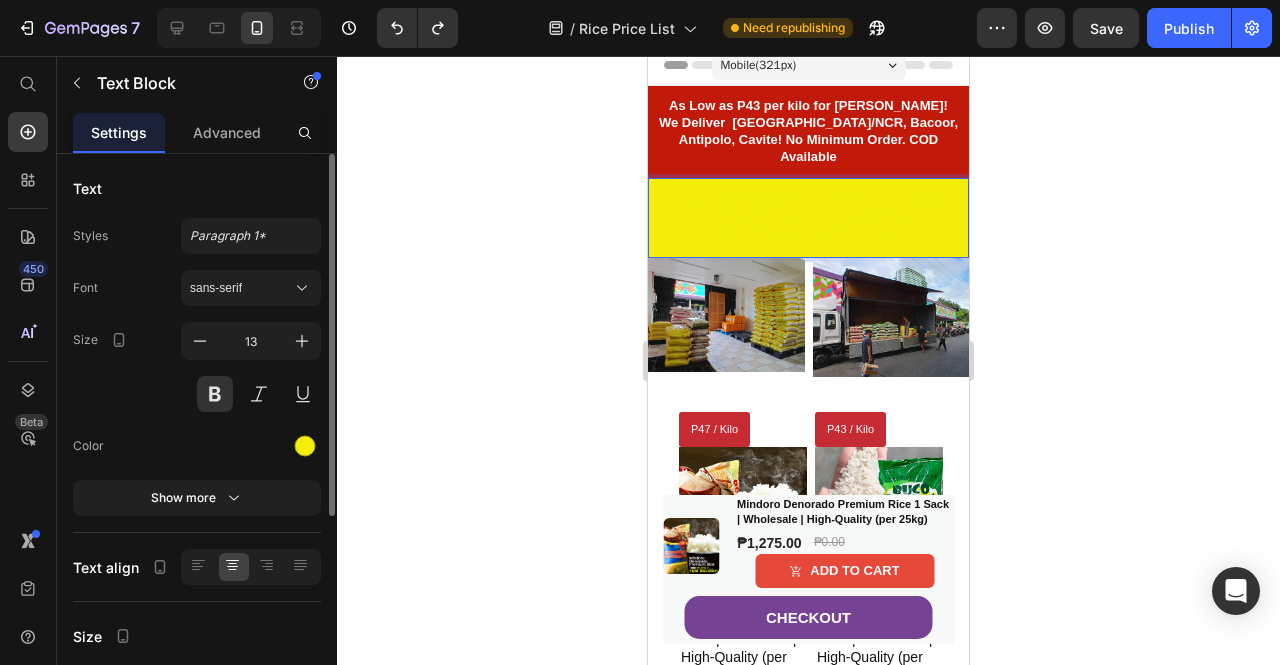 scroll, scrollTop: 200, scrollLeft: 0, axis: vertical 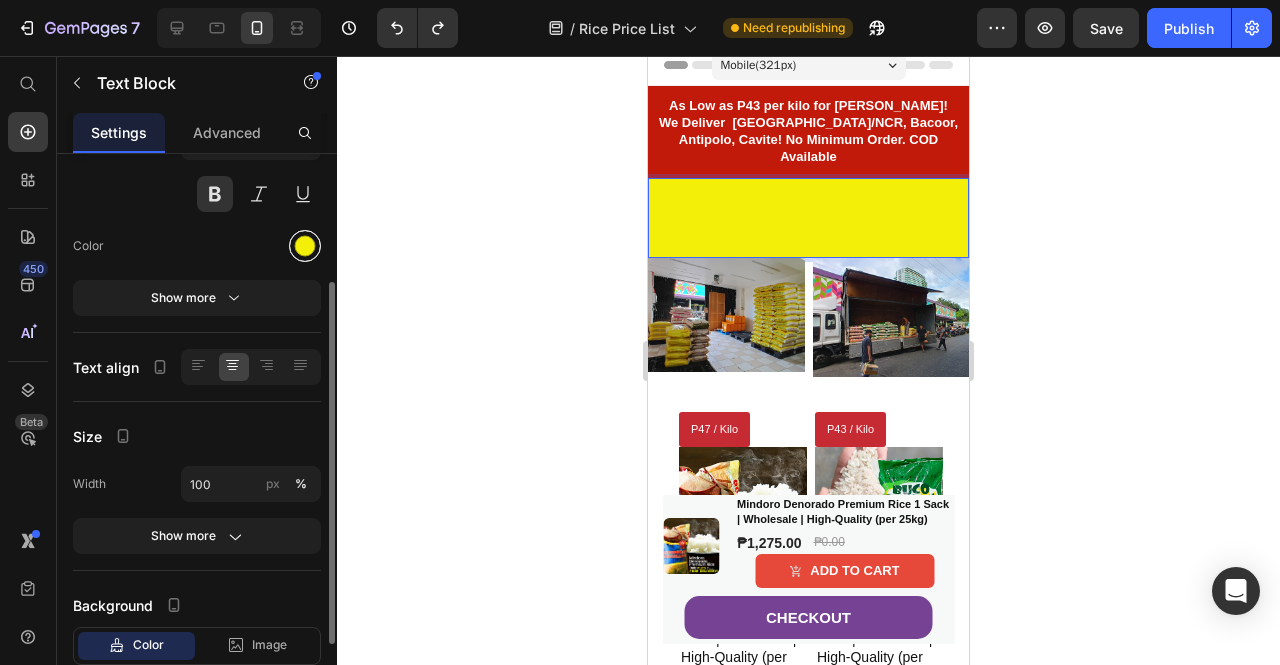 click at bounding box center [305, 246] 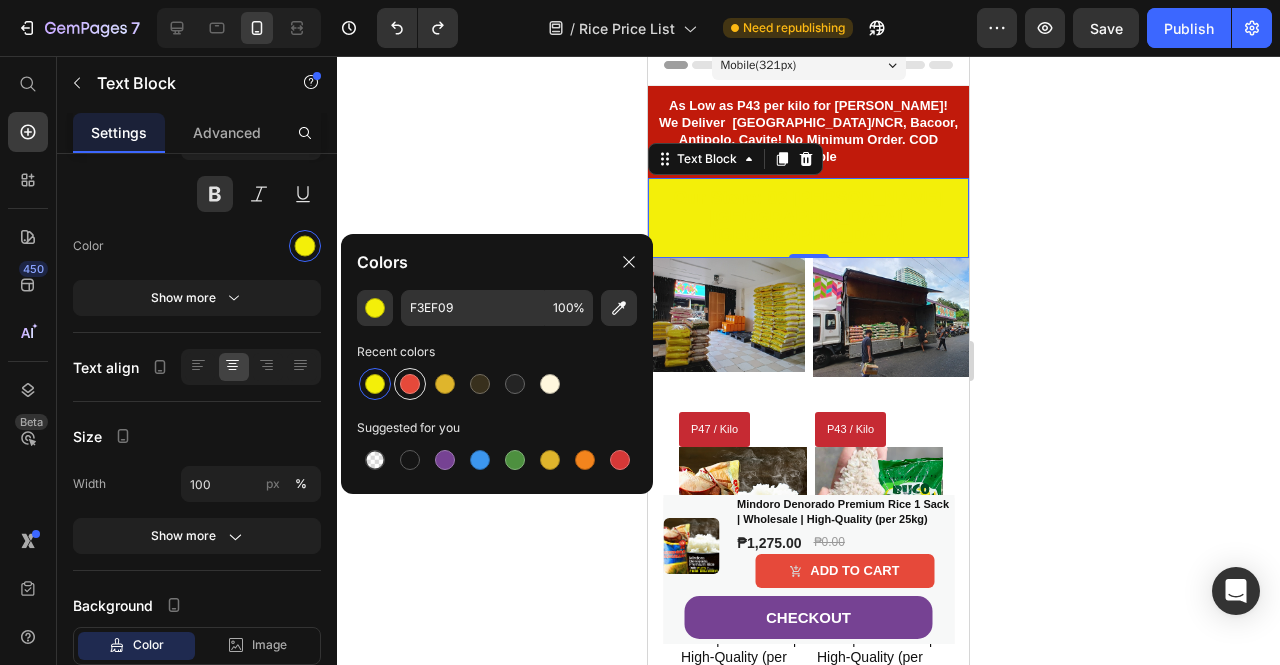 click at bounding box center (410, 384) 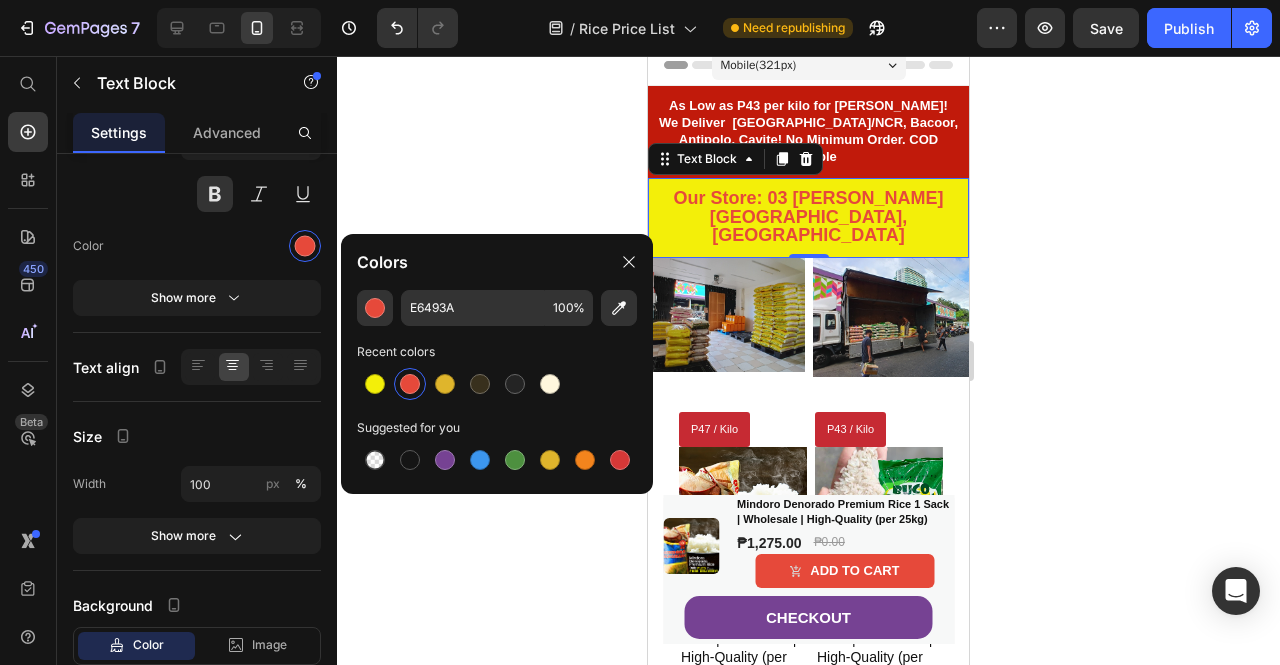 click 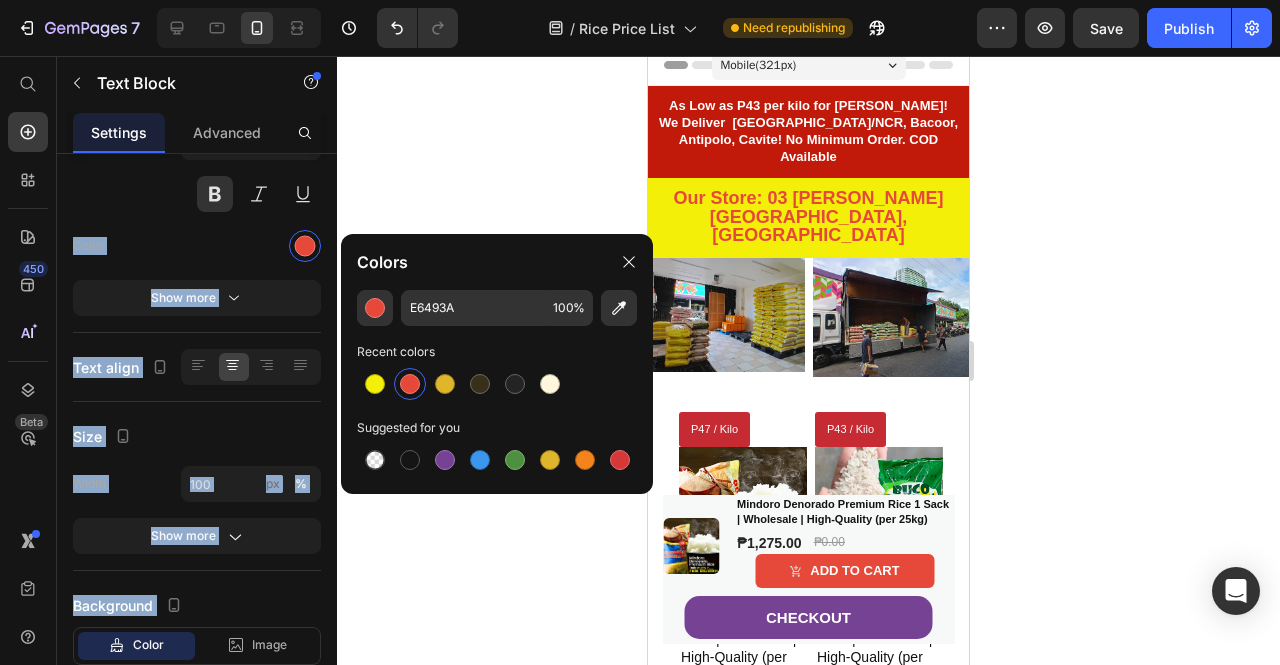 click 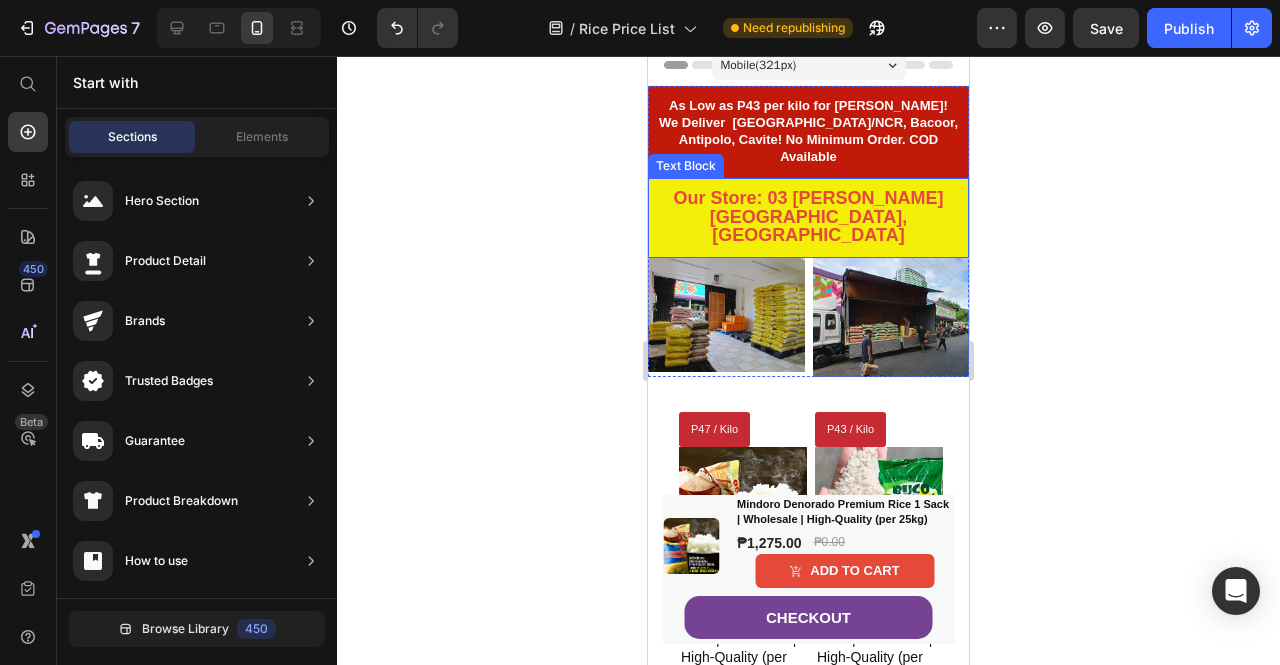 click on "Our Store: 03 [PERSON_NAME][GEOGRAPHIC_DATA], [GEOGRAPHIC_DATA]" at bounding box center [808, 217] 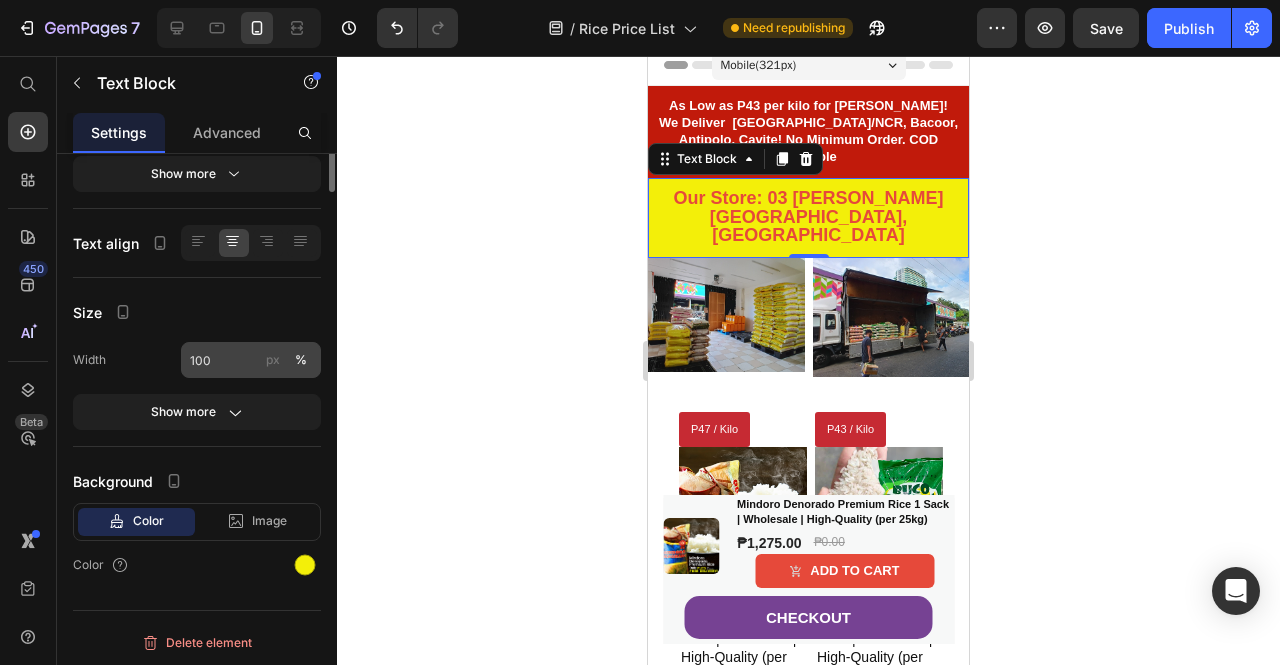 scroll, scrollTop: 0, scrollLeft: 0, axis: both 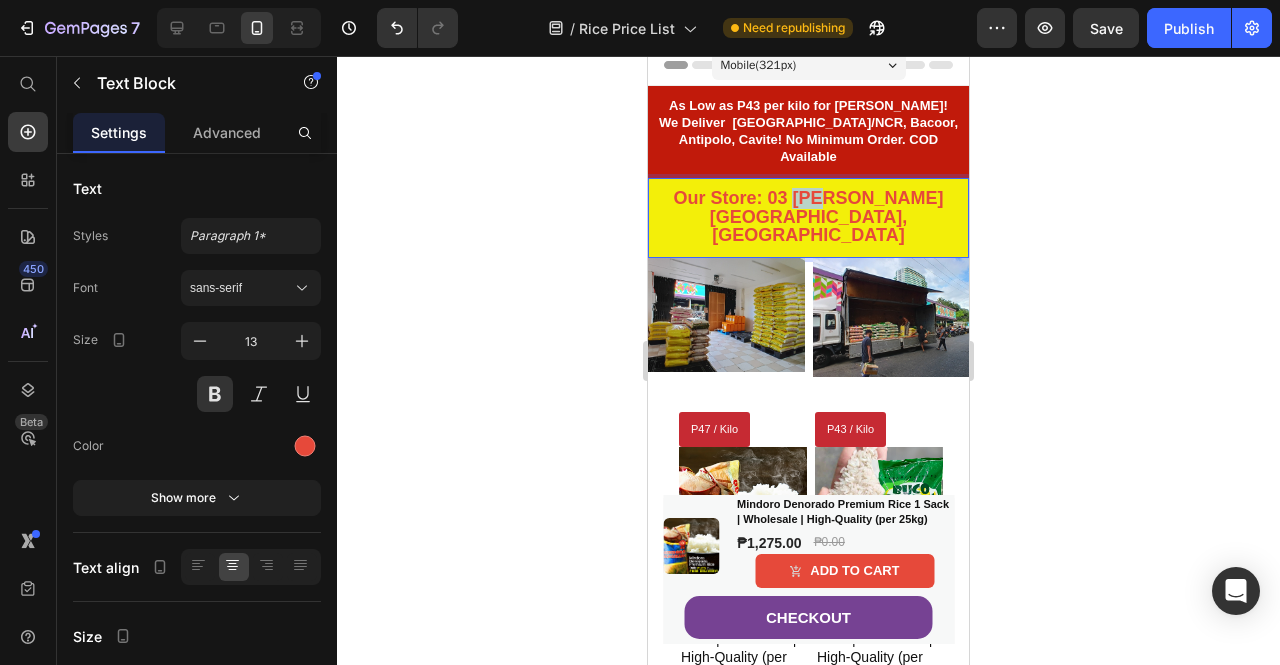 click on "Our Store: 03 [PERSON_NAME][GEOGRAPHIC_DATA], [GEOGRAPHIC_DATA]" at bounding box center (808, 217) 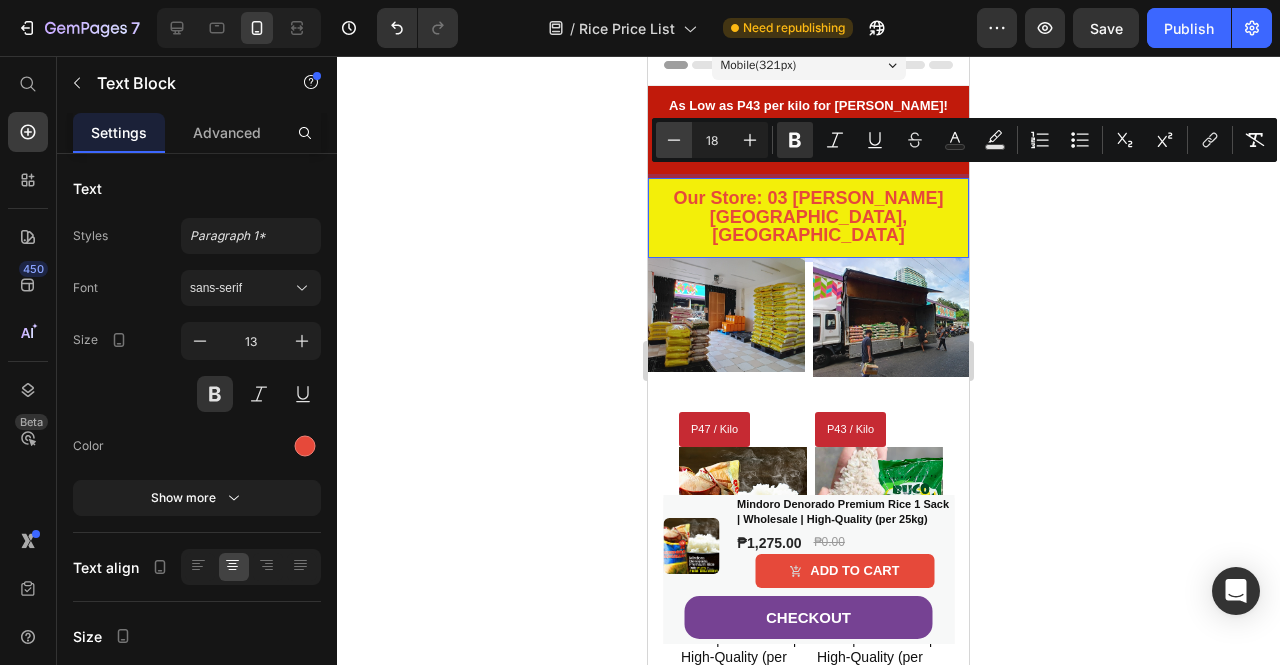 click 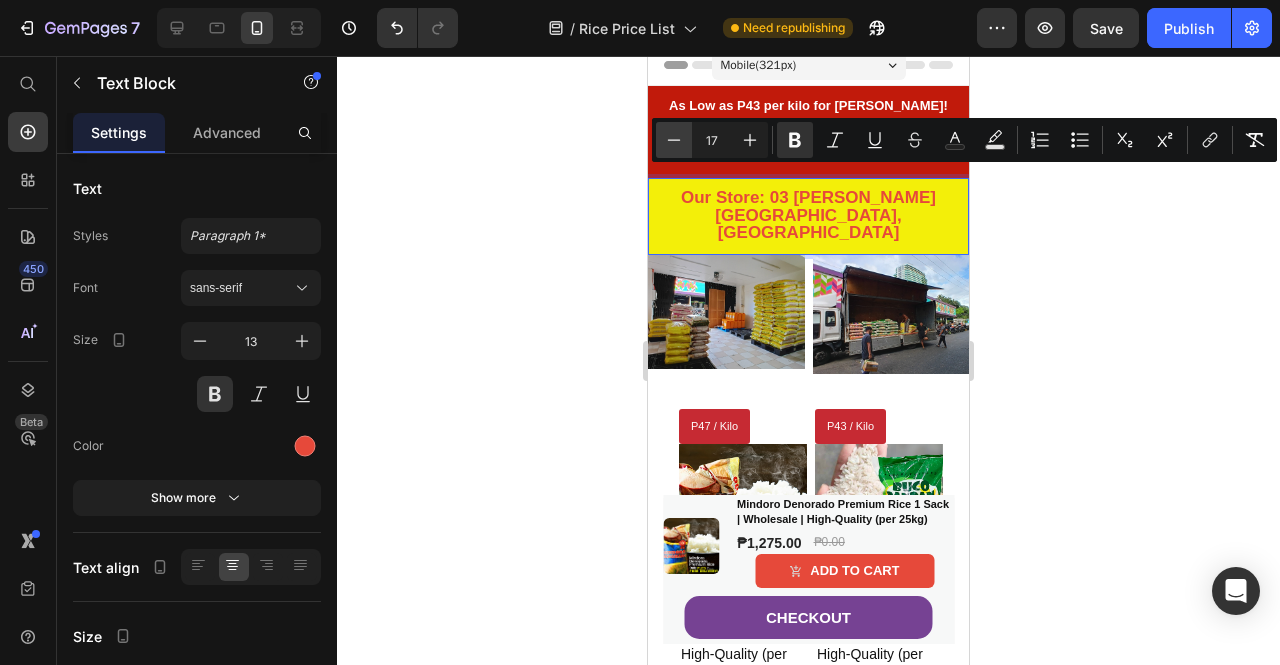 click 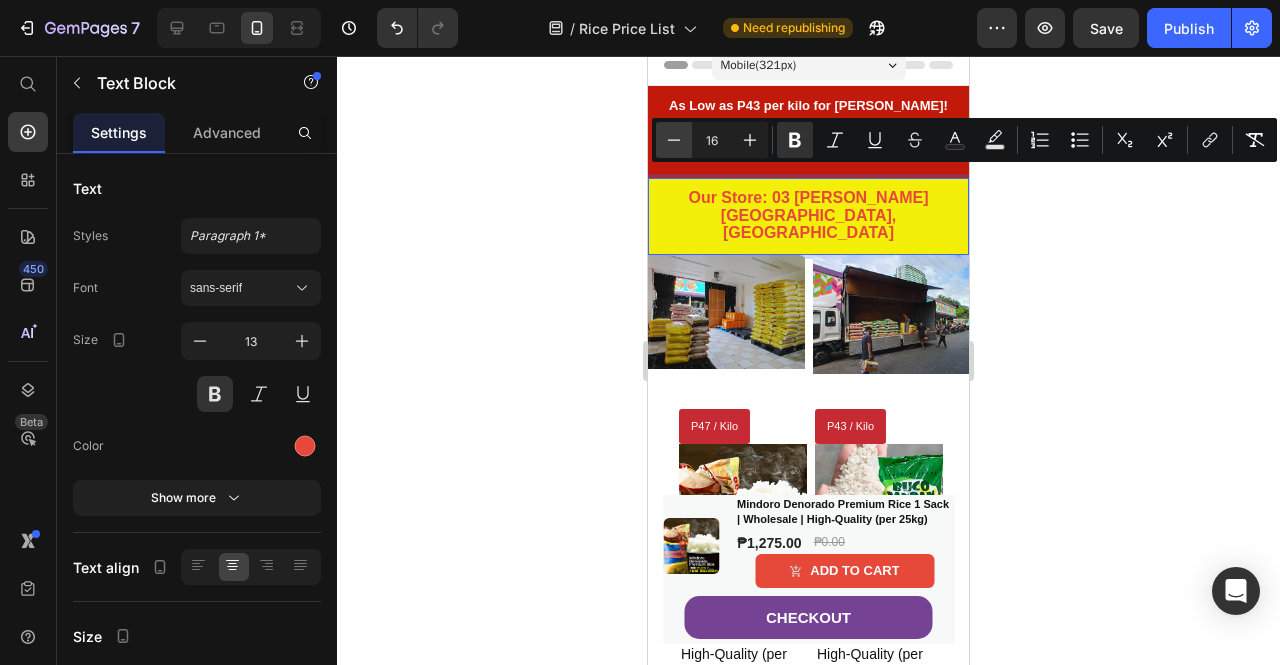 click 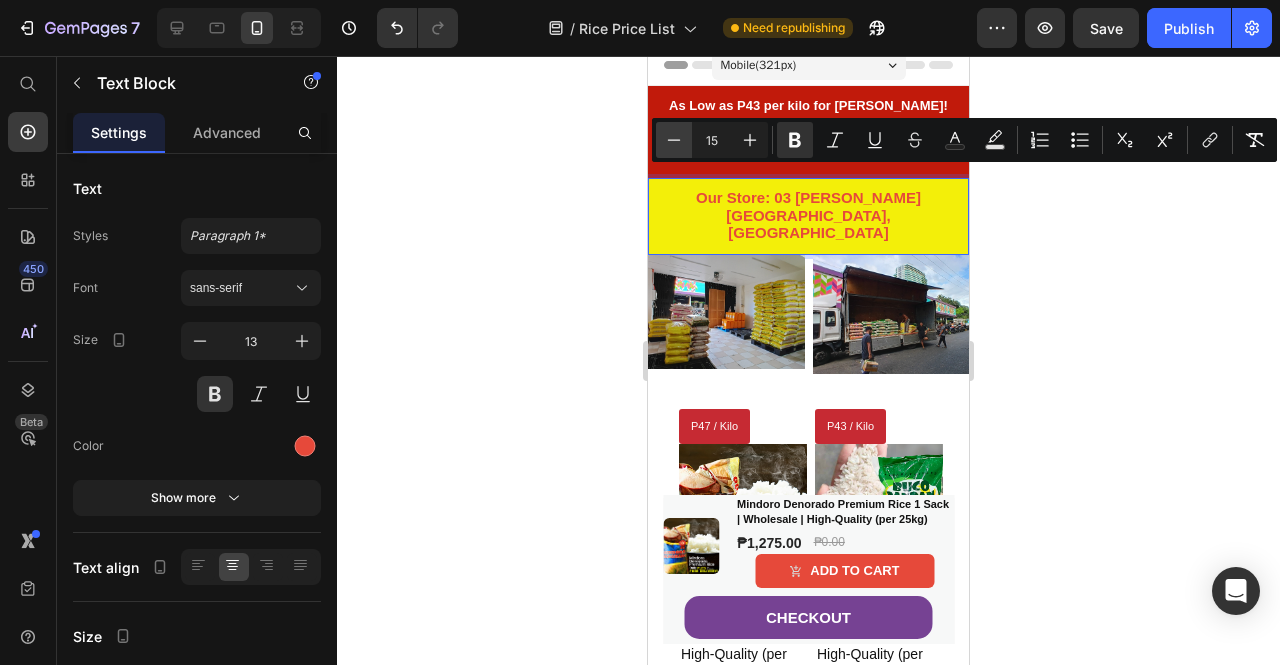 click 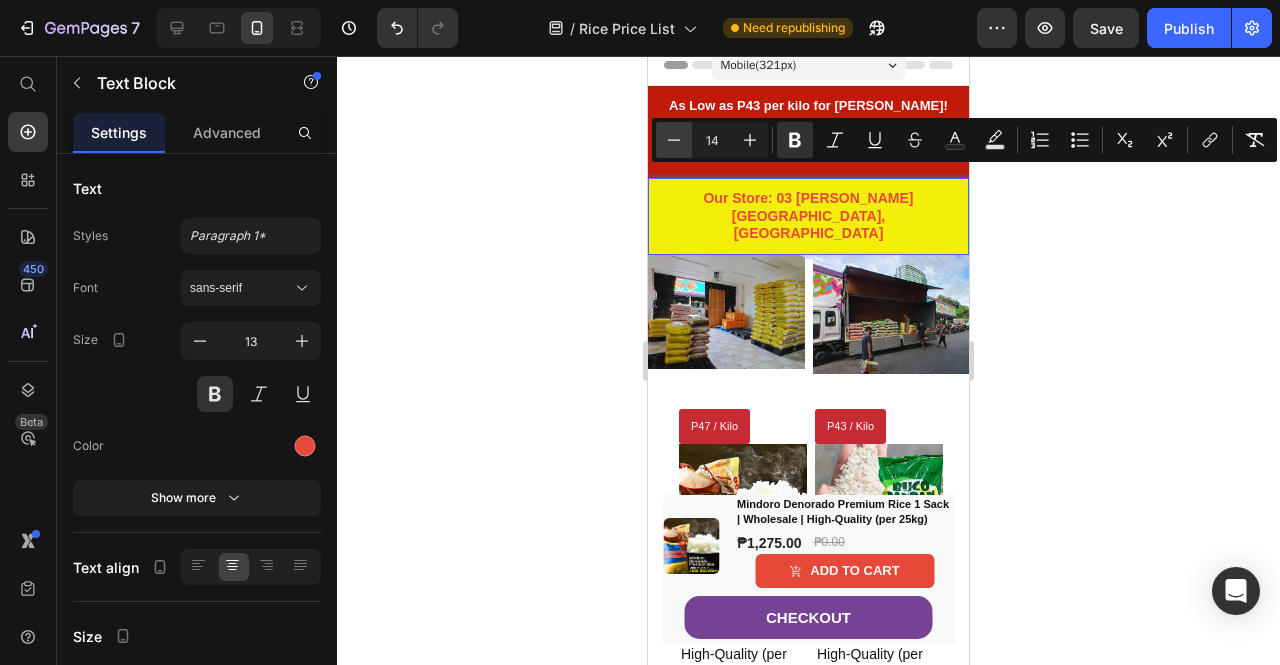 click 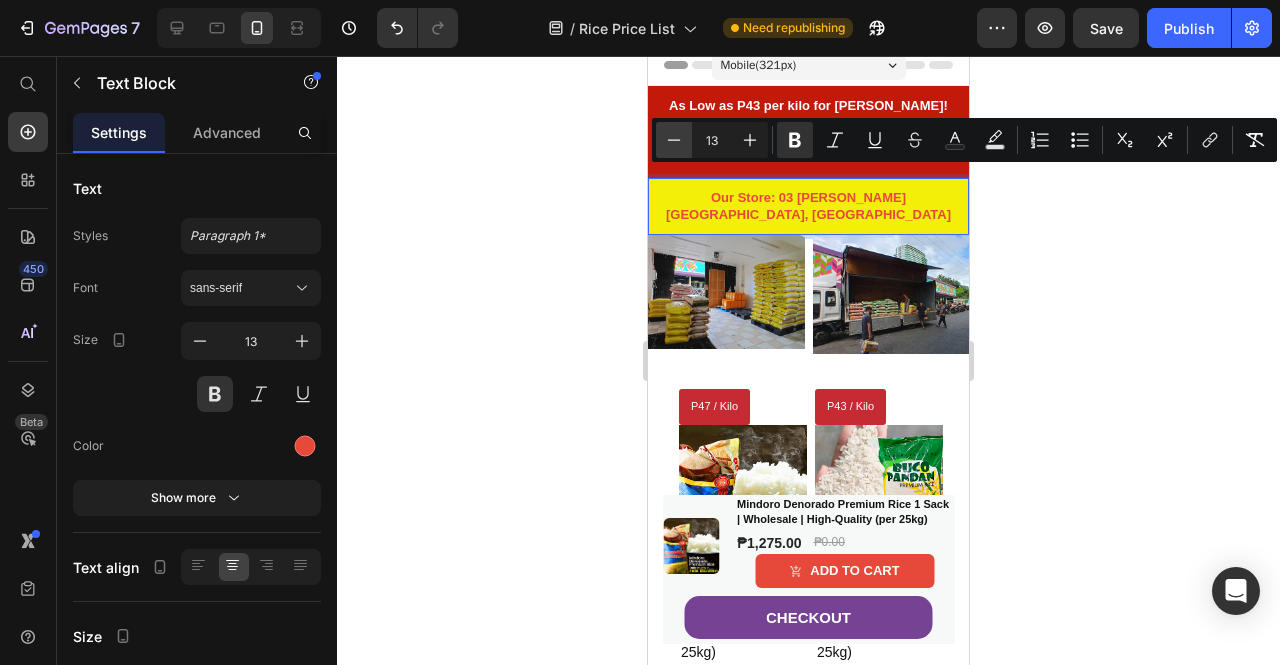 click 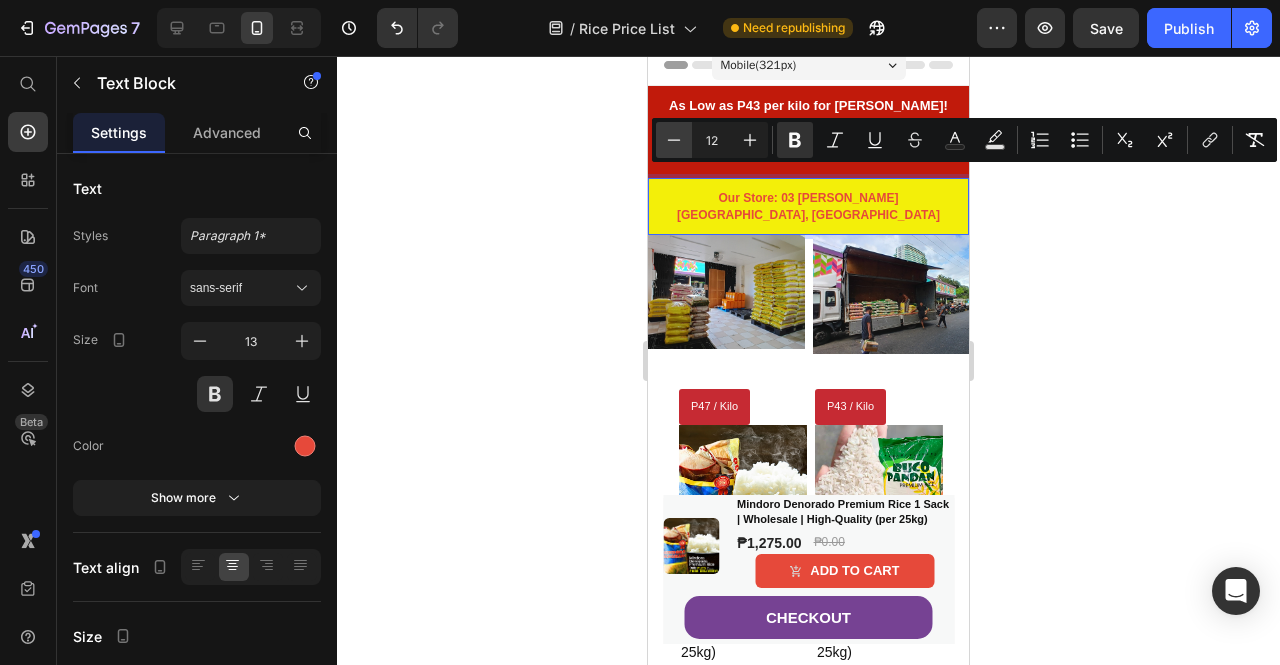click 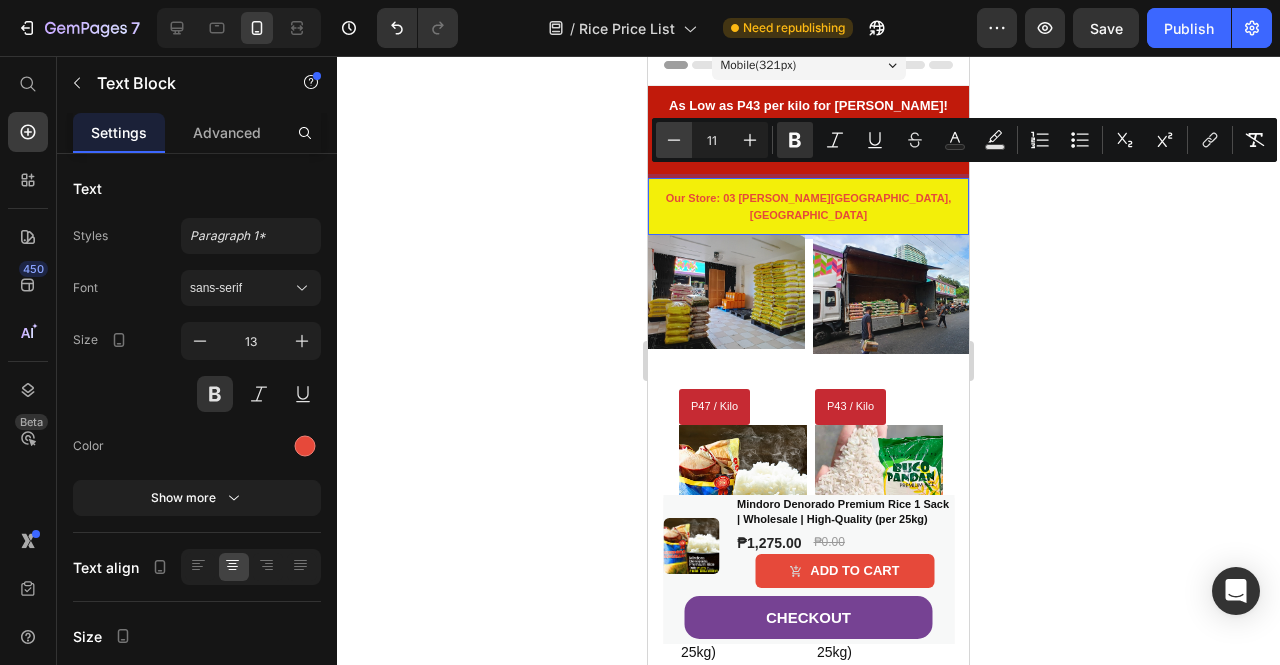 click 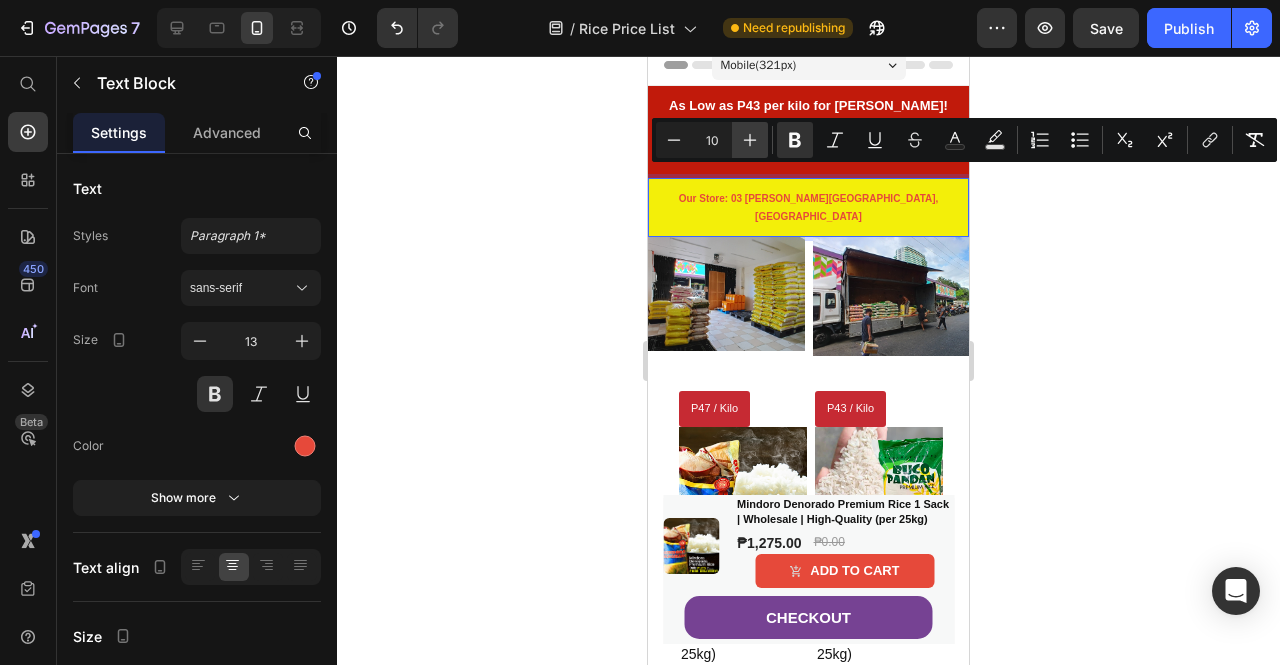 click 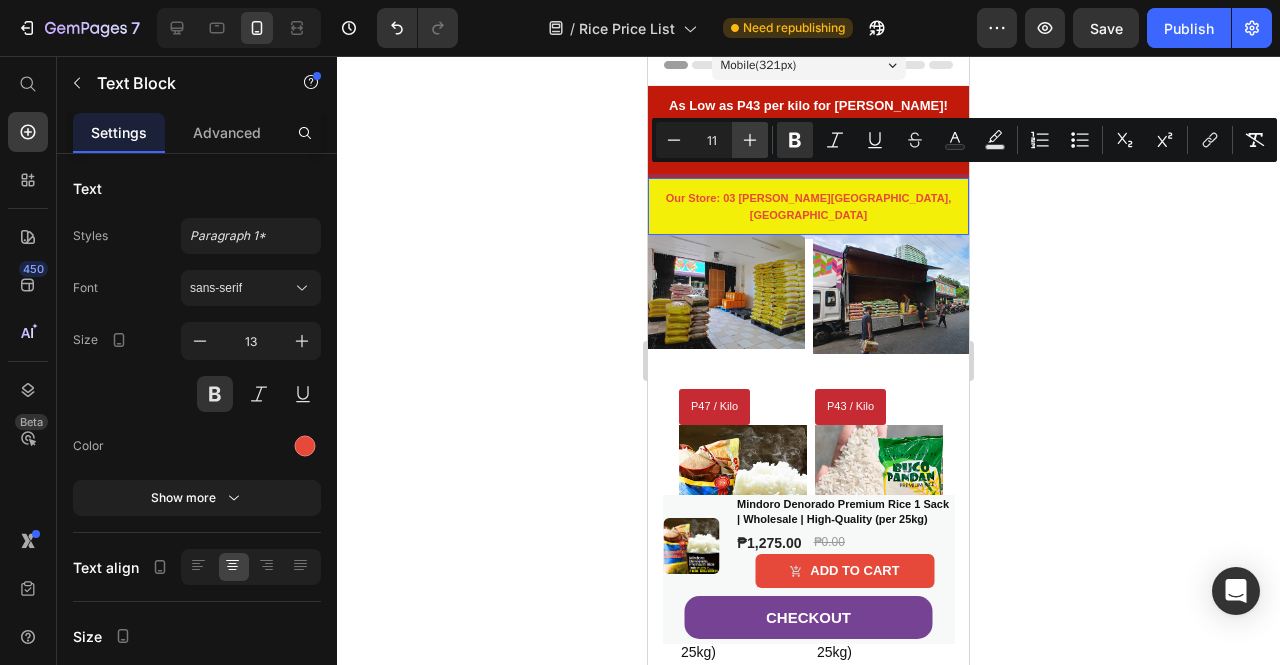 click 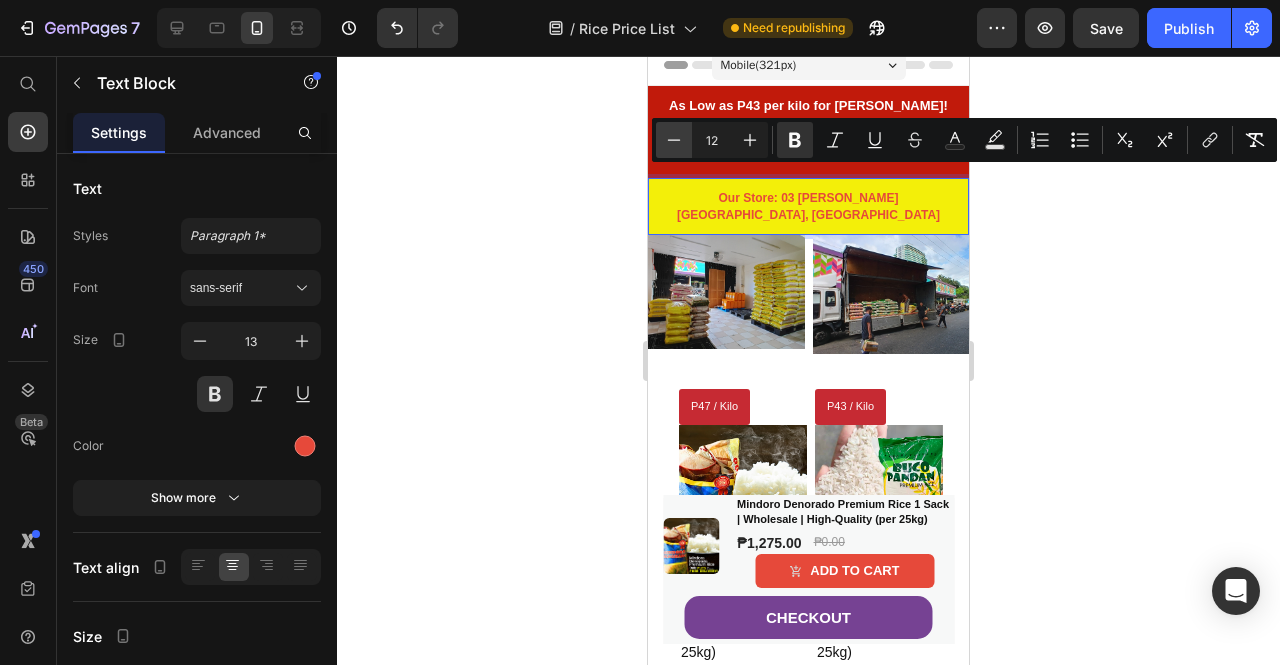 click 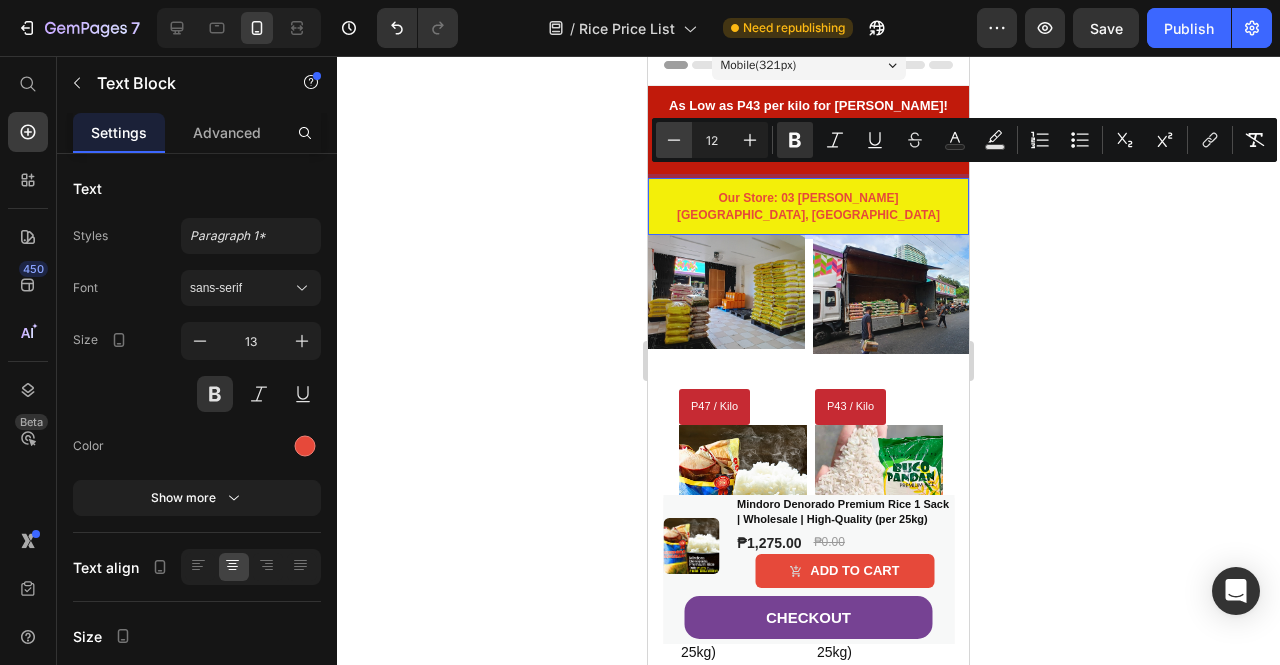 type on "11" 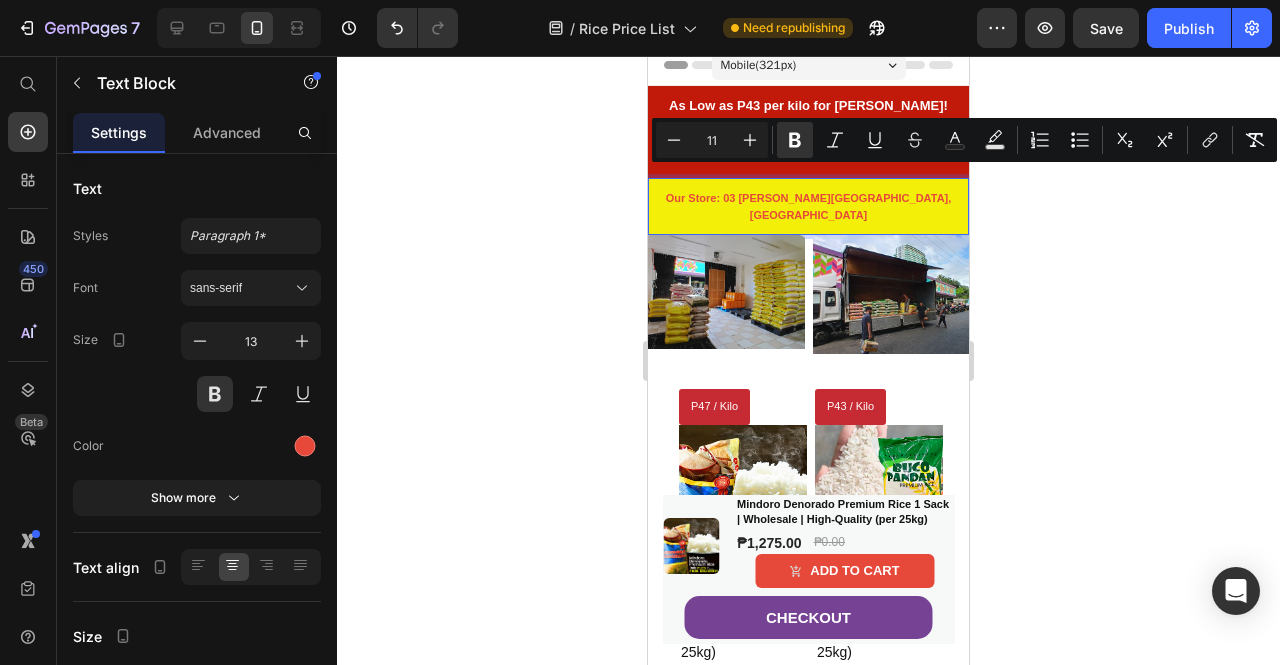 click 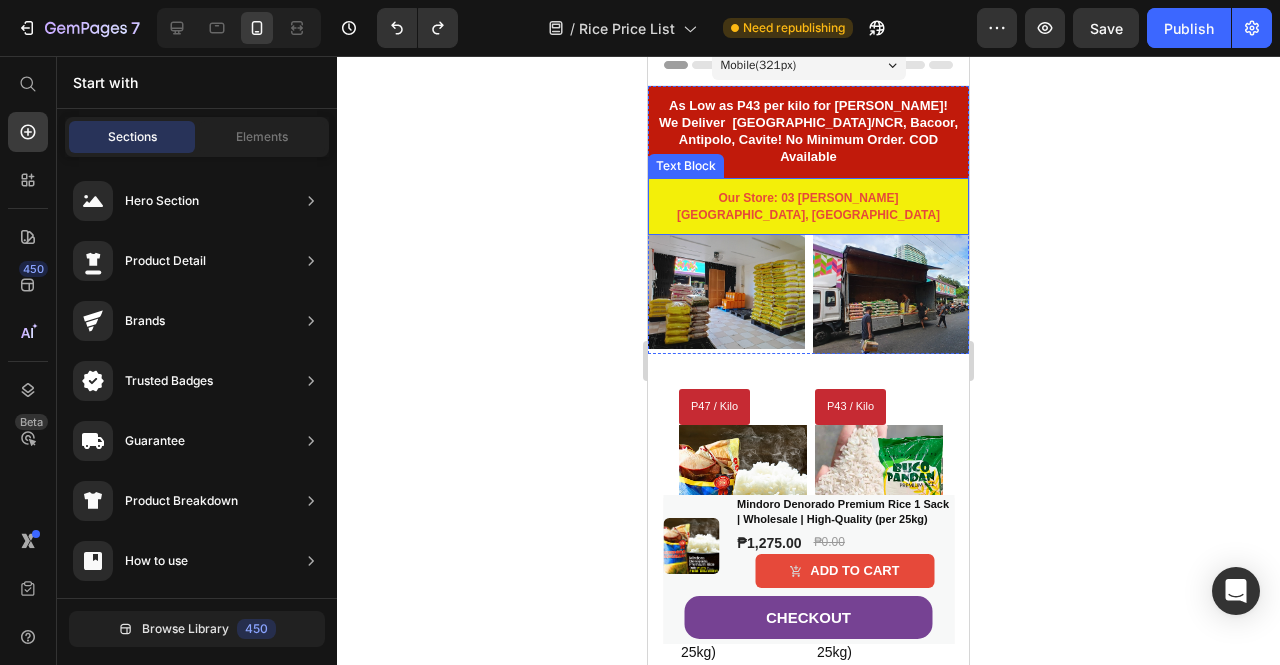 click on "Our Store: 03 [PERSON_NAME][GEOGRAPHIC_DATA], [GEOGRAPHIC_DATA]" at bounding box center [808, 206] 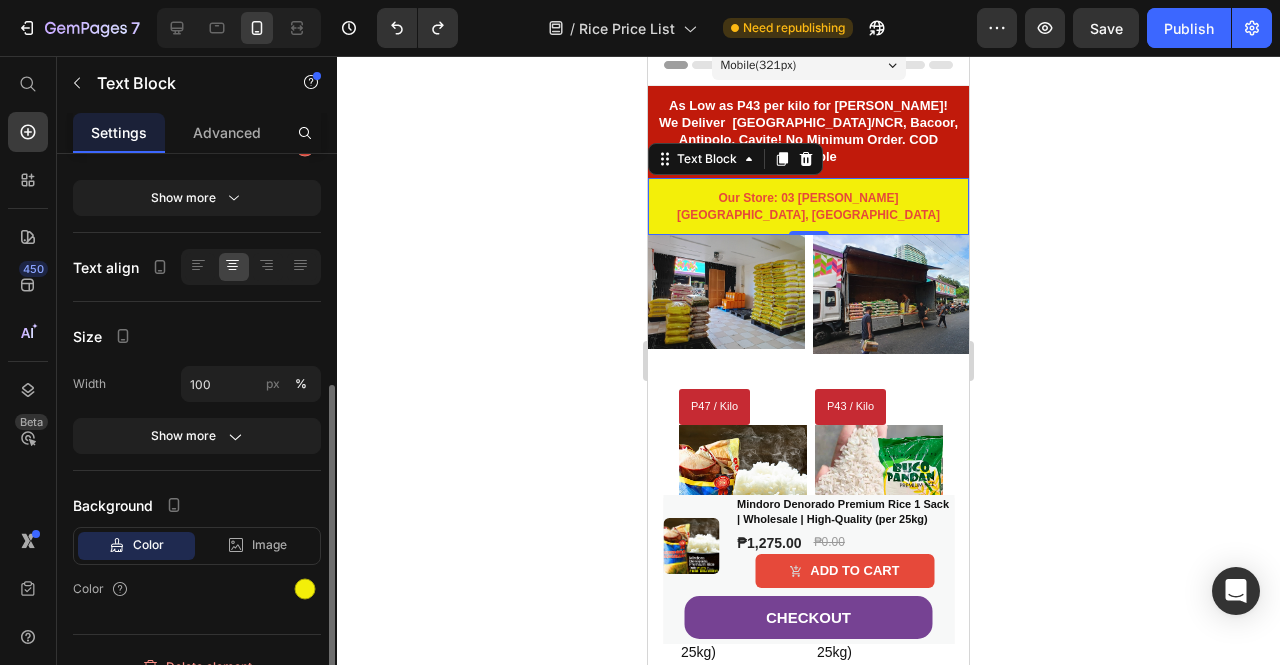 scroll, scrollTop: 324, scrollLeft: 0, axis: vertical 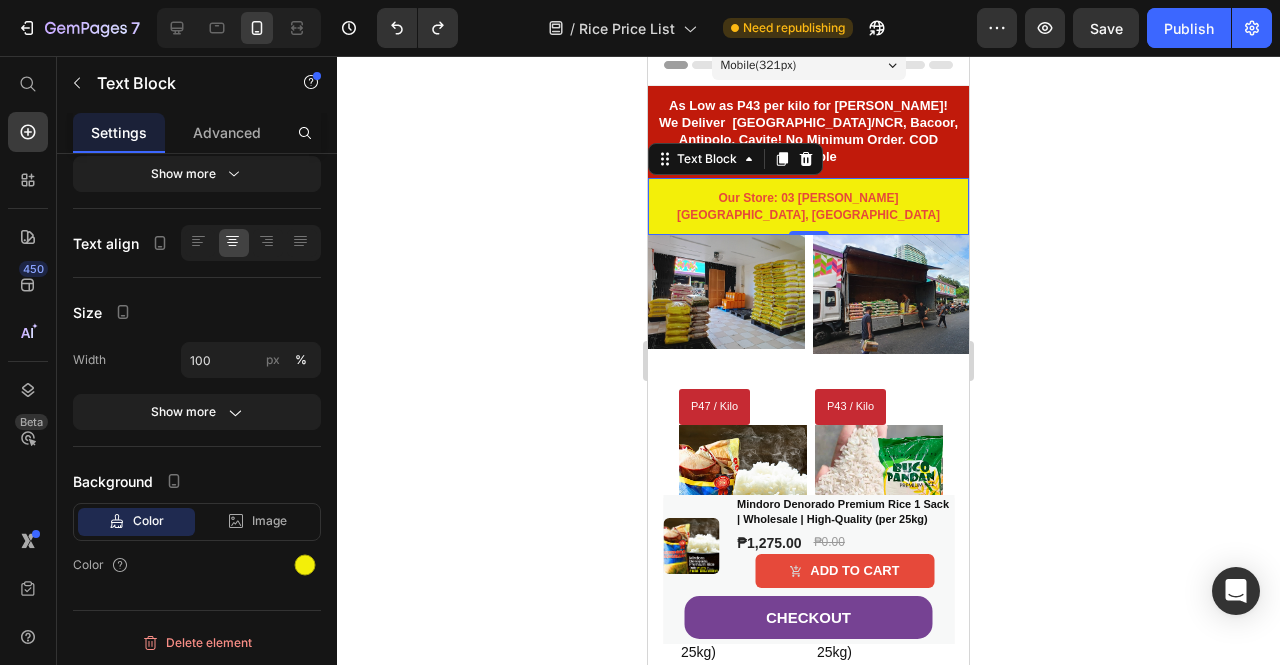 click 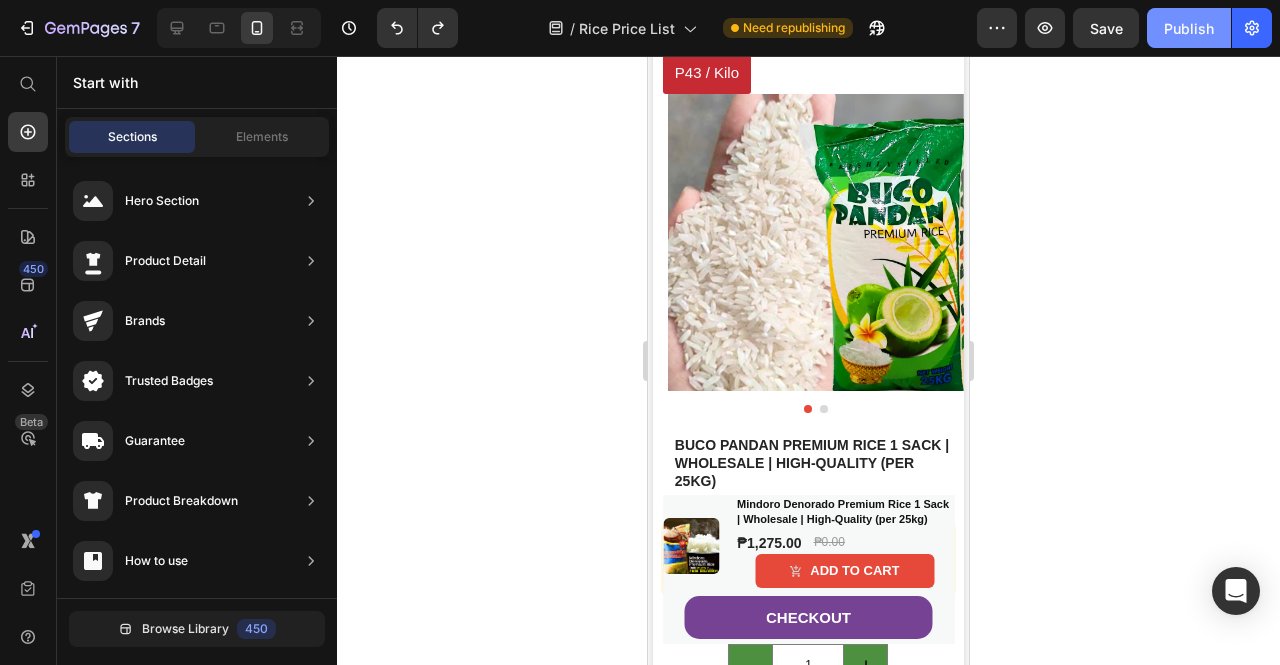 scroll, scrollTop: 2411, scrollLeft: 0, axis: vertical 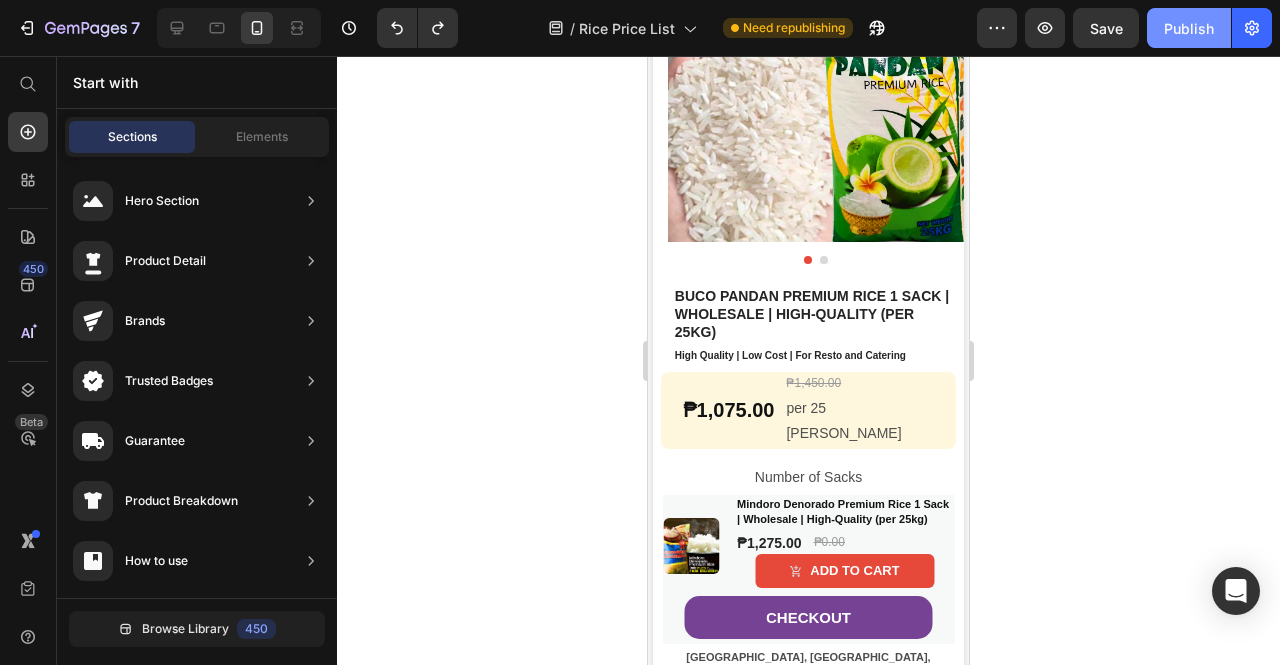 click on "Publish" at bounding box center [1189, 28] 